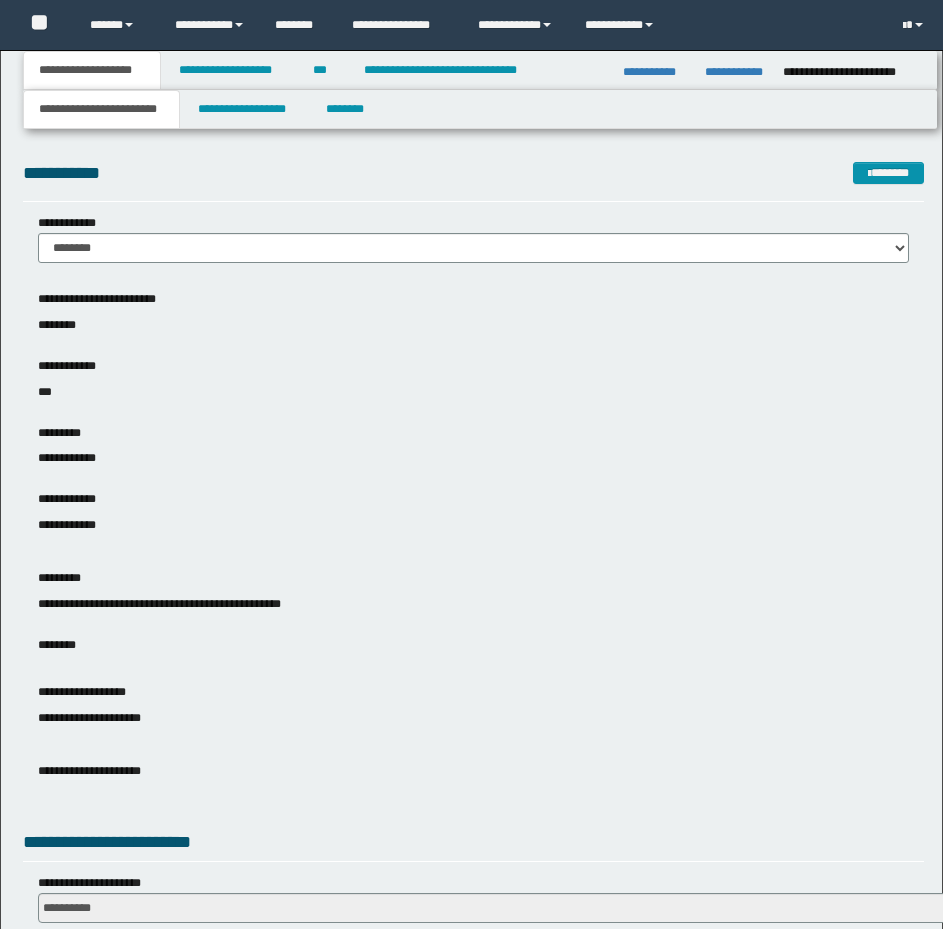 scroll, scrollTop: 0, scrollLeft: 0, axis: both 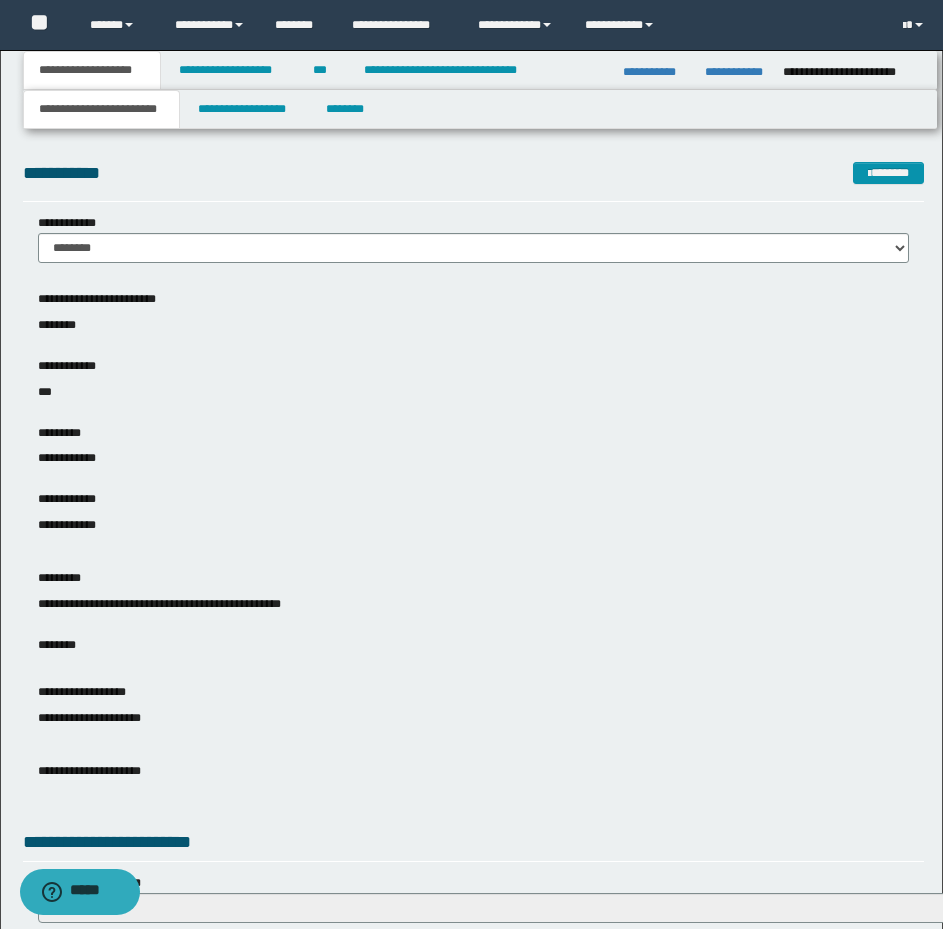 click on "**********" at bounding box center [473, 525] 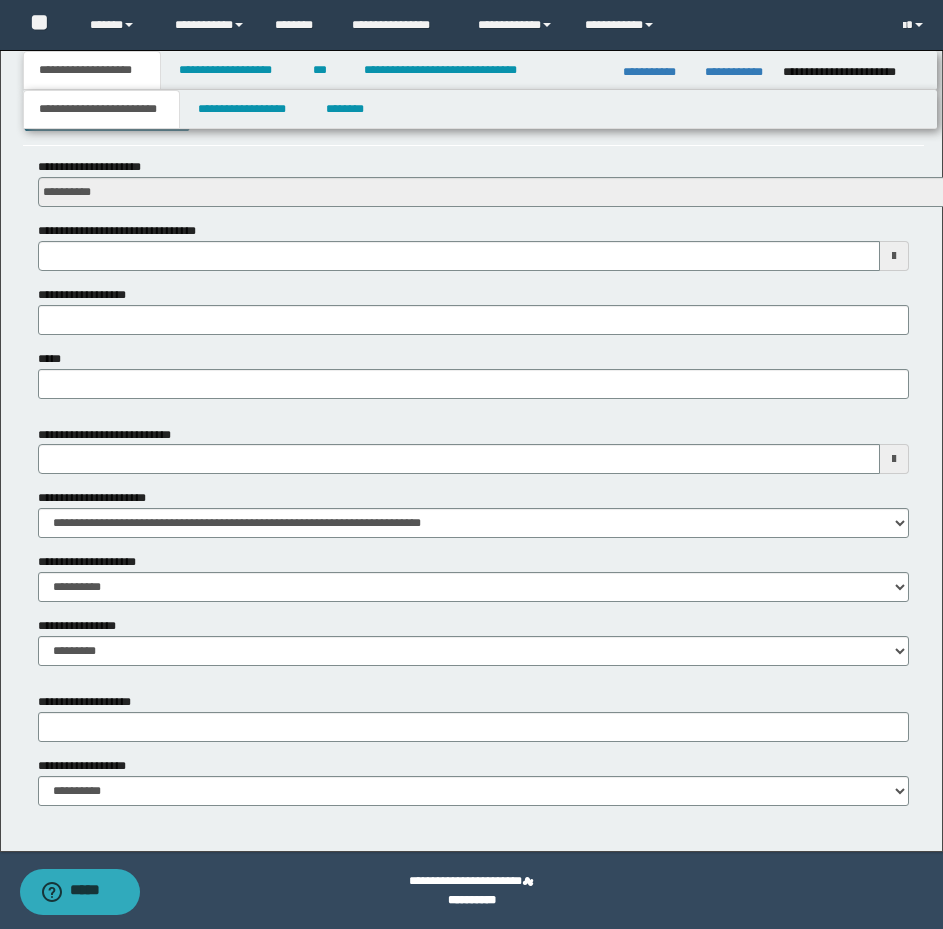 click on "**********" at bounding box center [471, 93] 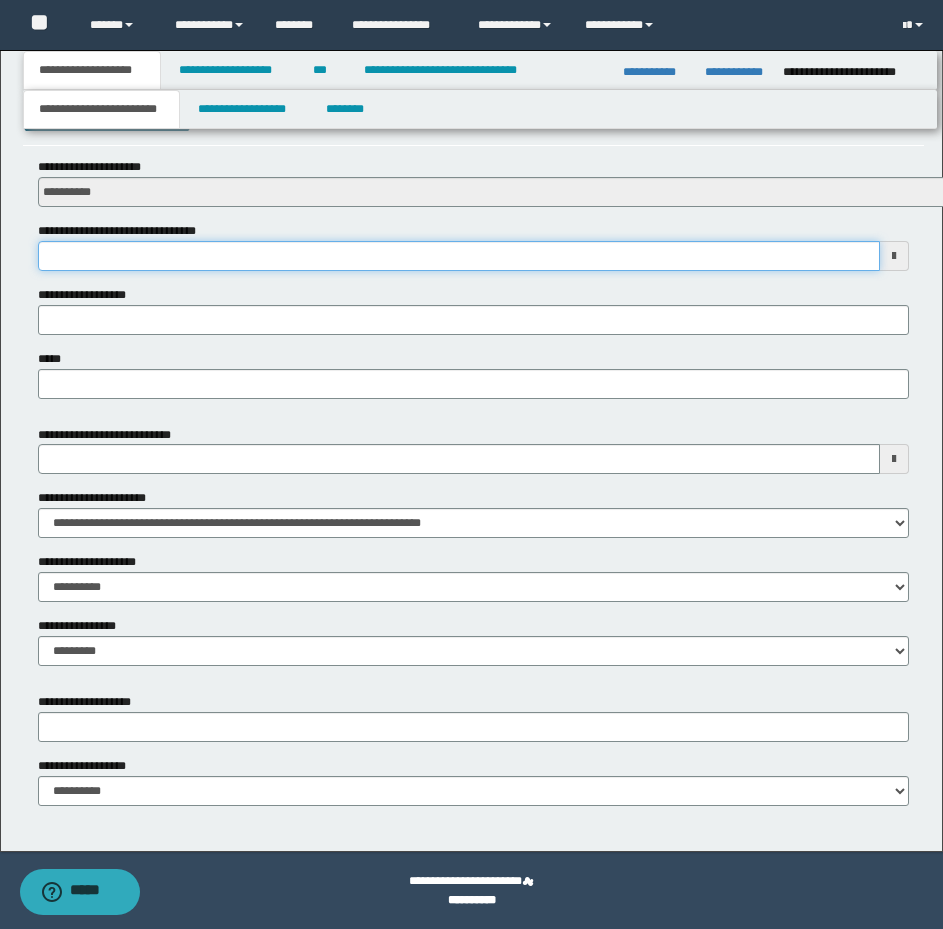 click on "**********" at bounding box center [459, 256] 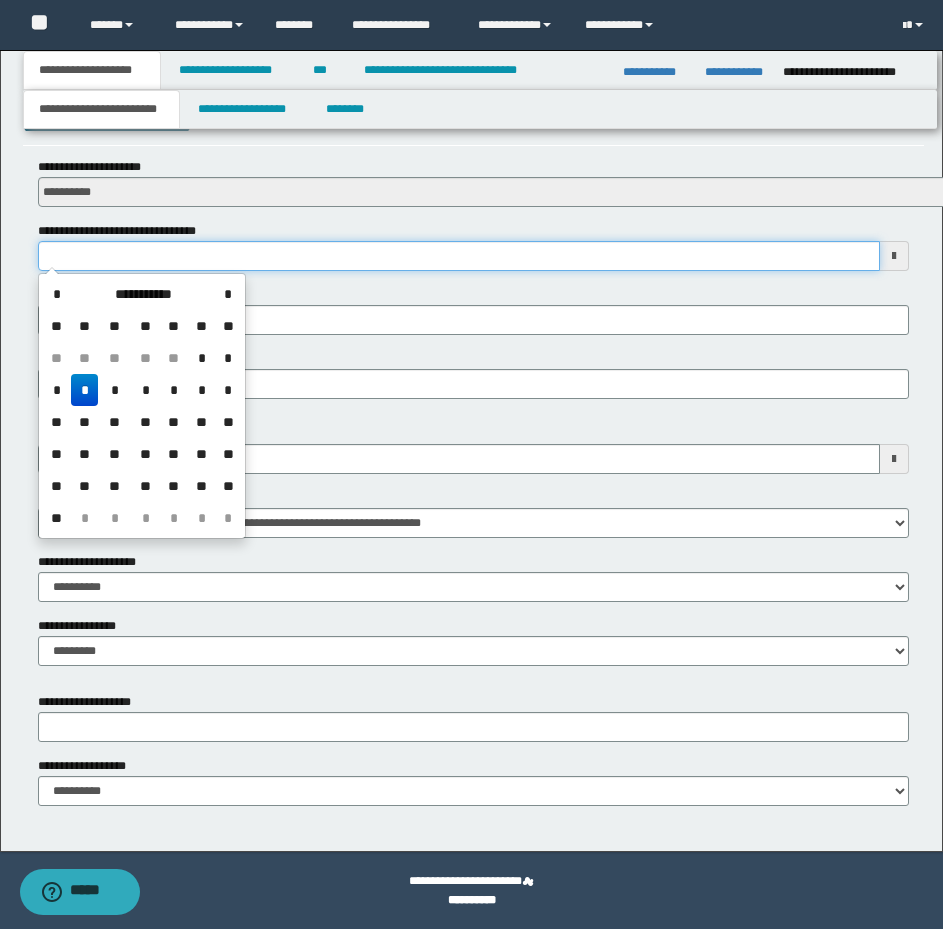 type on "**********" 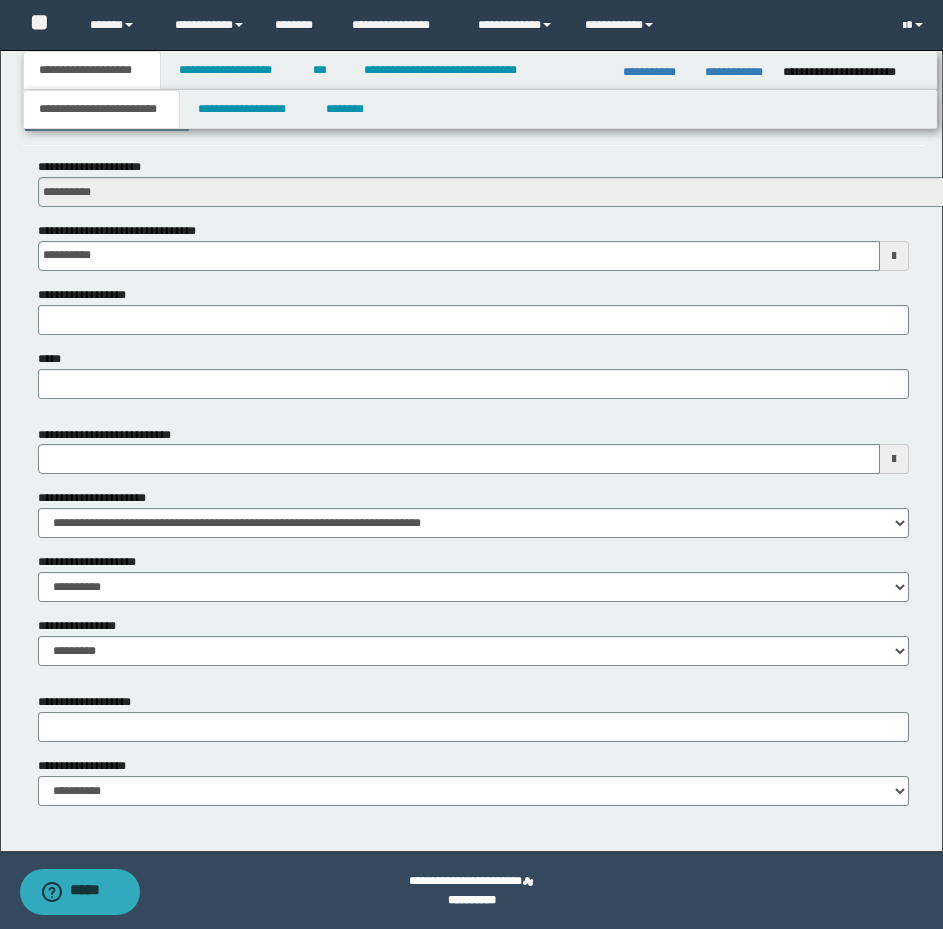 click on "**********" at bounding box center (473, 285) 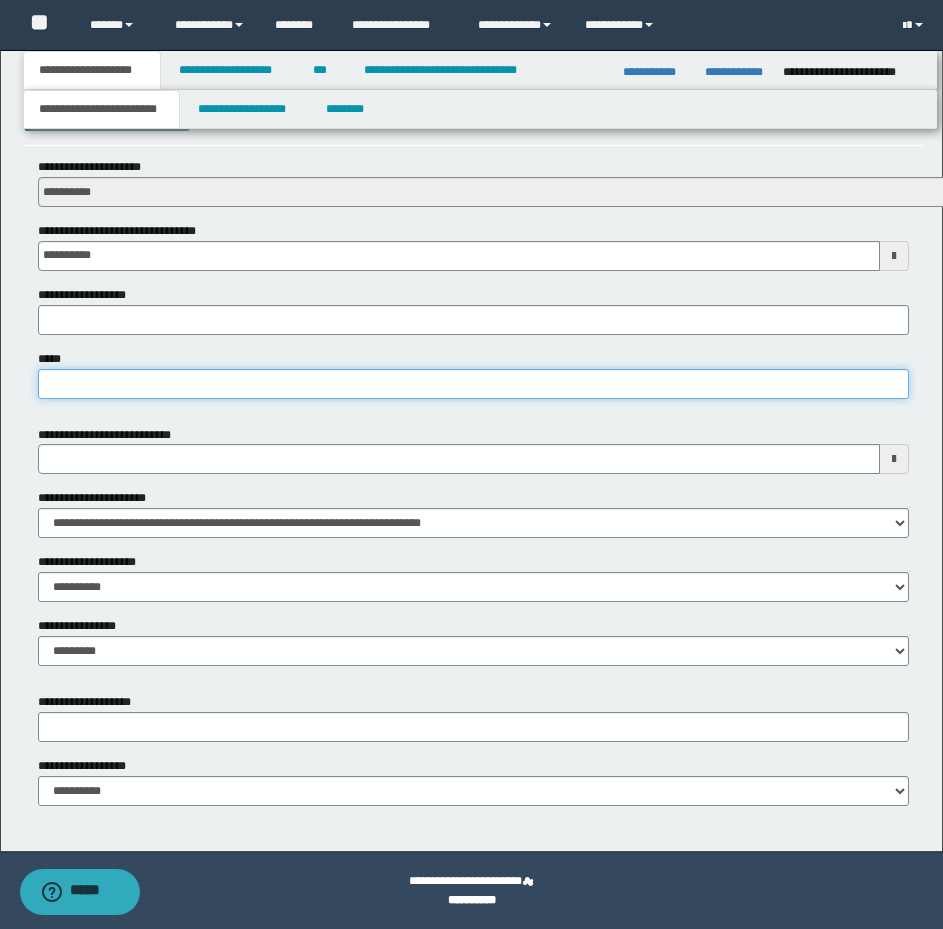 click on "*****" at bounding box center [473, 384] 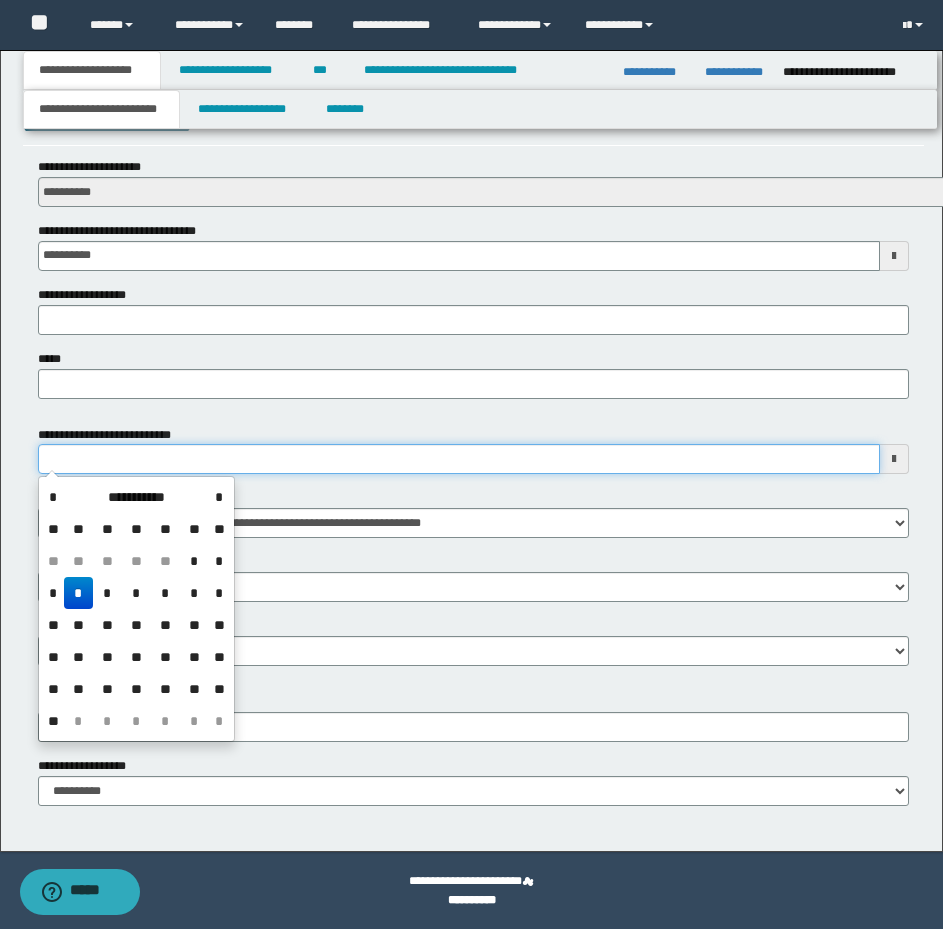 click on "**********" at bounding box center (459, 459) 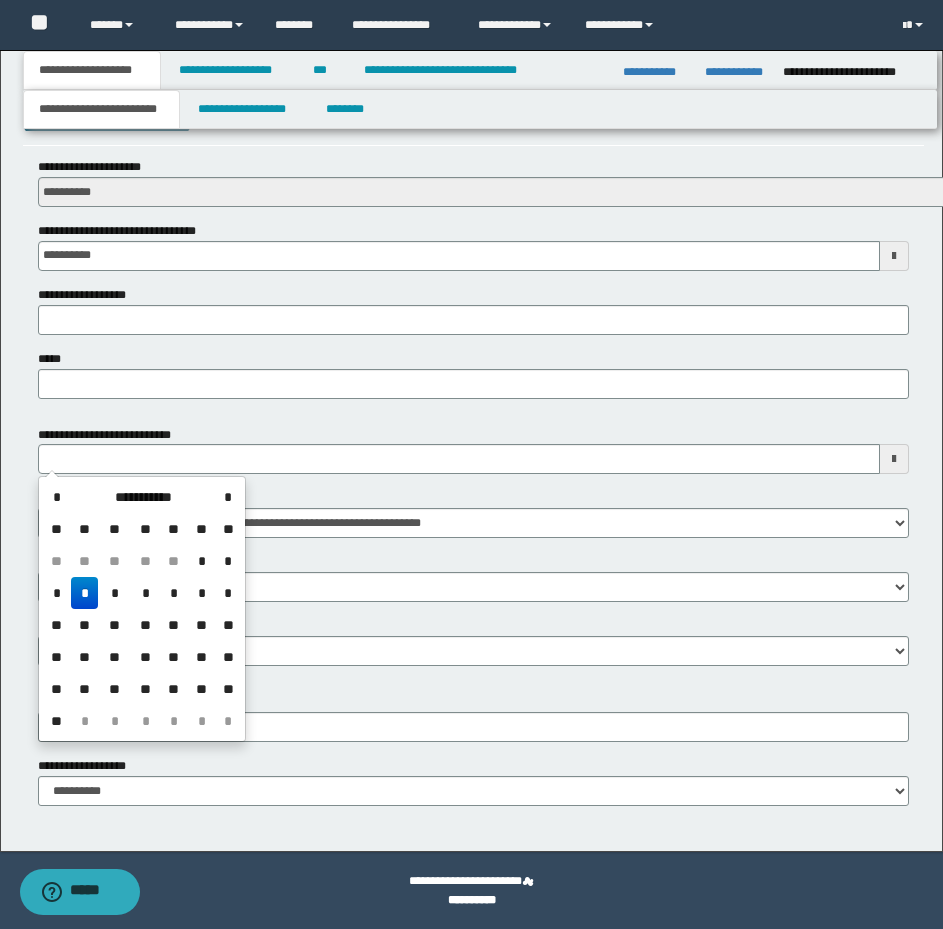 click on "**********" at bounding box center (473, 182) 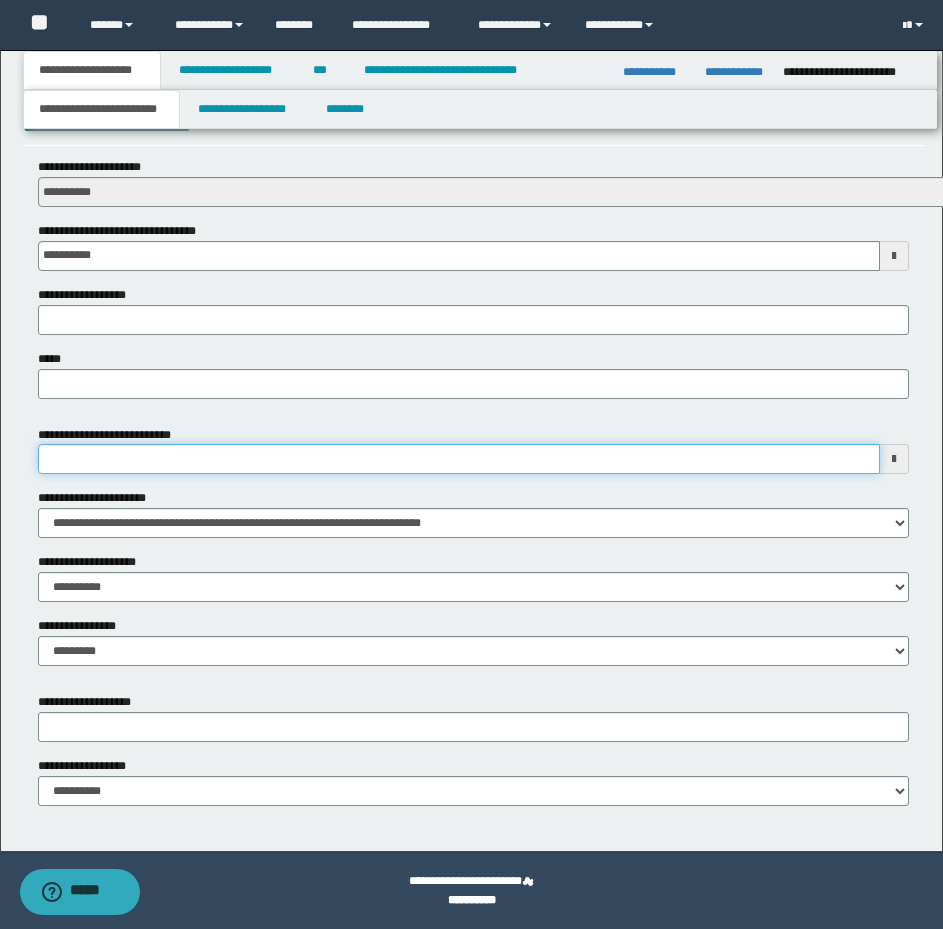 click on "**********" at bounding box center [459, 459] 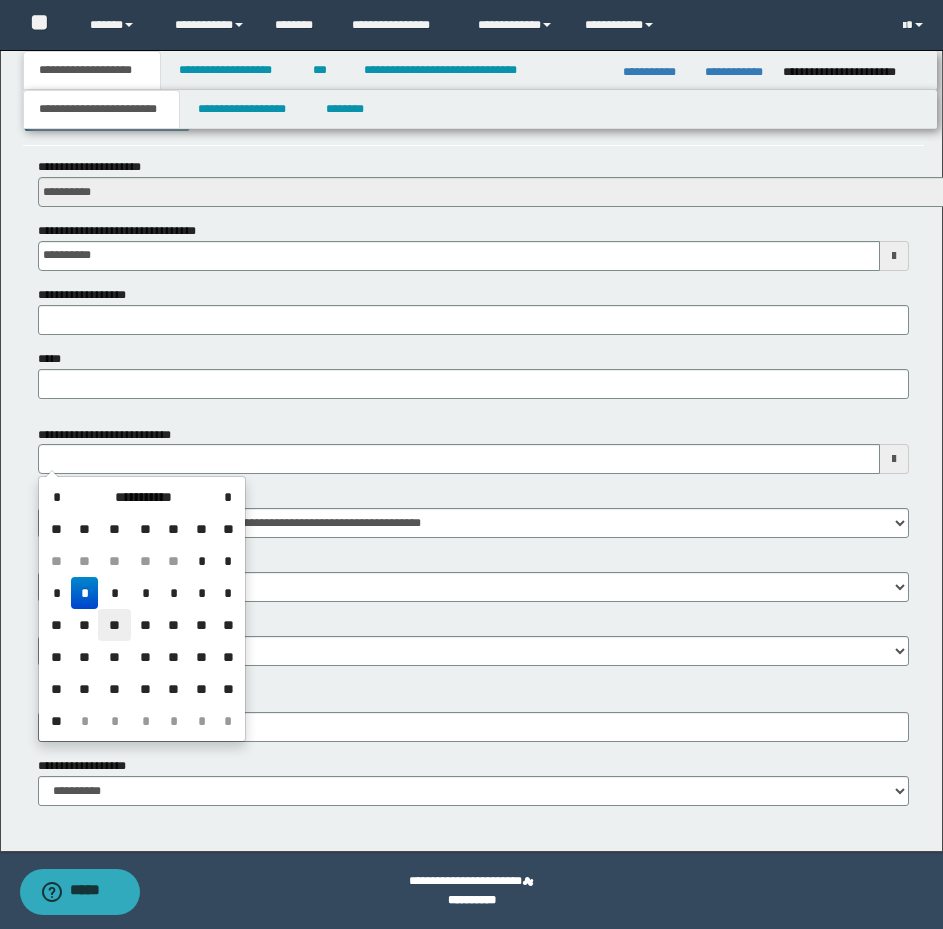 click on "**" at bounding box center [114, 625] 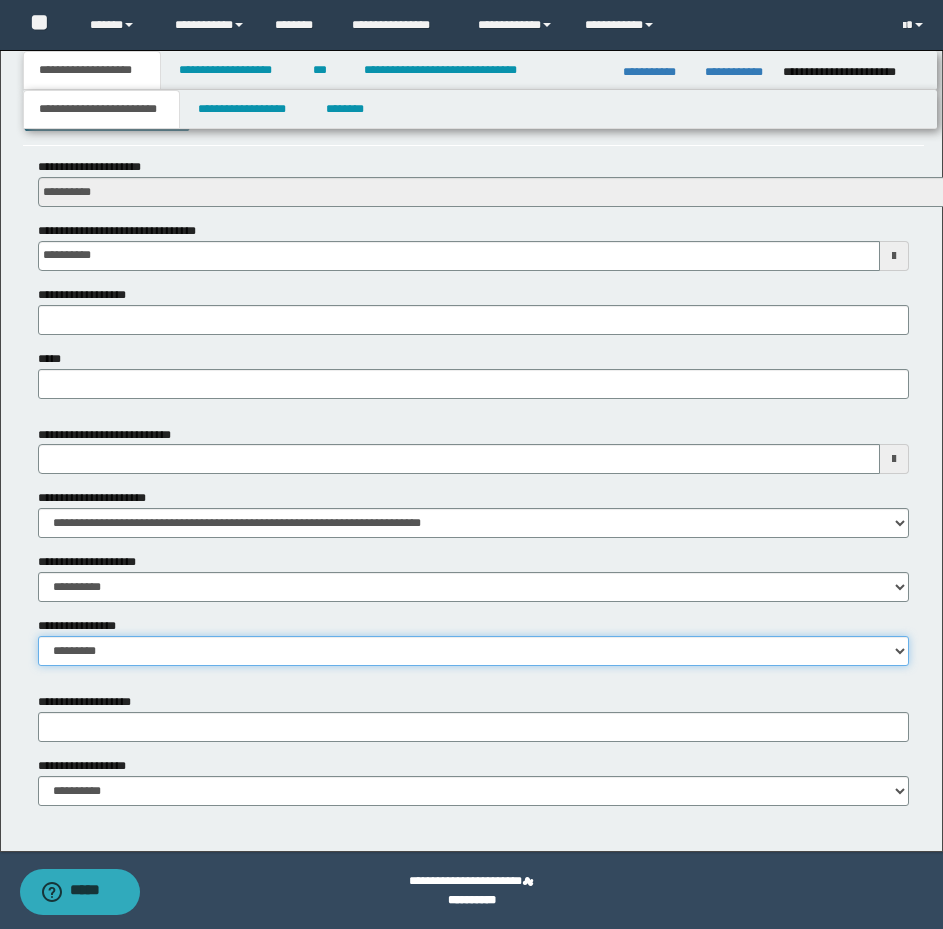 click on "**********" at bounding box center [473, 651] 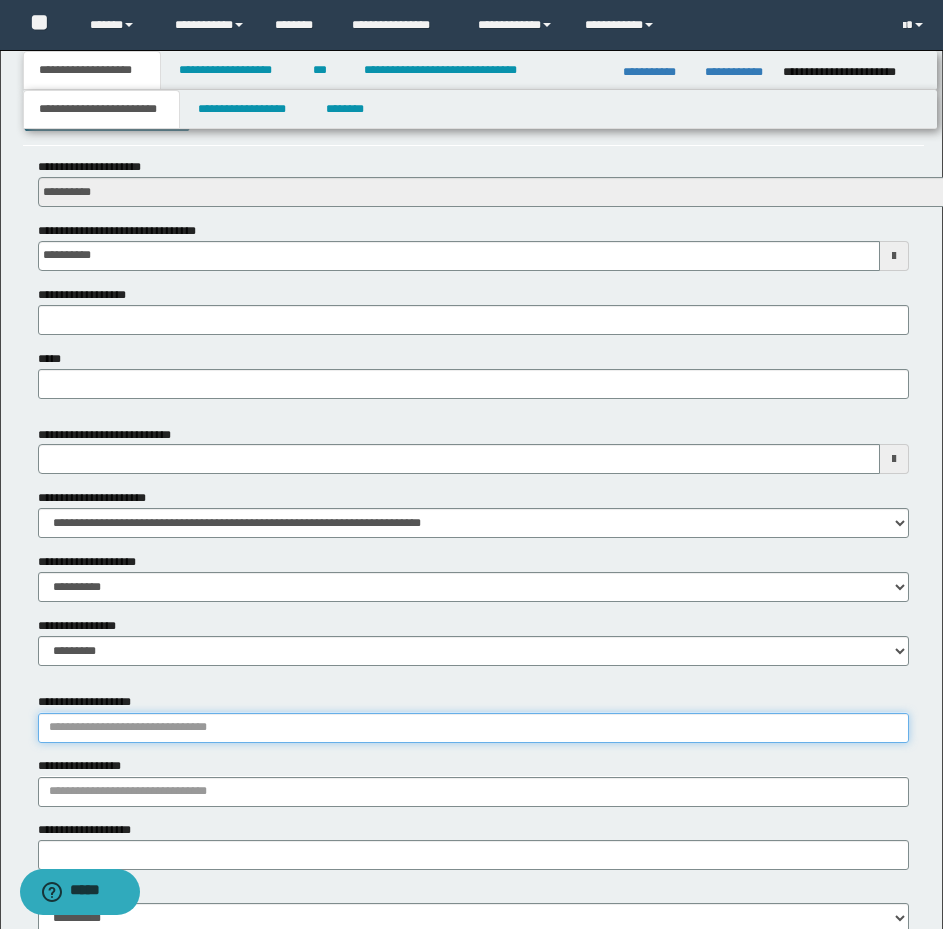 click on "**********" at bounding box center [473, 728] 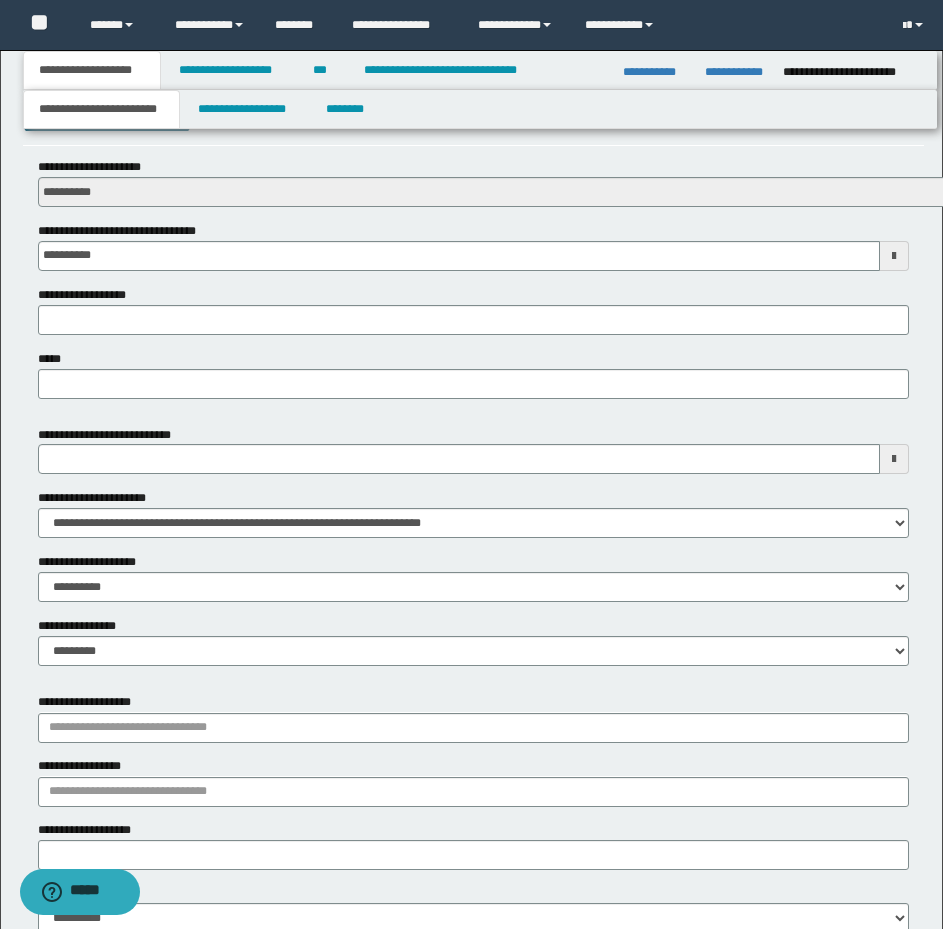 click on "**********" at bounding box center (473, 820) 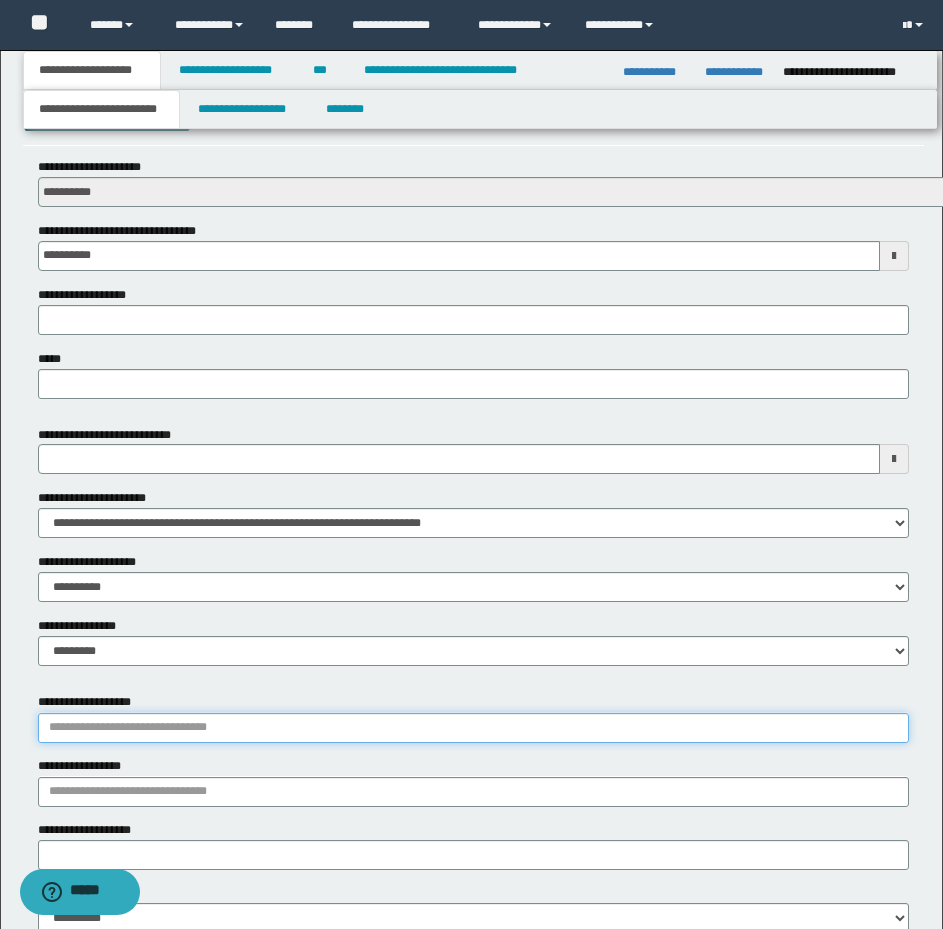 click on "**********" at bounding box center (473, 728) 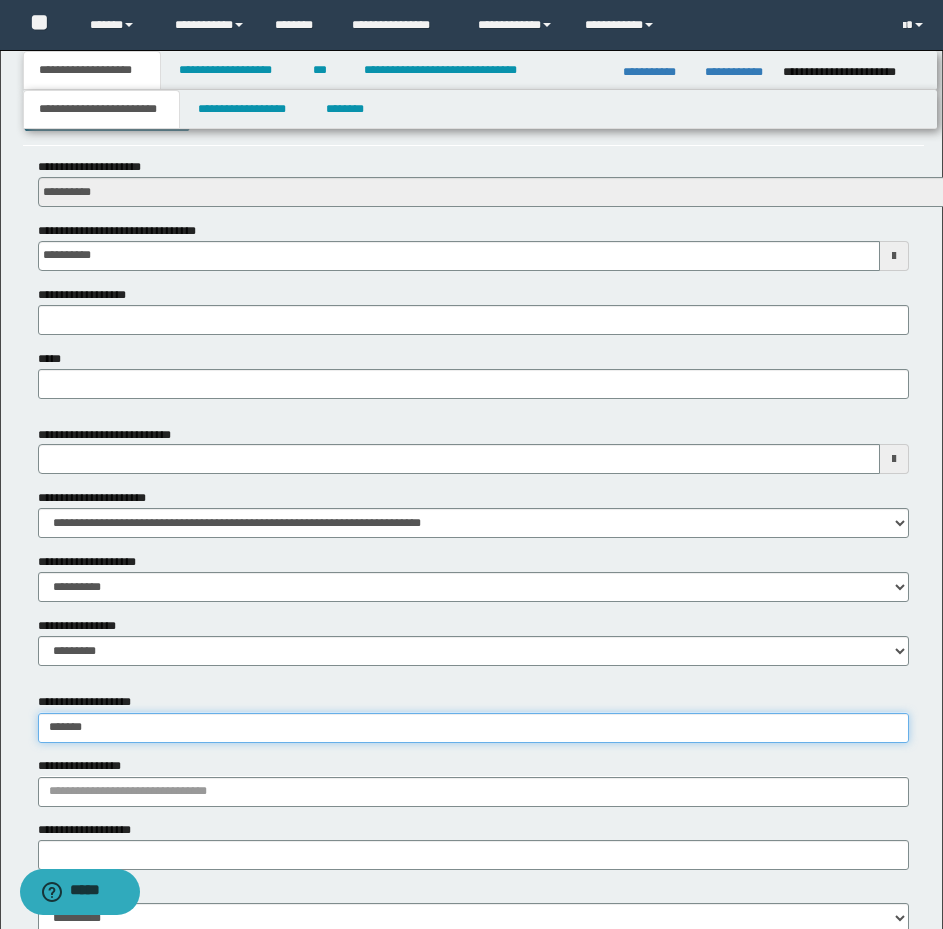 type on "********" 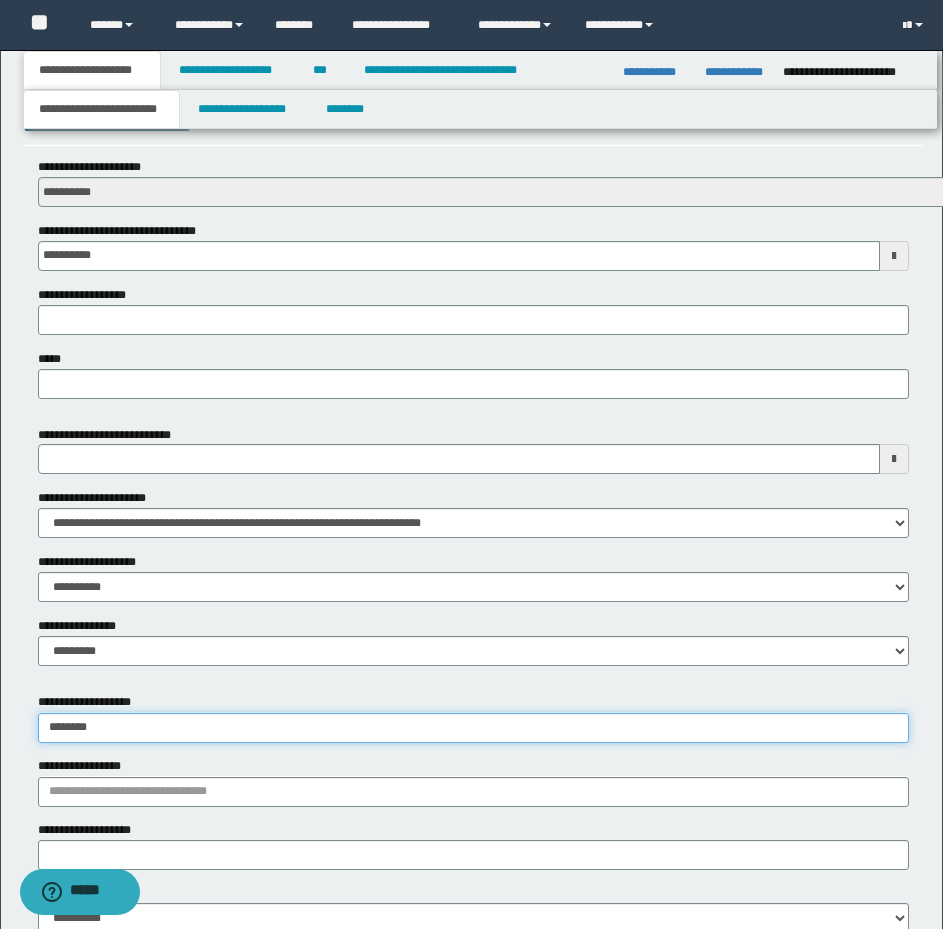 type on "**********" 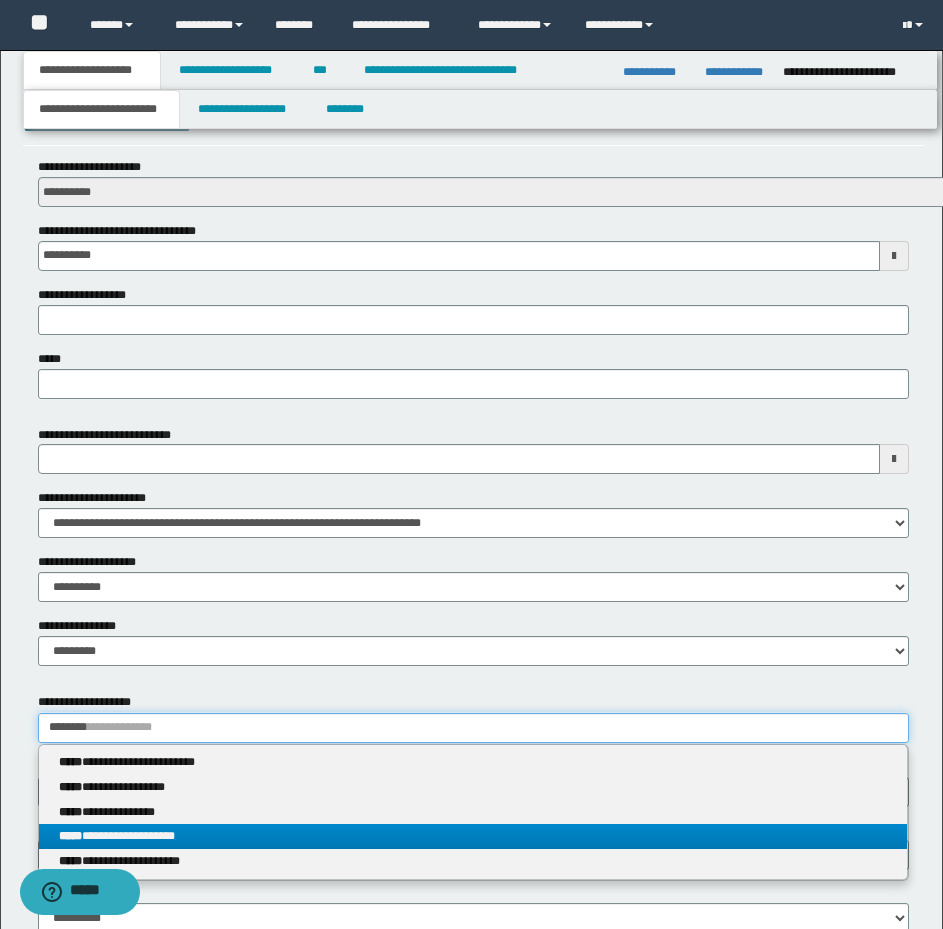 type on "********" 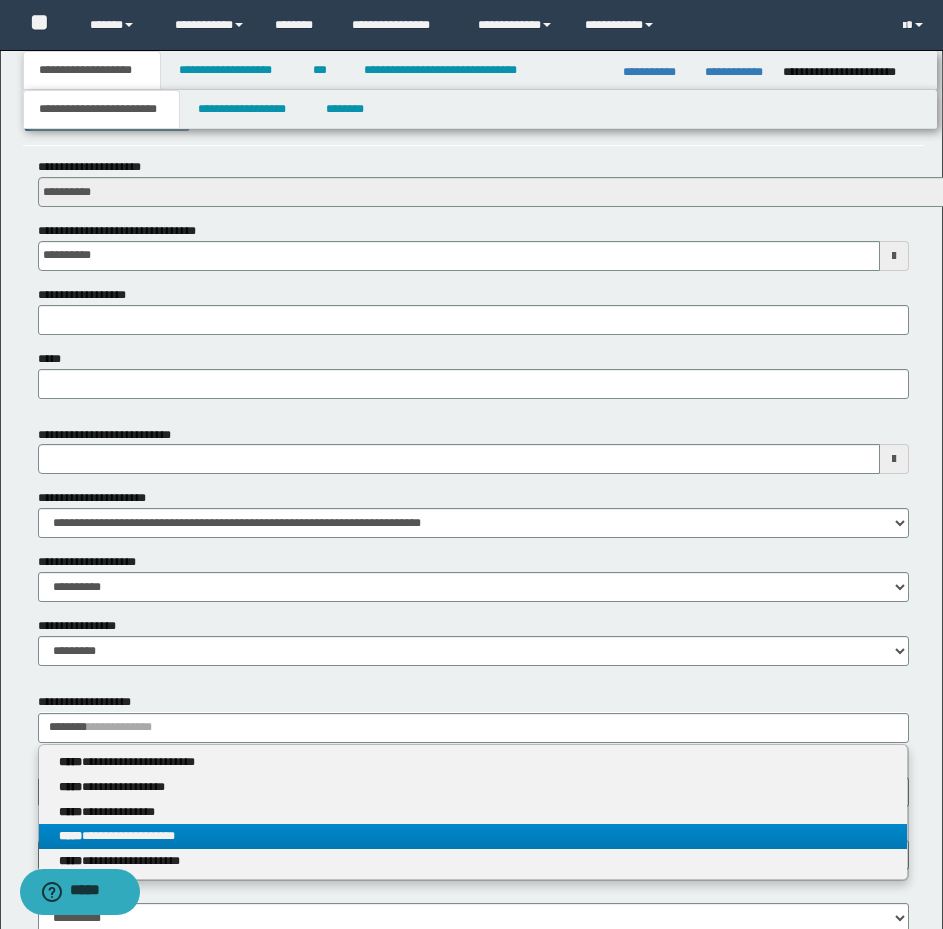 click on "**********" at bounding box center (473, 836) 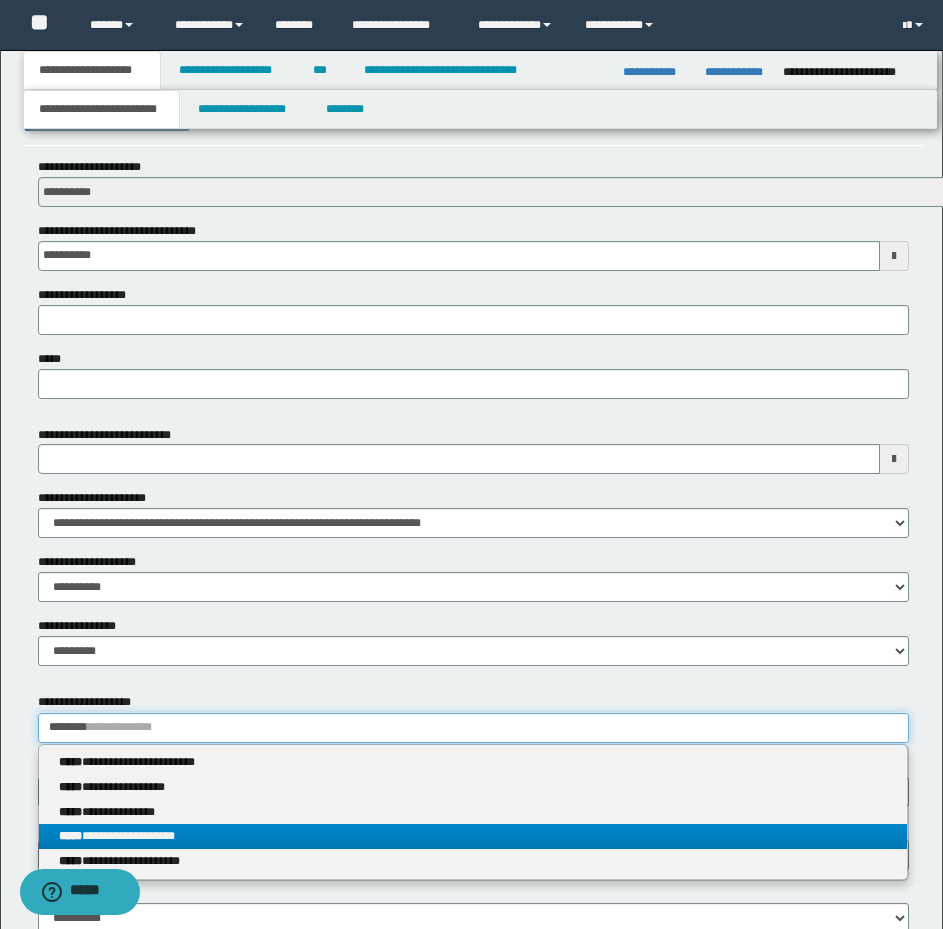 type 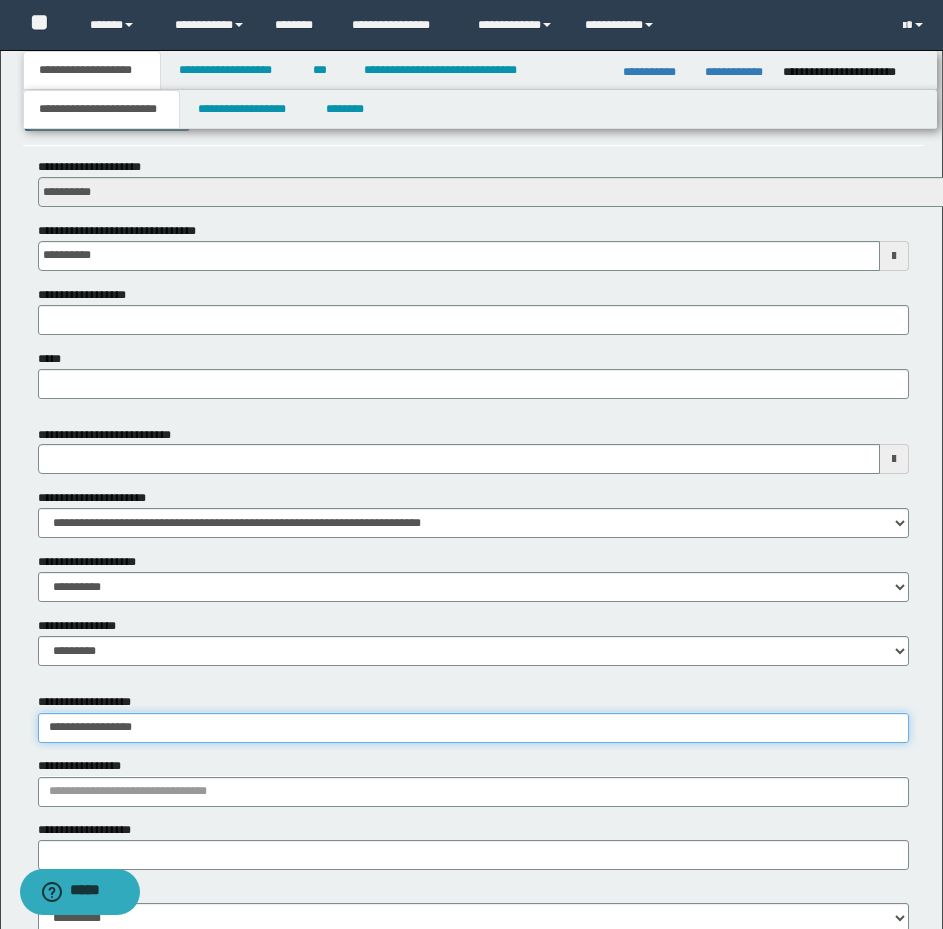drag, startPoint x: 171, startPoint y: 724, endPoint x: 105, endPoint y: 736, distance: 67.08204 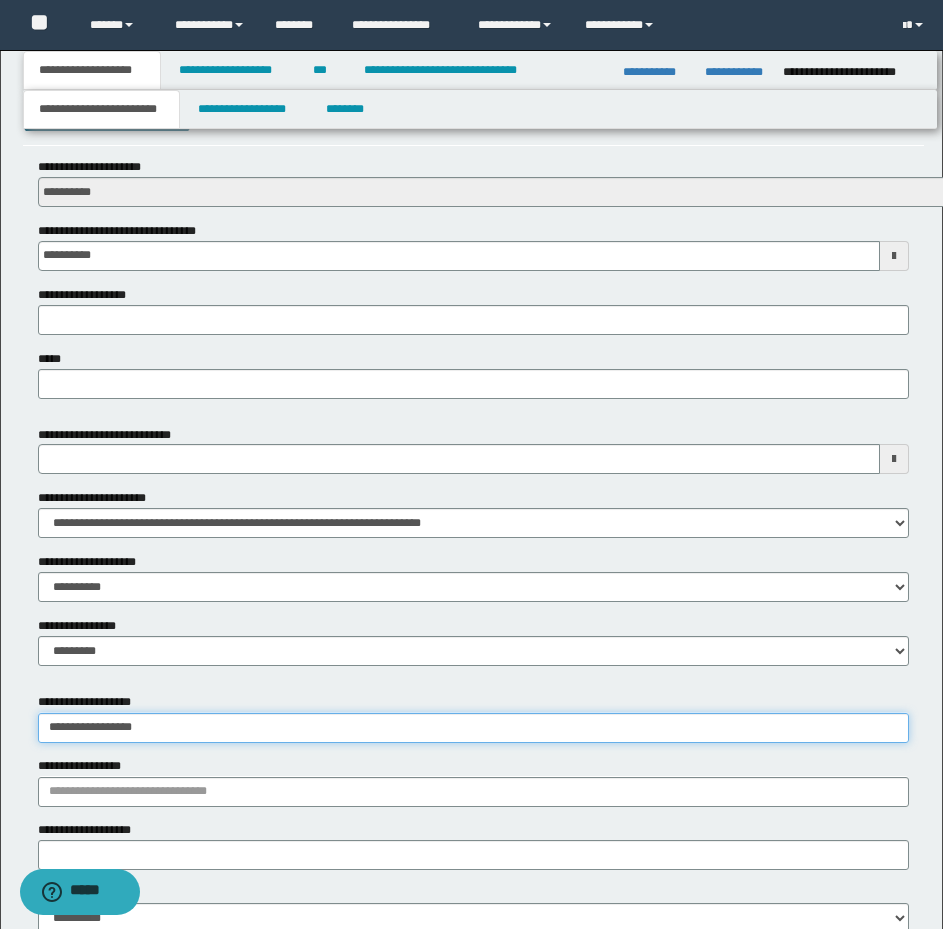 click on "**********" at bounding box center [473, 728] 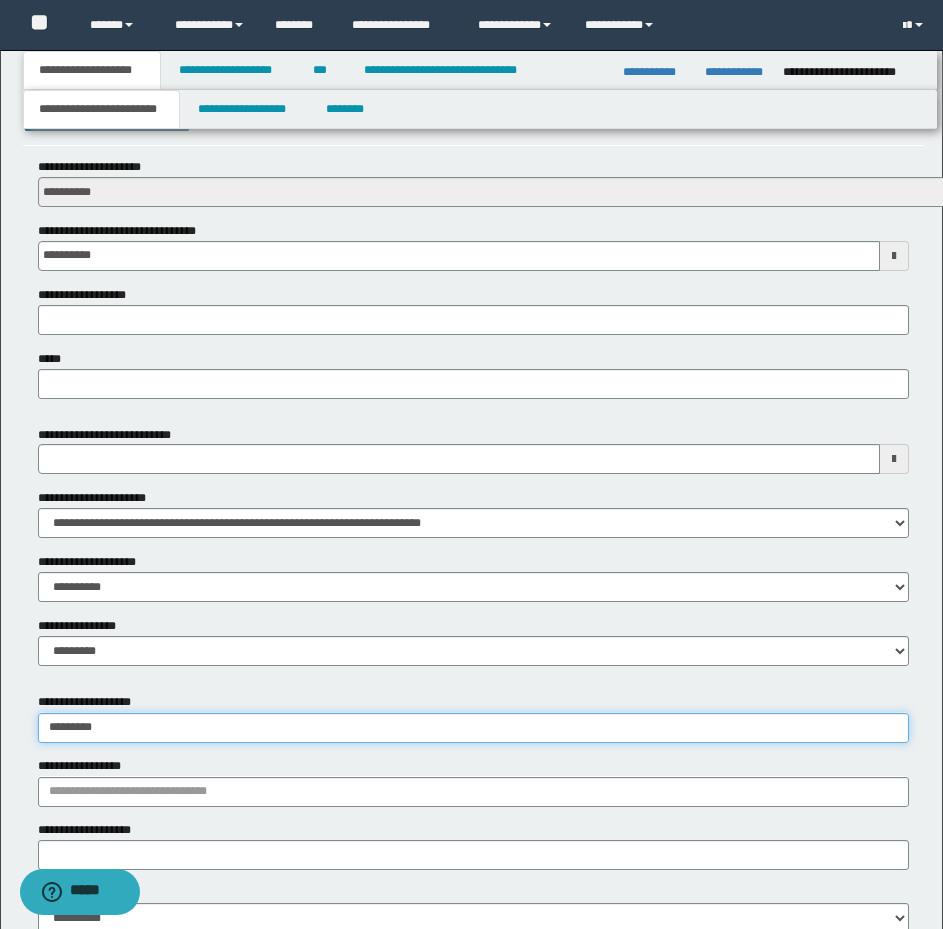 type on "********" 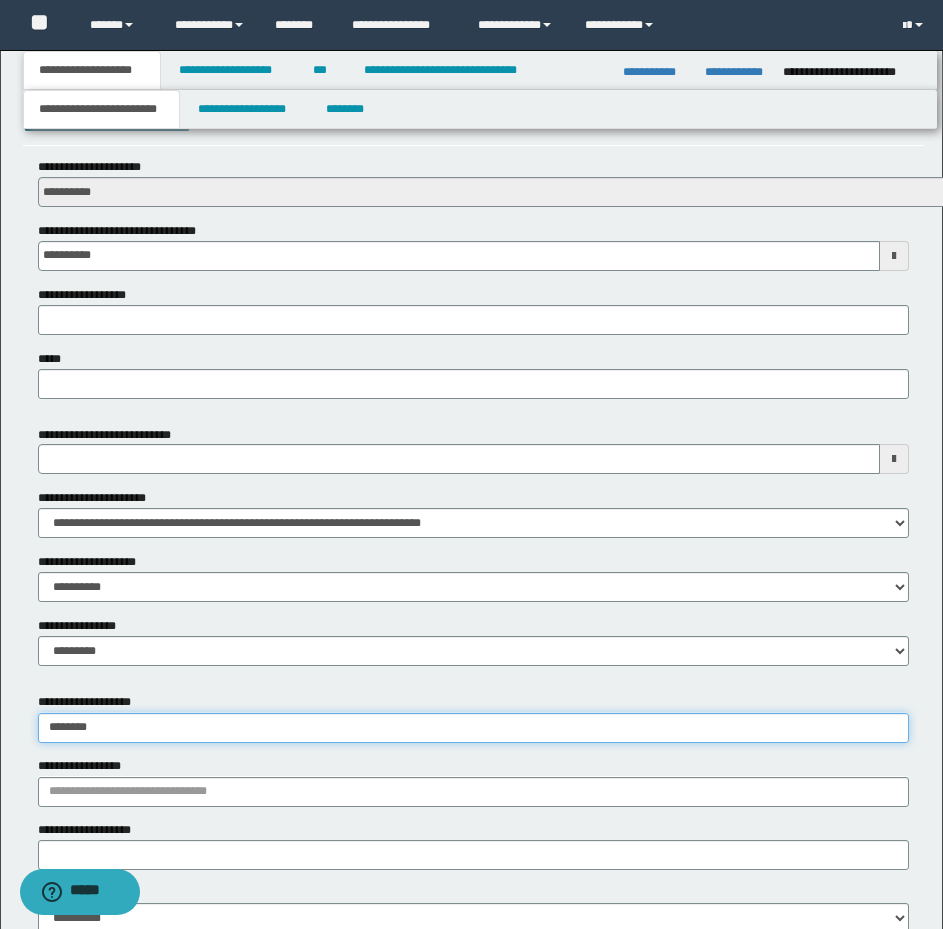 type on "**********" 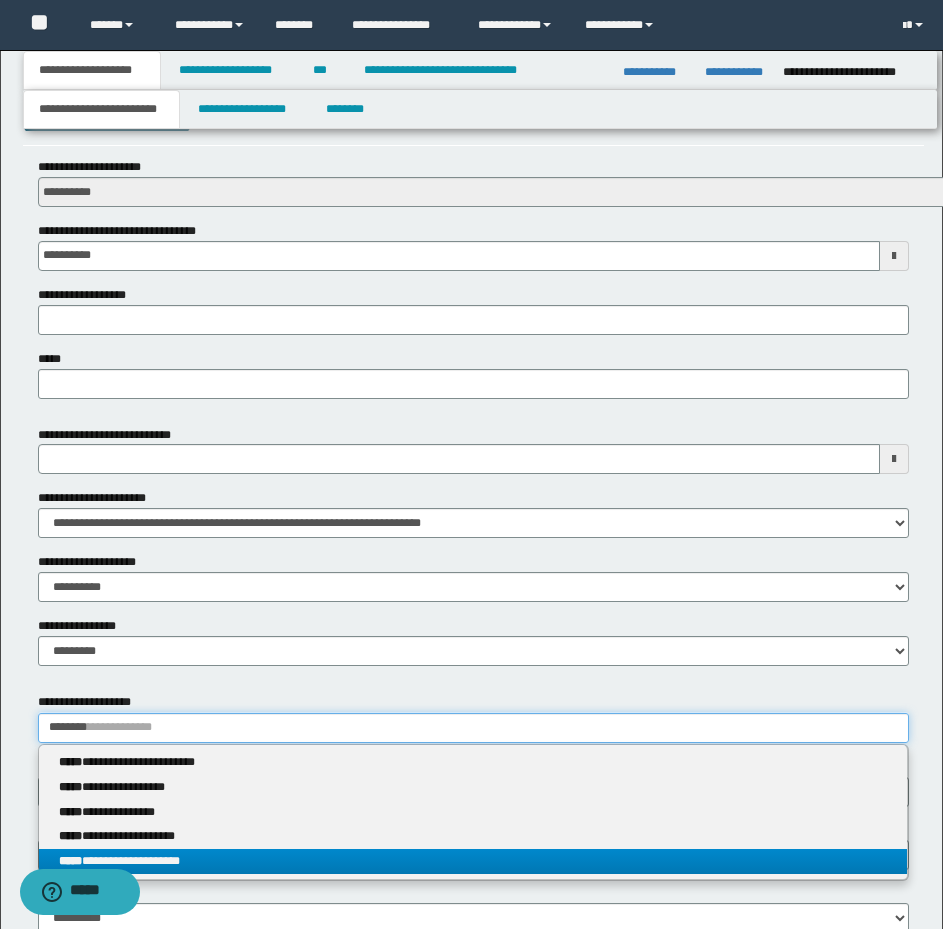 type on "********" 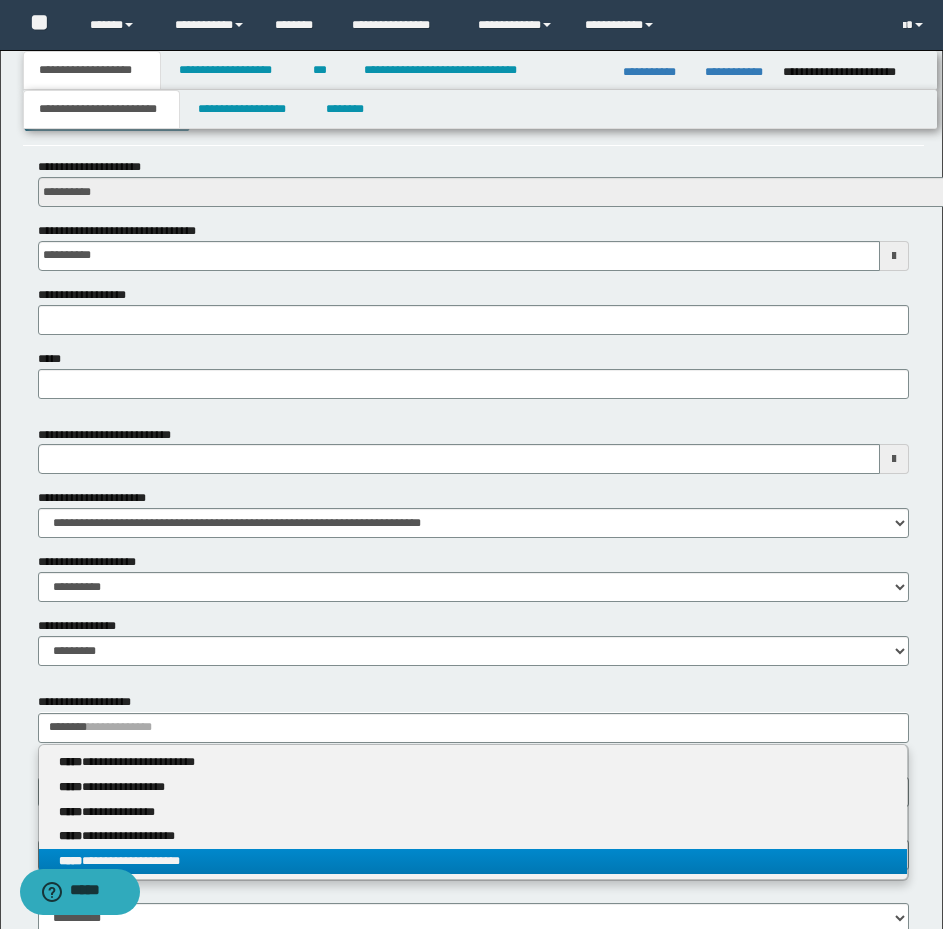 click on "**********" at bounding box center [473, 861] 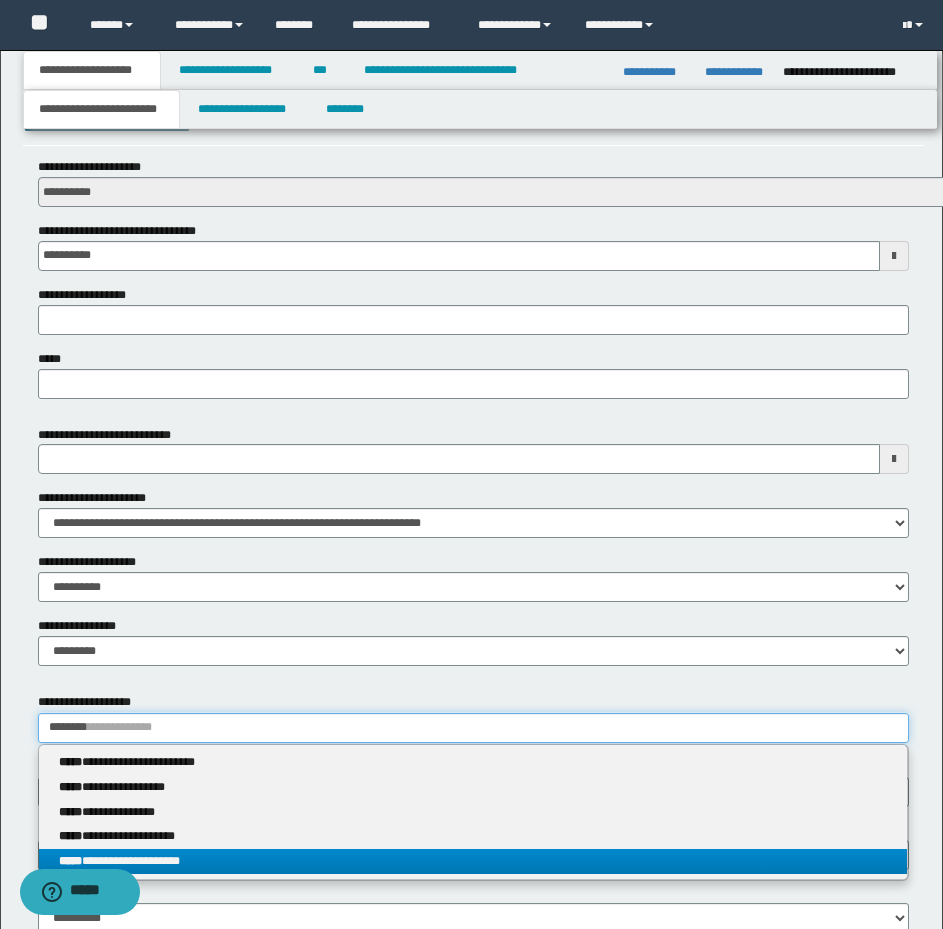 type 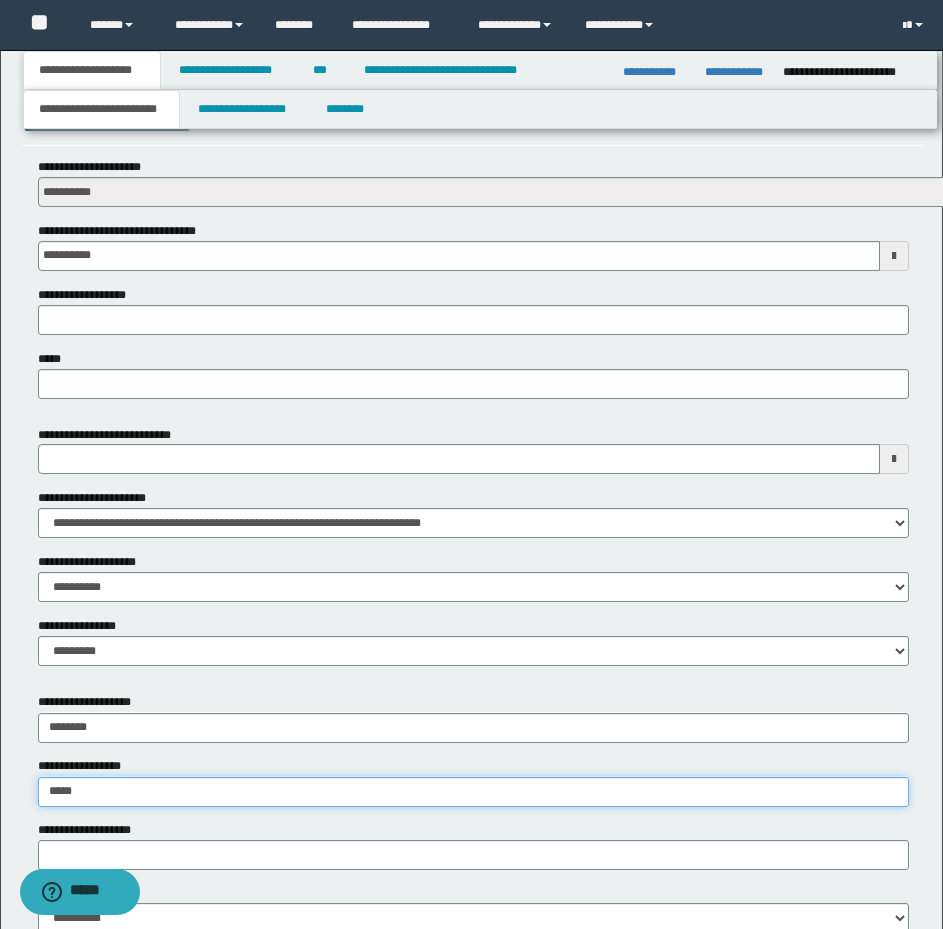 type on "*****" 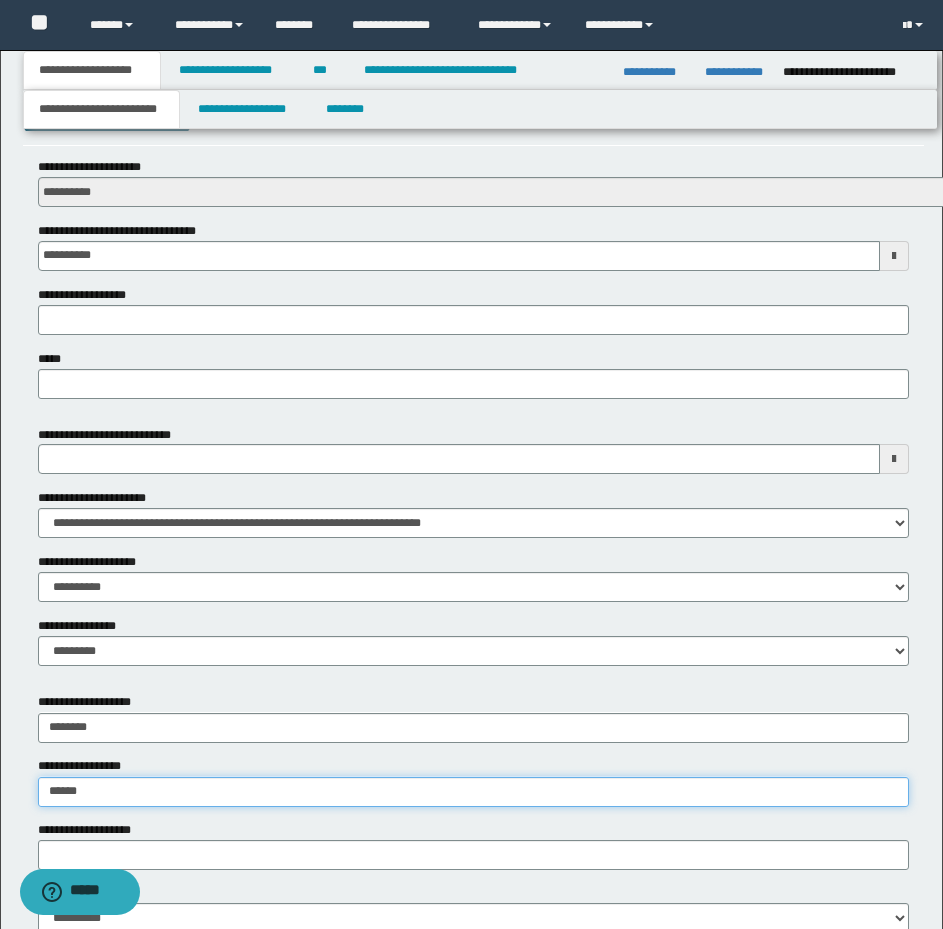 type on "**********" 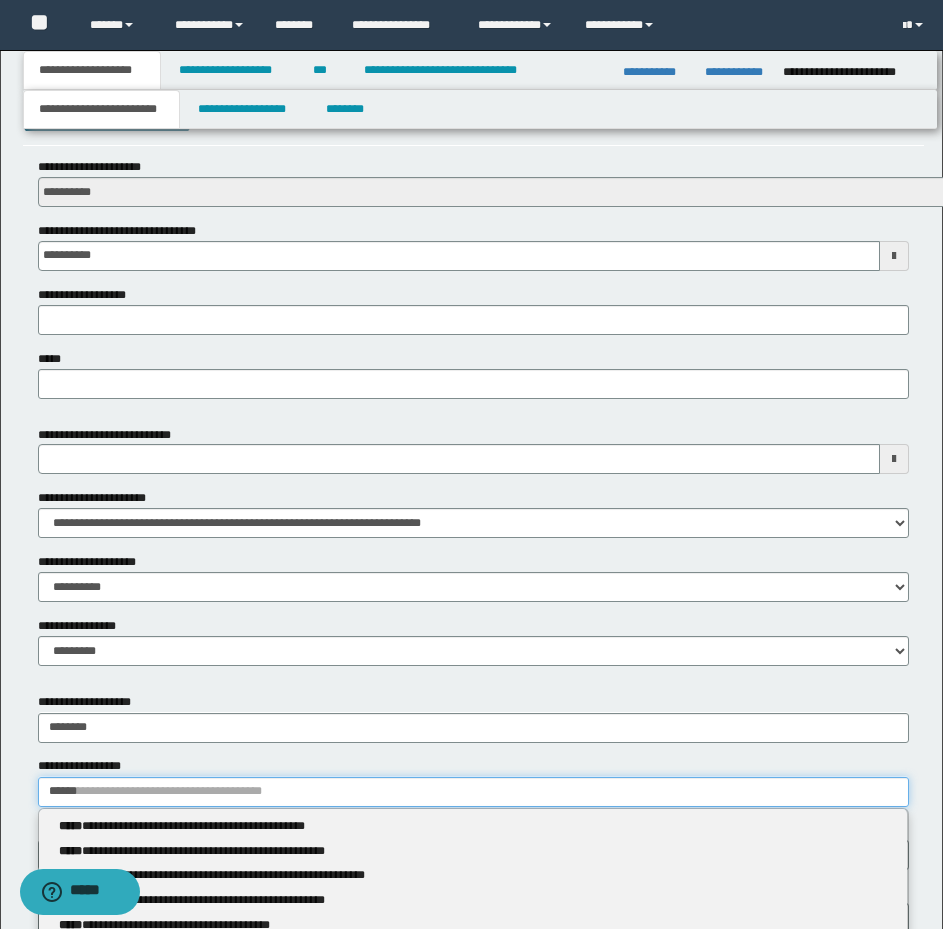 type 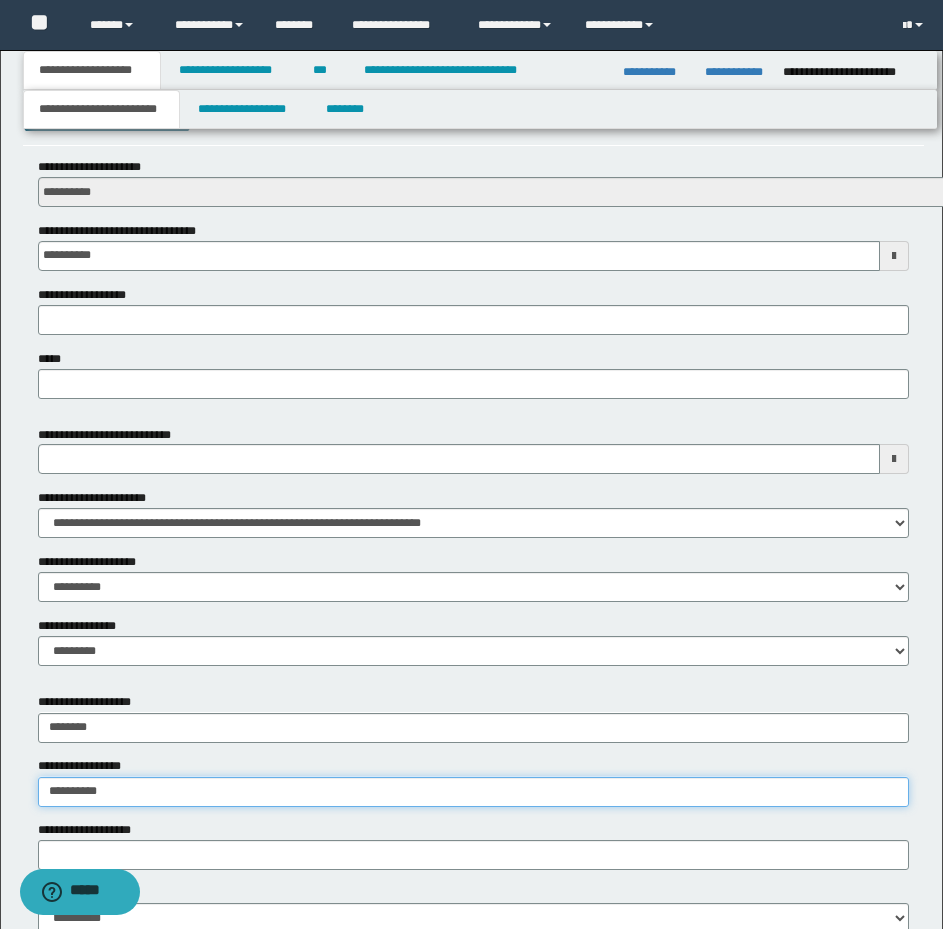 type on "**********" 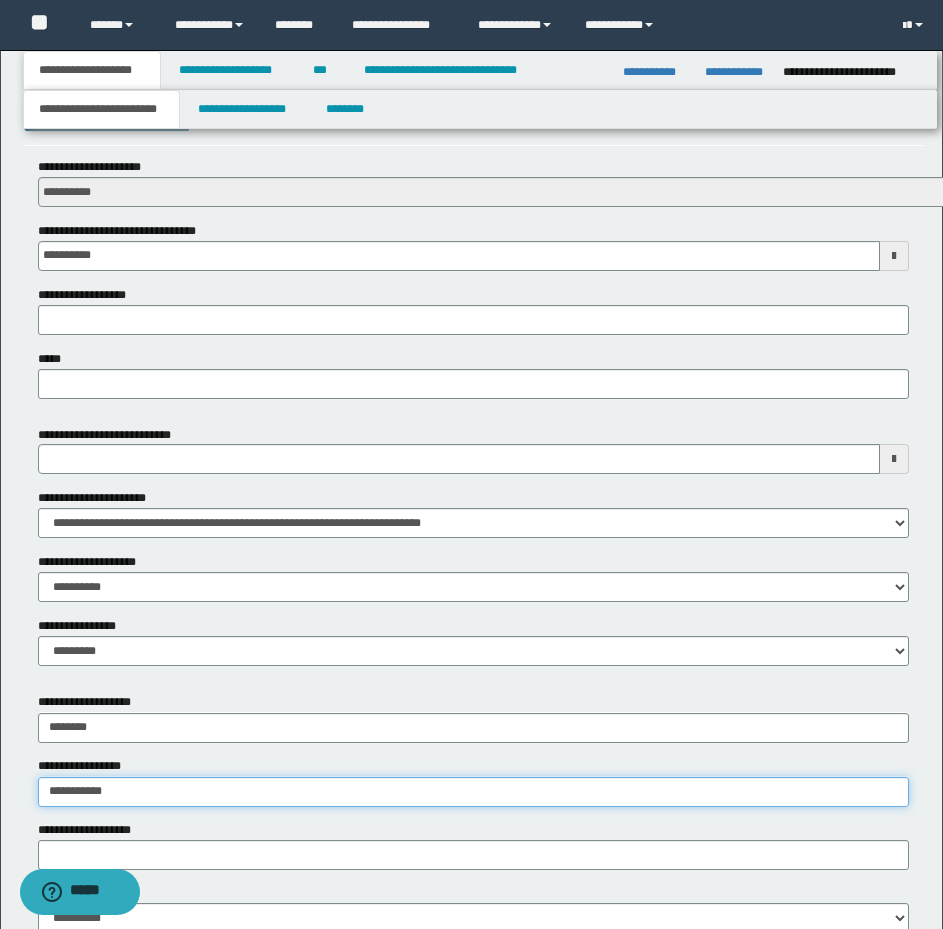 type on "**********" 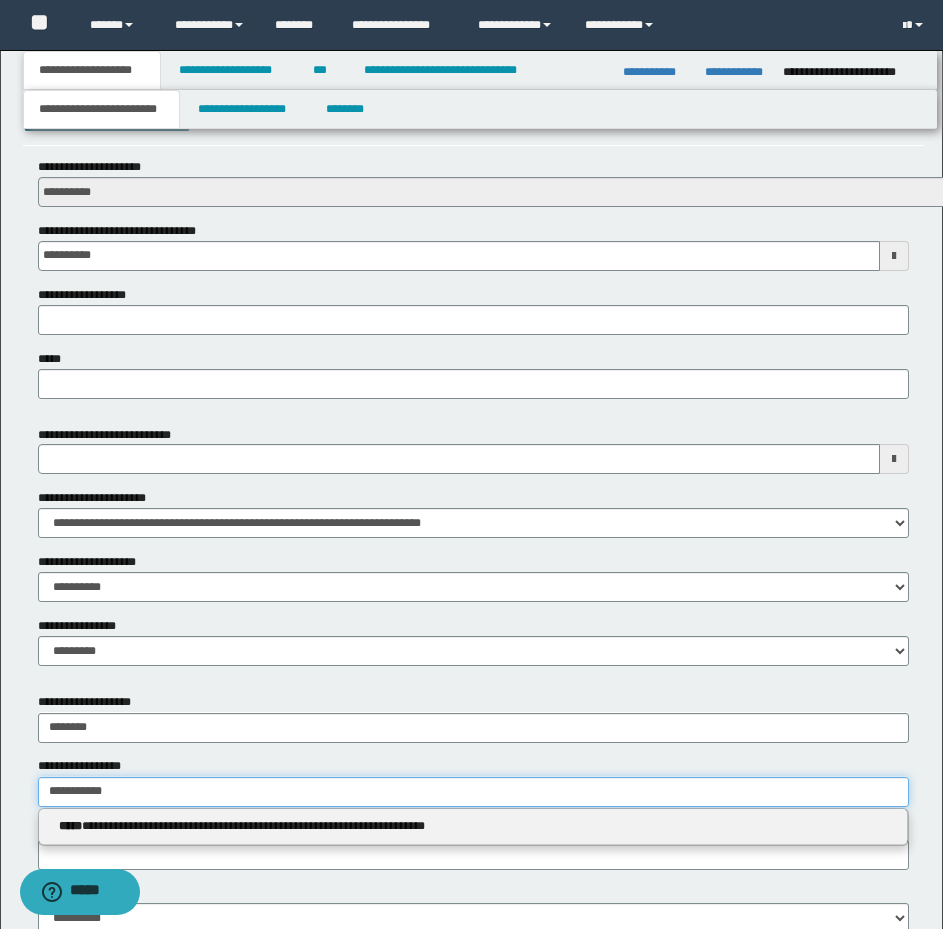 type 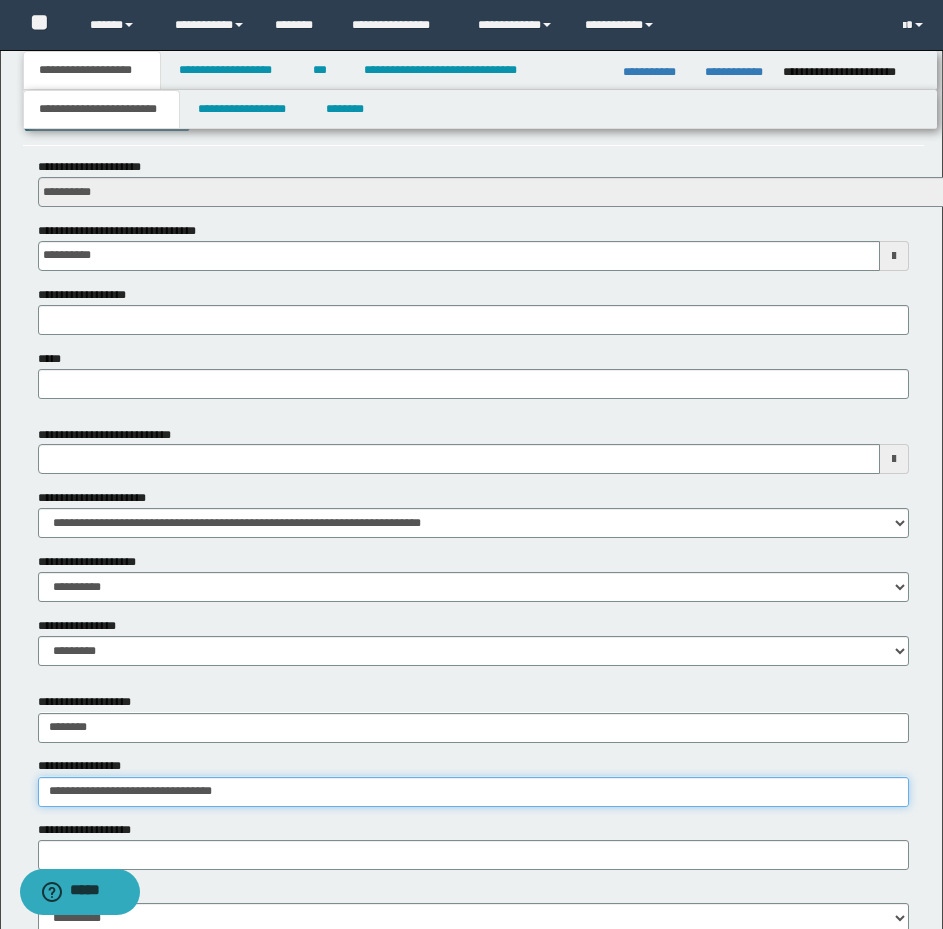 type on "**********" 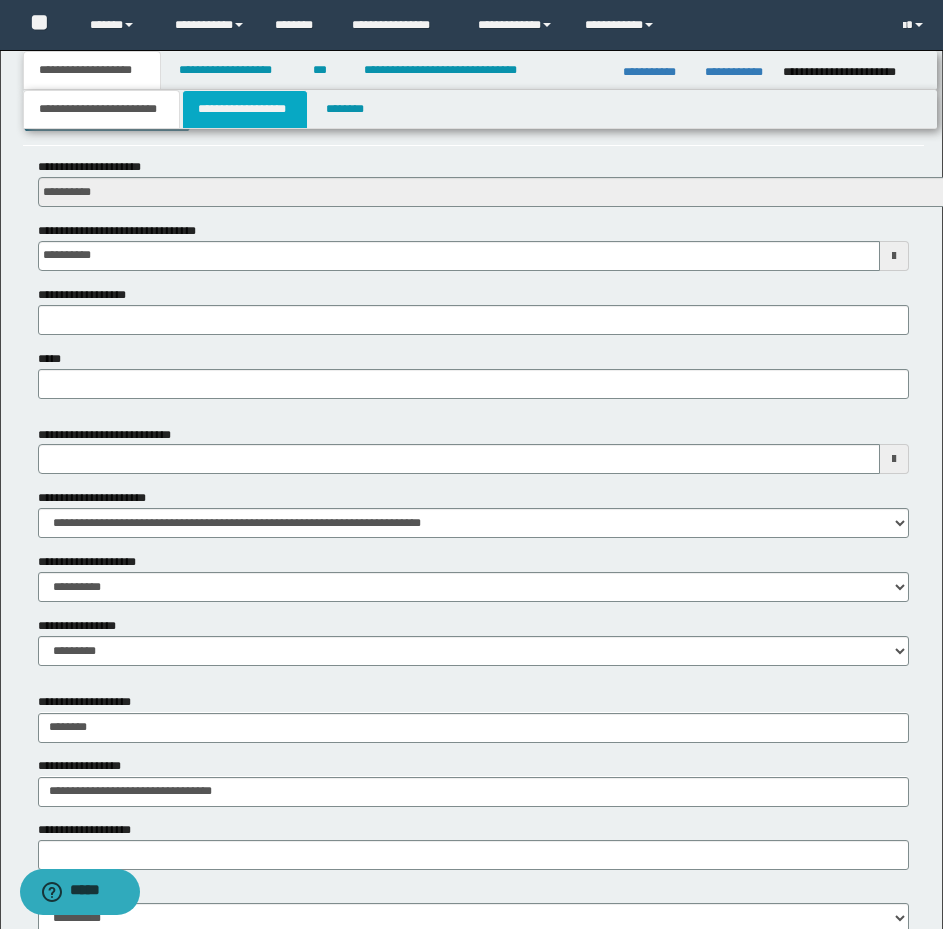 click on "**********" at bounding box center (245, 109) 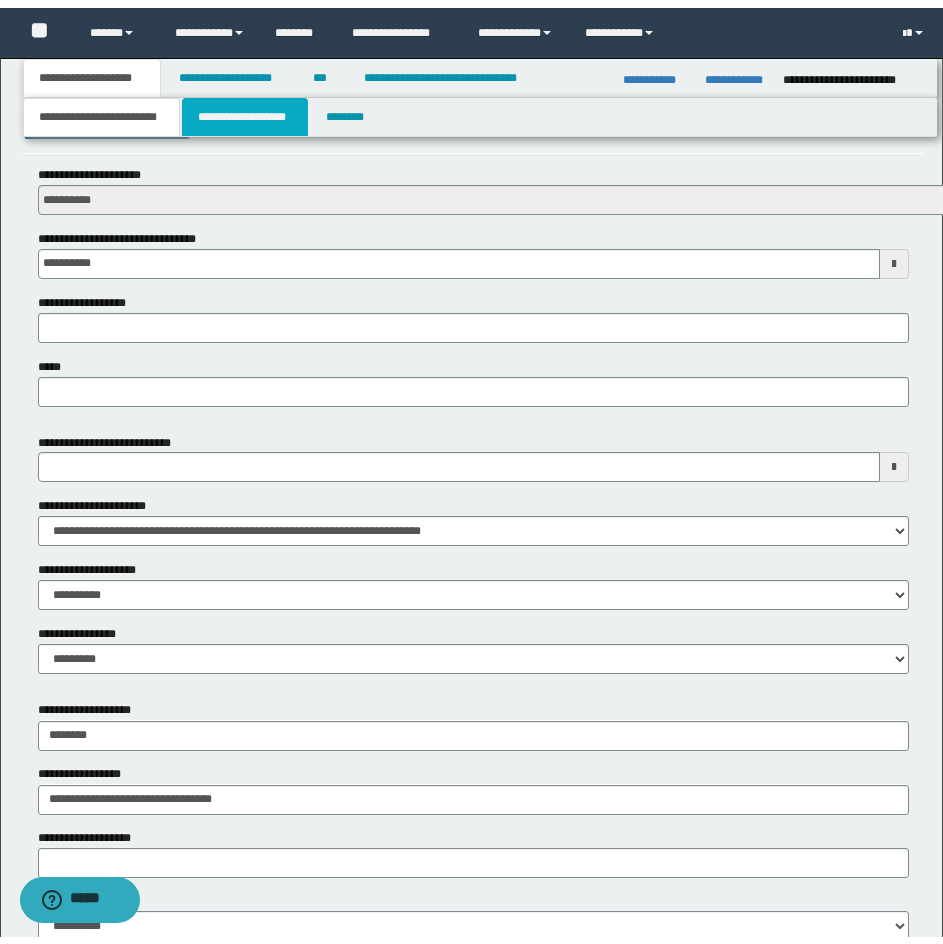 scroll, scrollTop: 0, scrollLeft: 0, axis: both 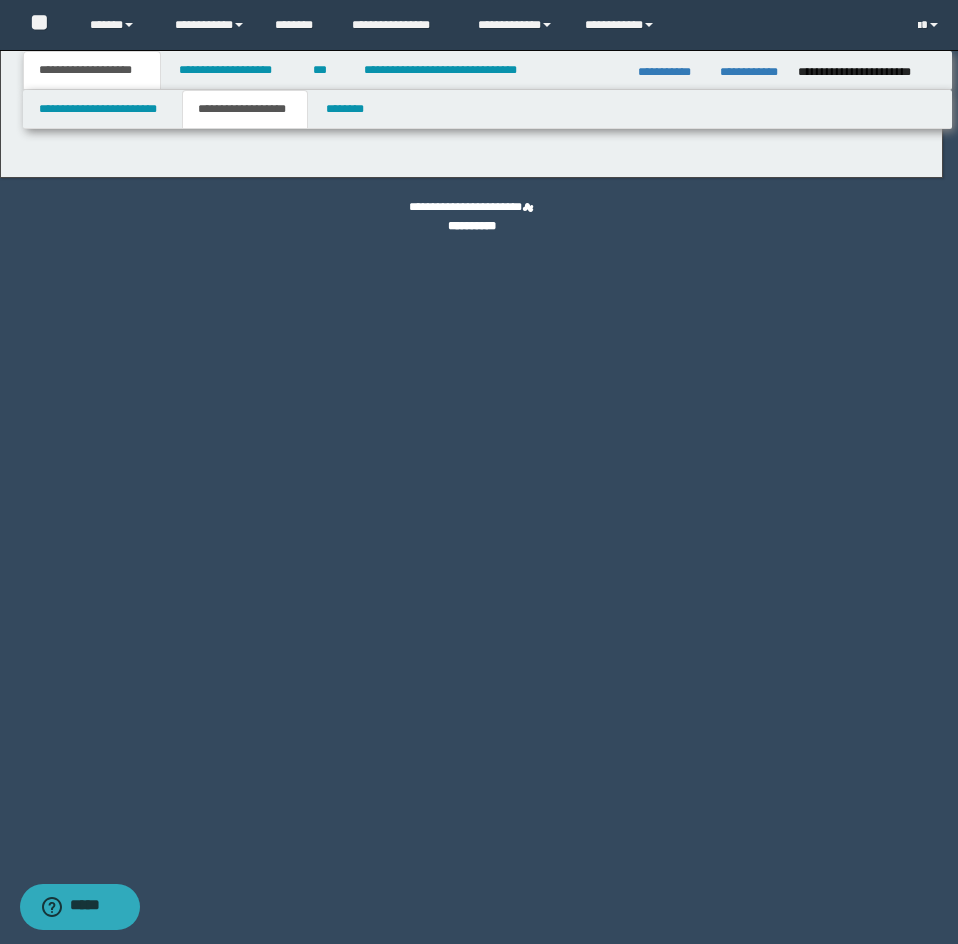 type on "********" 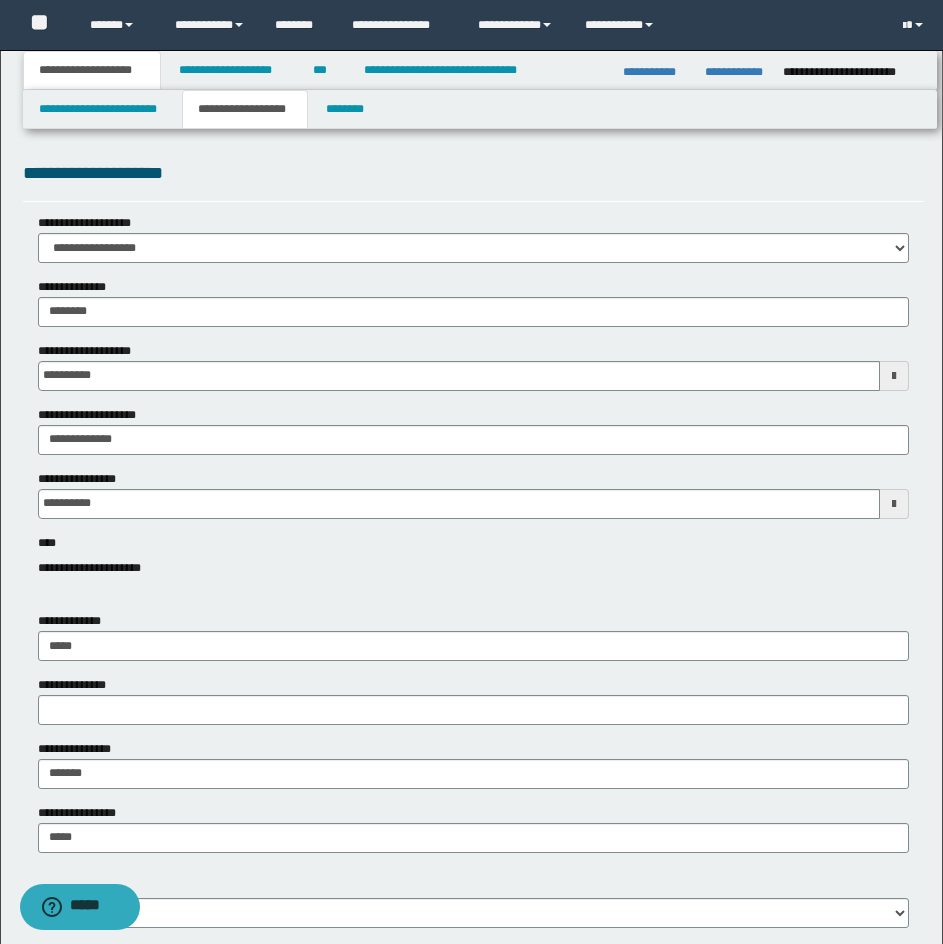 drag, startPoint x: 738, startPoint y: 191, endPoint x: 818, endPoint y: 187, distance: 80.09994 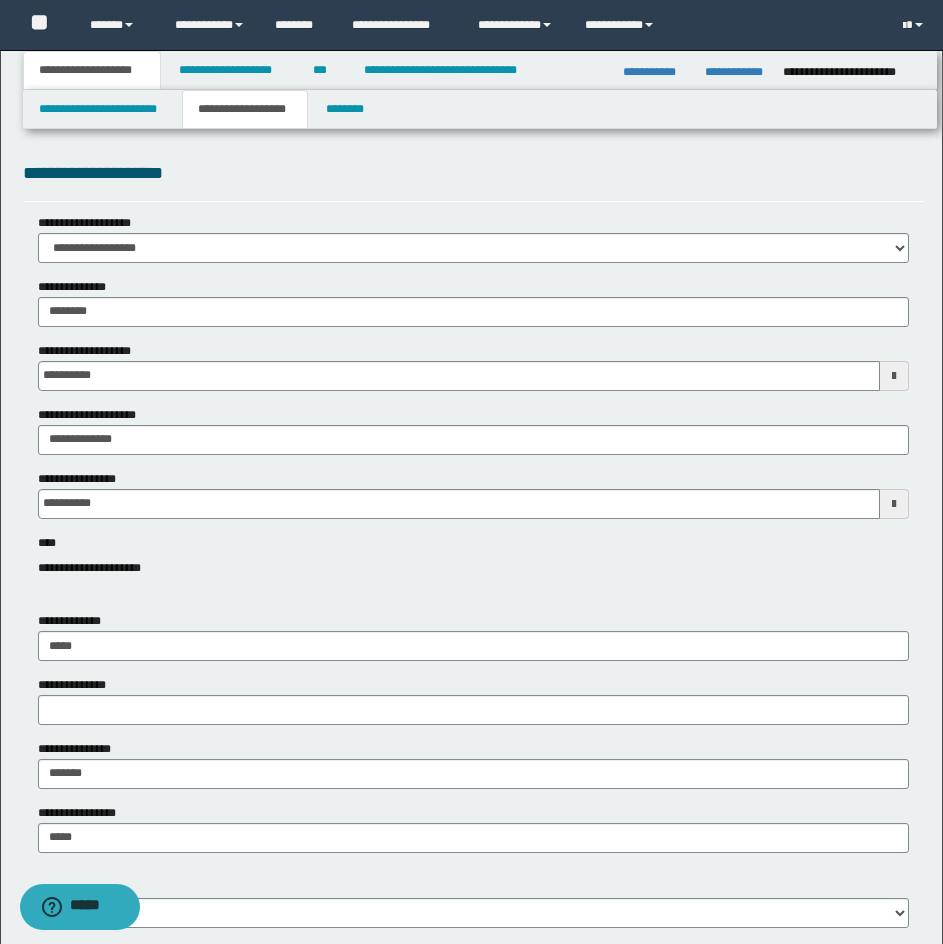 click on "**********" at bounding box center (473, 180) 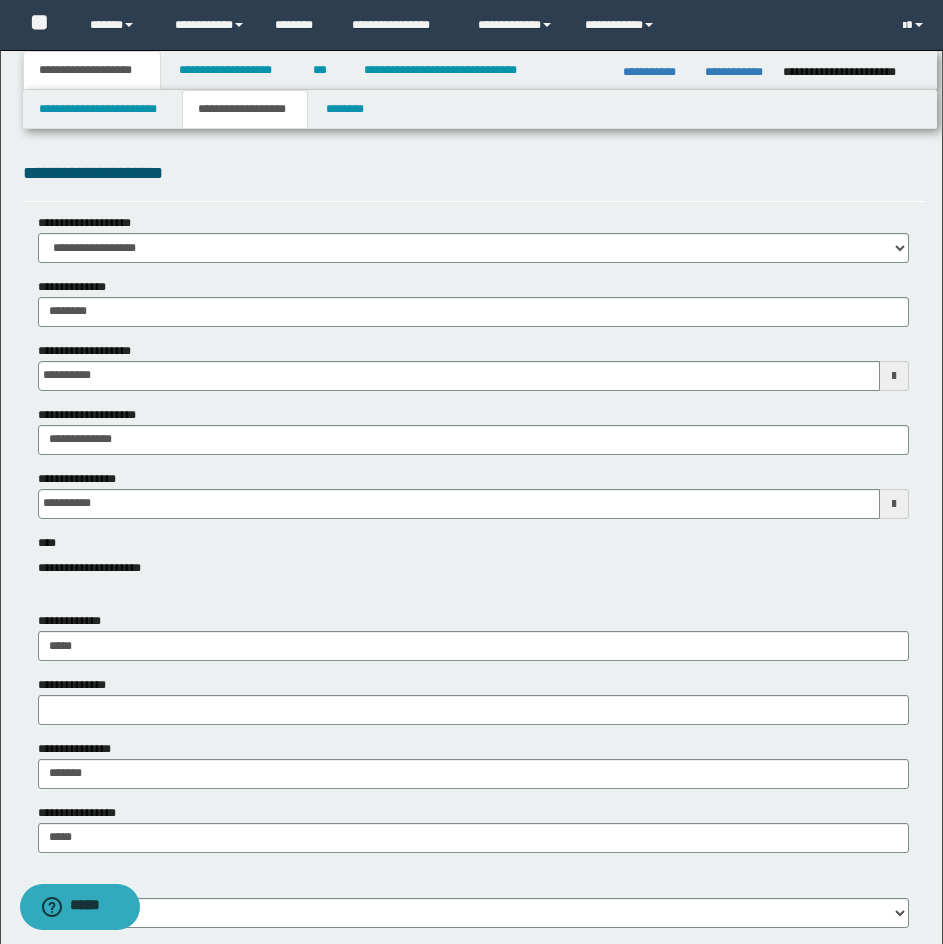 click on "**********" at bounding box center [473, 180] 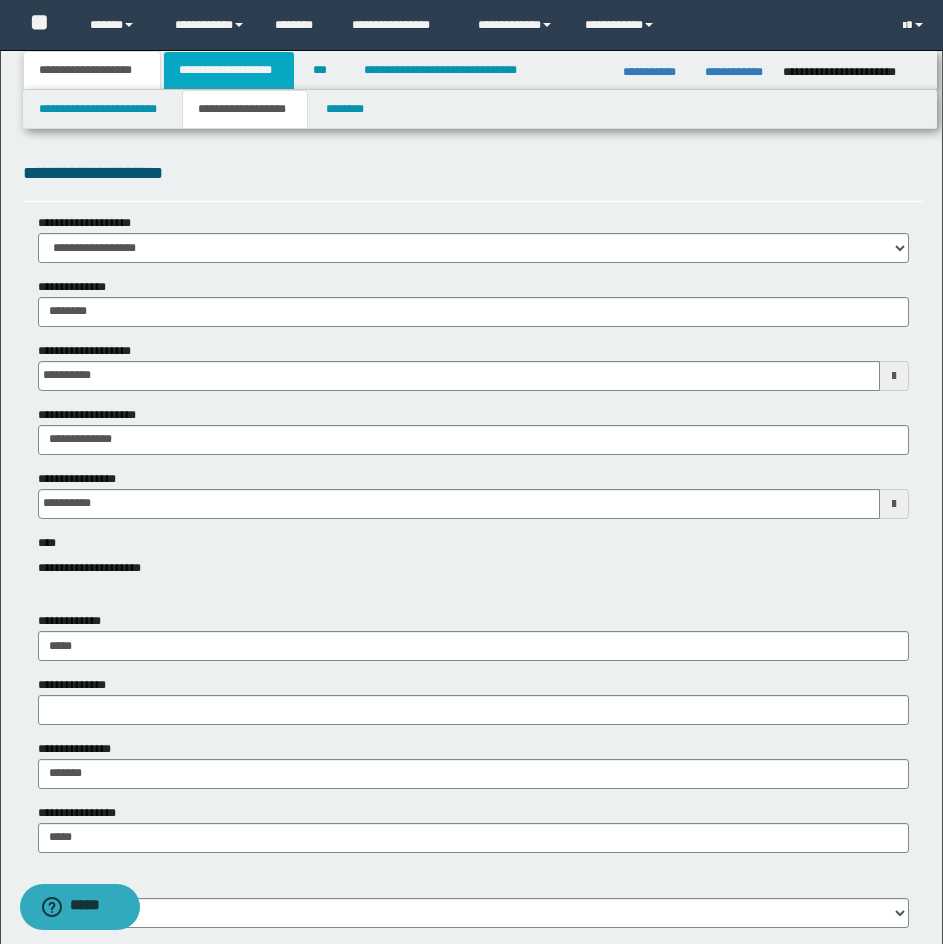 click on "**********" at bounding box center (229, 70) 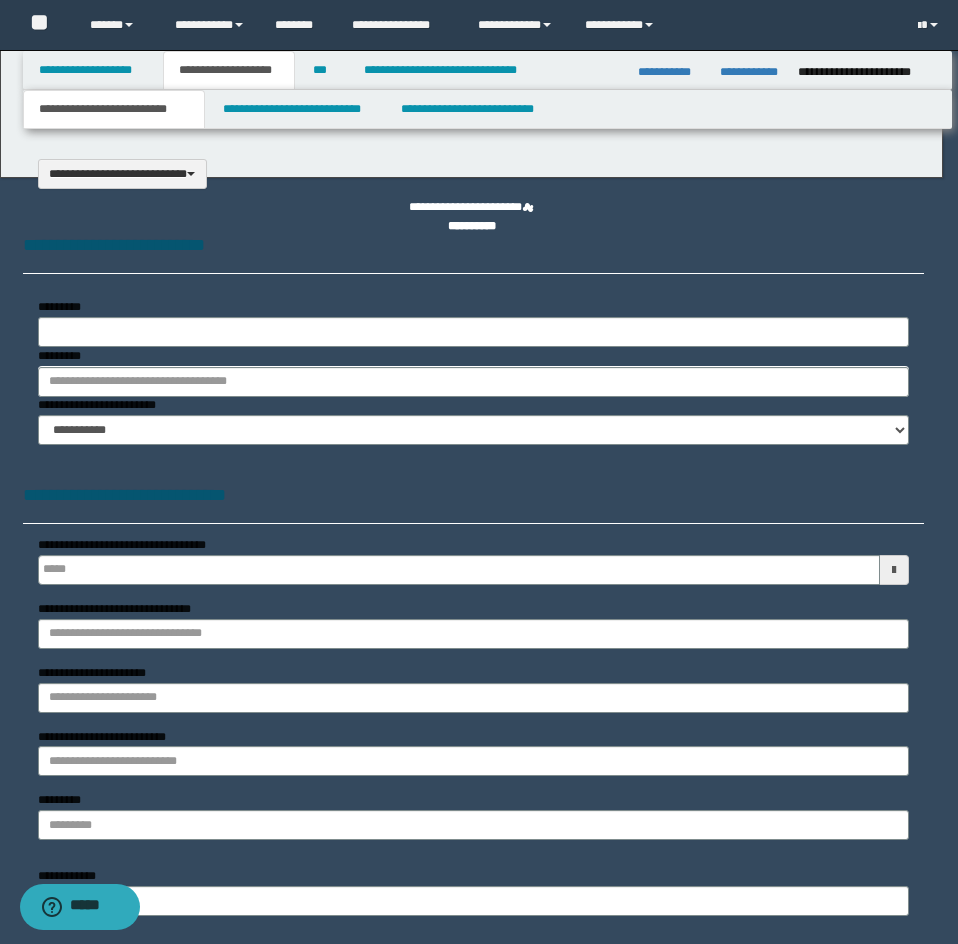 select on "*" 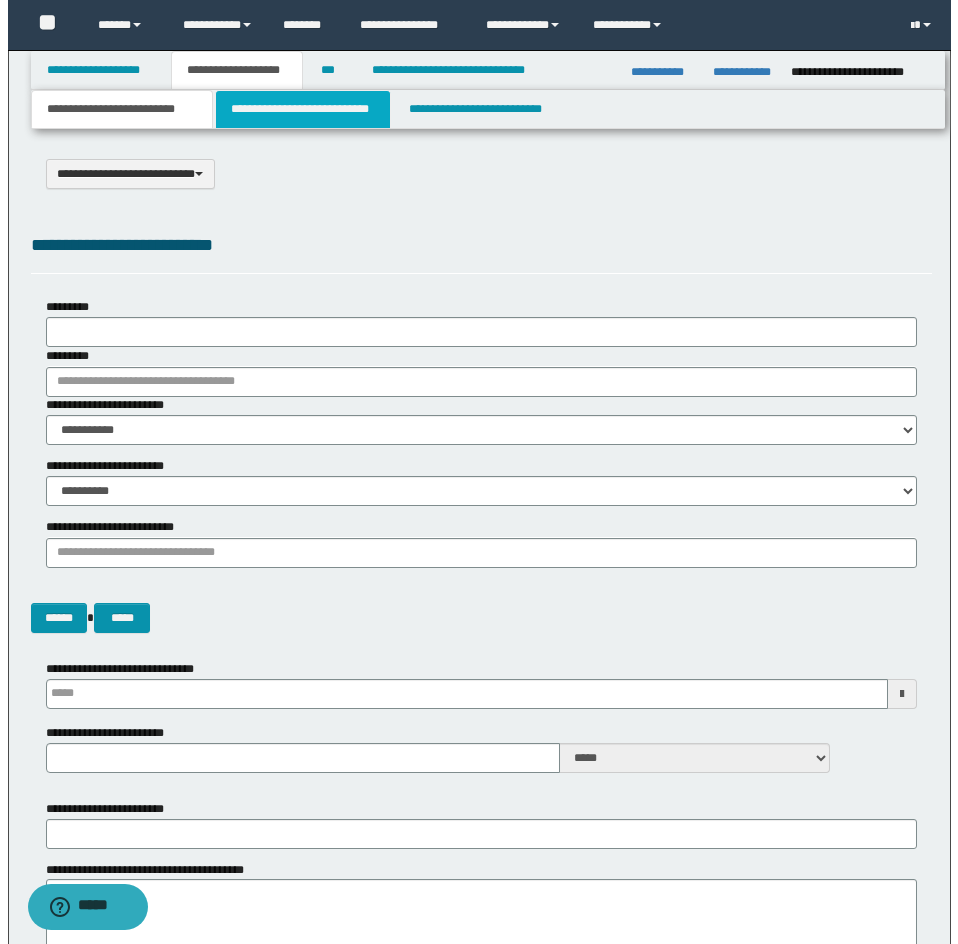 scroll, scrollTop: 0, scrollLeft: 0, axis: both 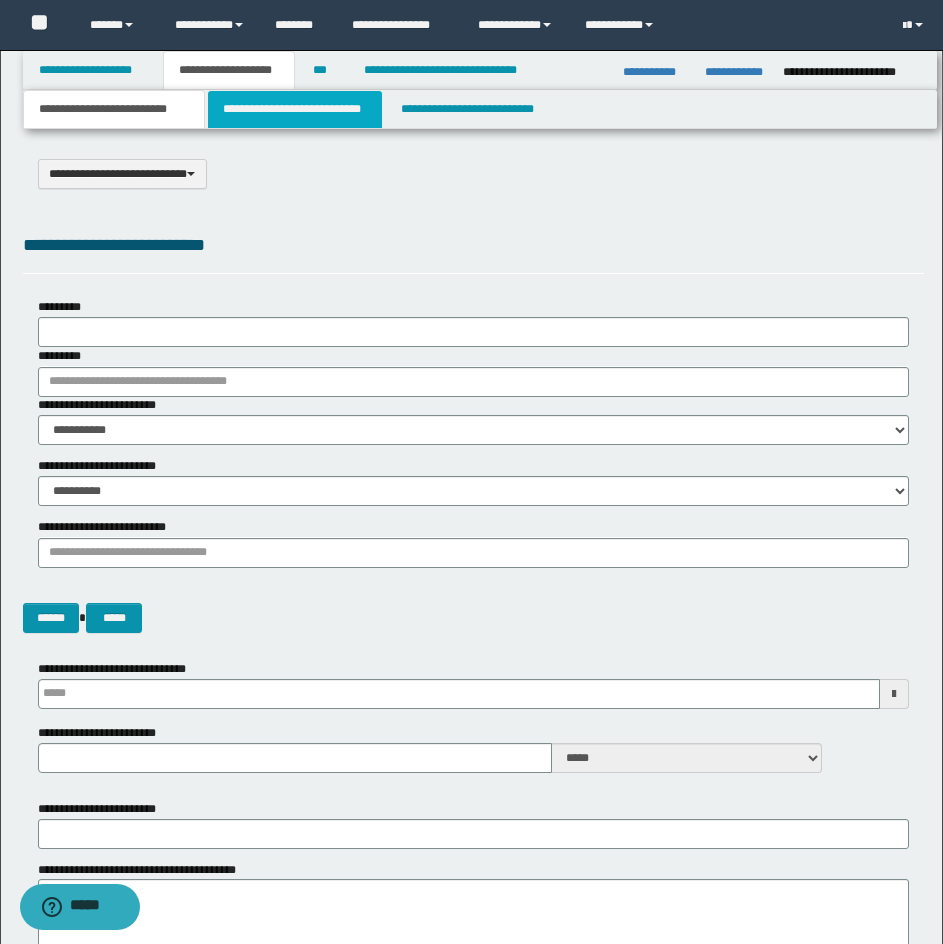 click on "**********" at bounding box center (295, 109) 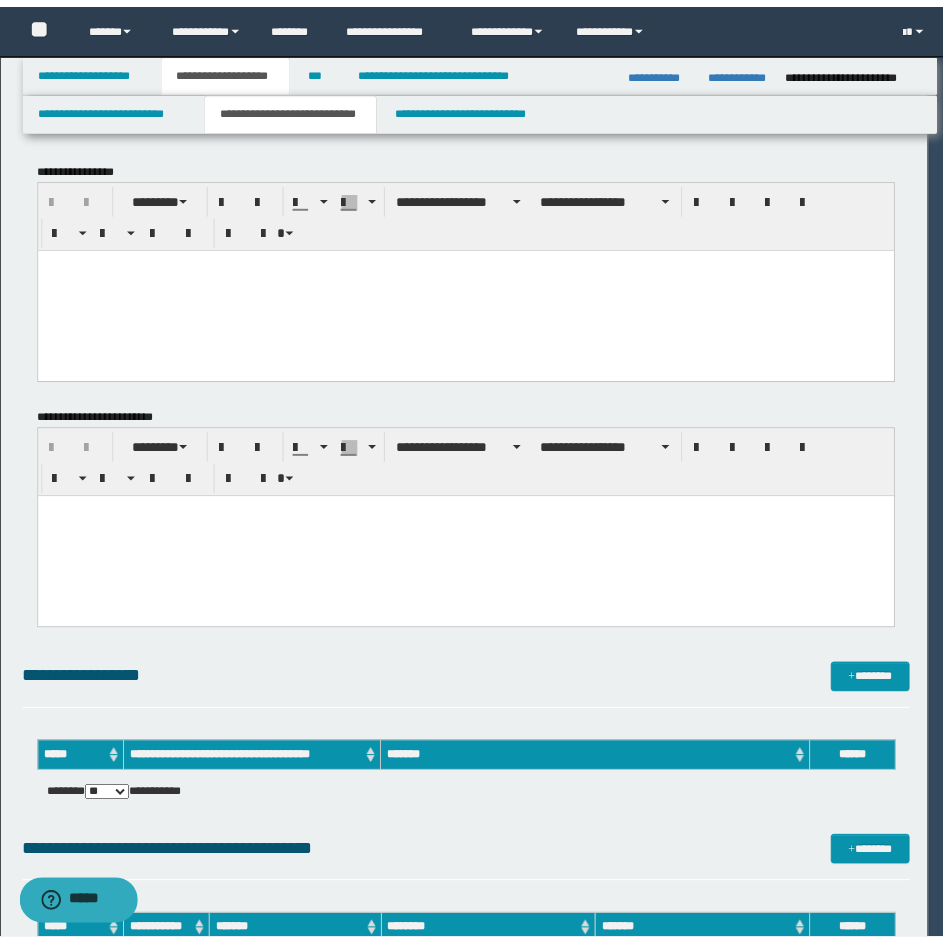 scroll, scrollTop: 0, scrollLeft: 0, axis: both 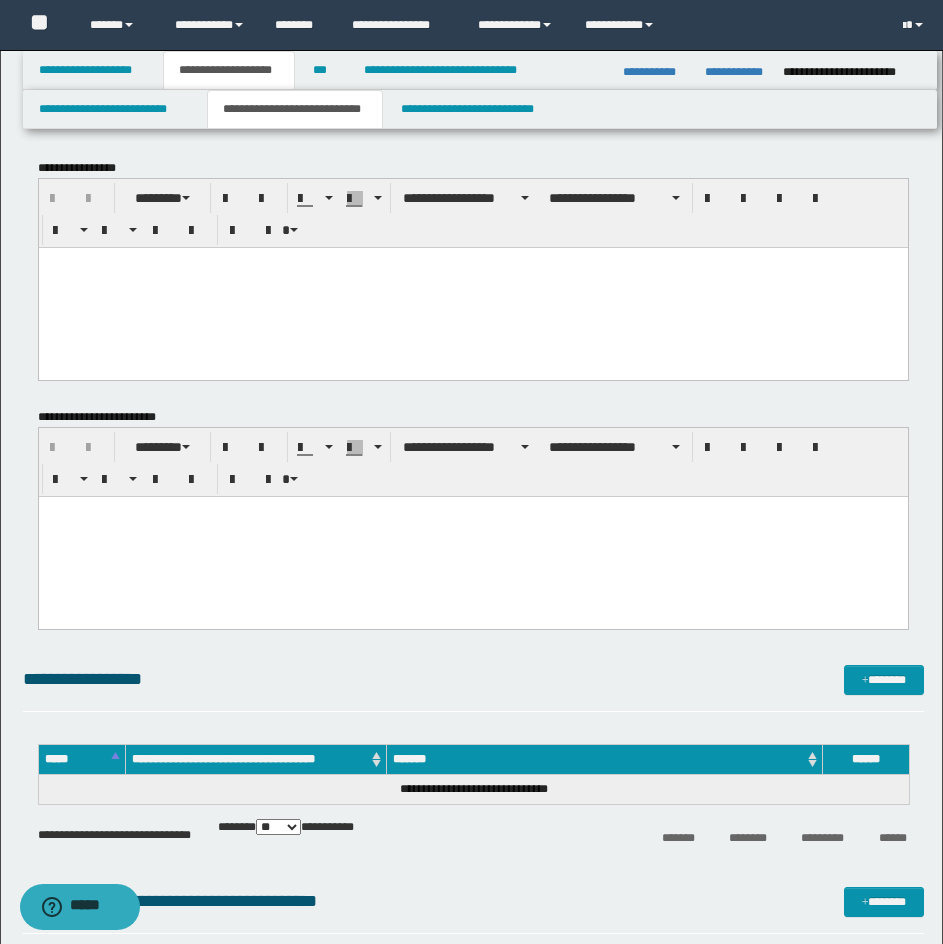 drag, startPoint x: 413, startPoint y: 302, endPoint x: 270, endPoint y: 292, distance: 143.34923 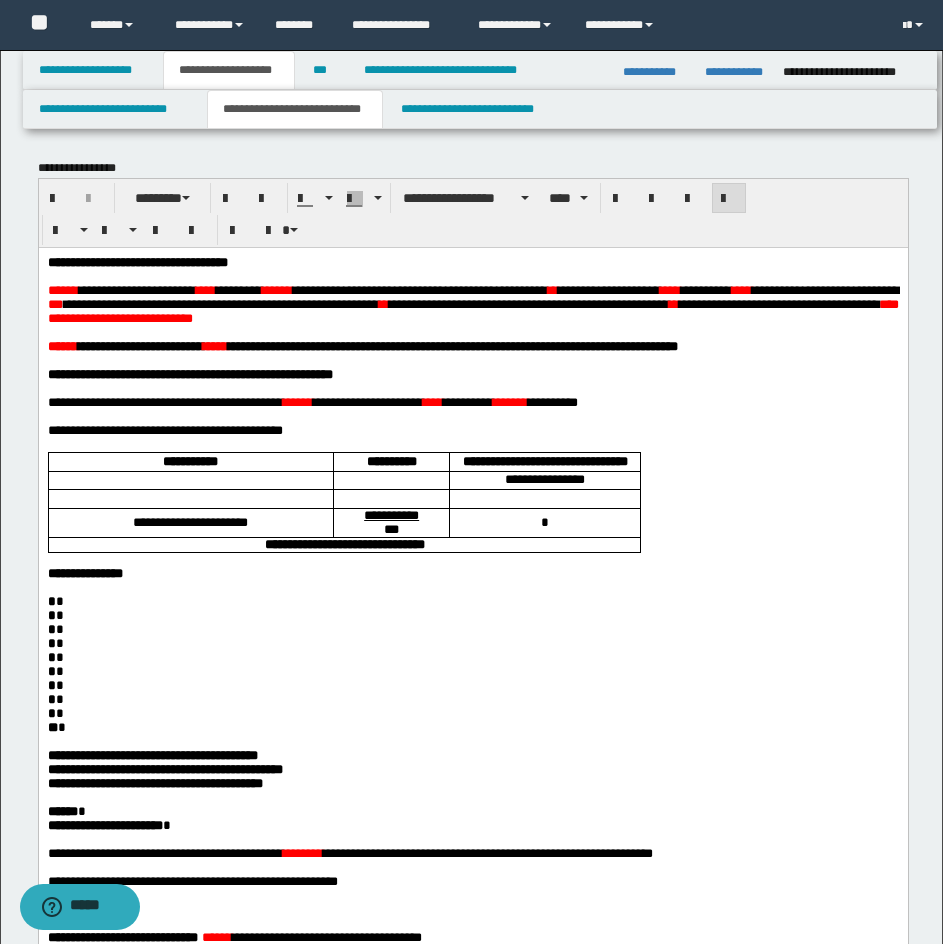 click on "**********" at bounding box center (472, 722) 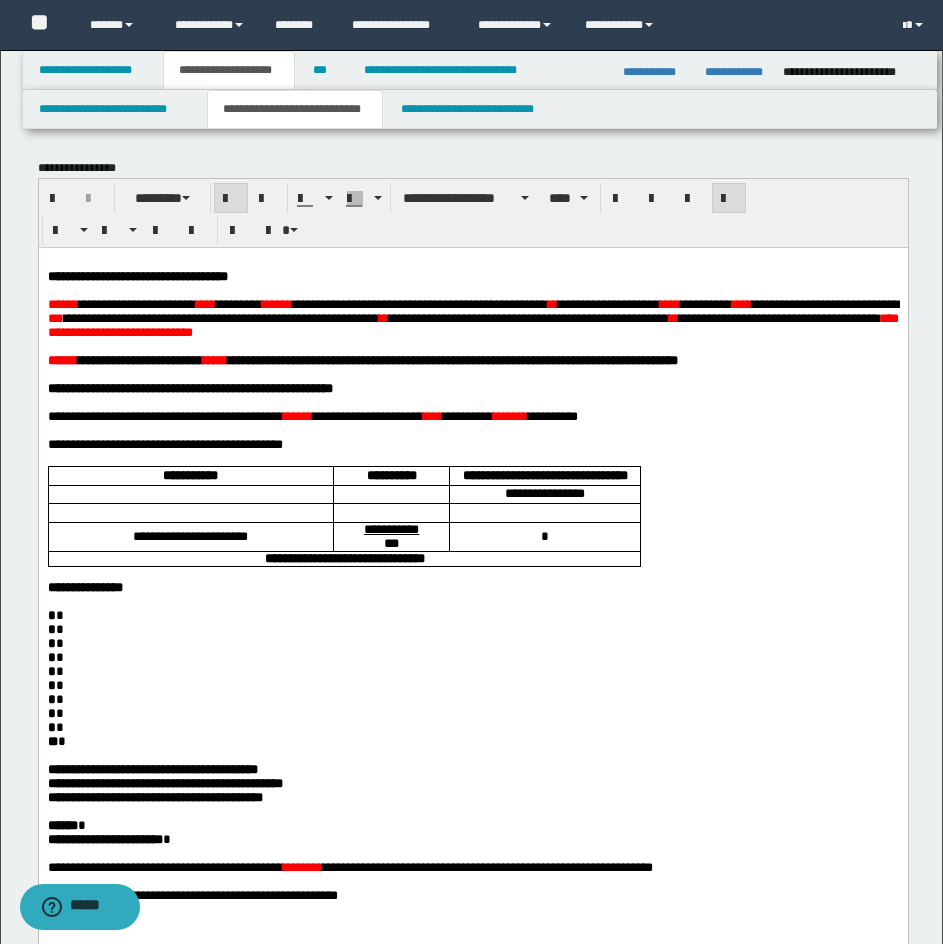 click on "**********" at bounding box center (473, 778) 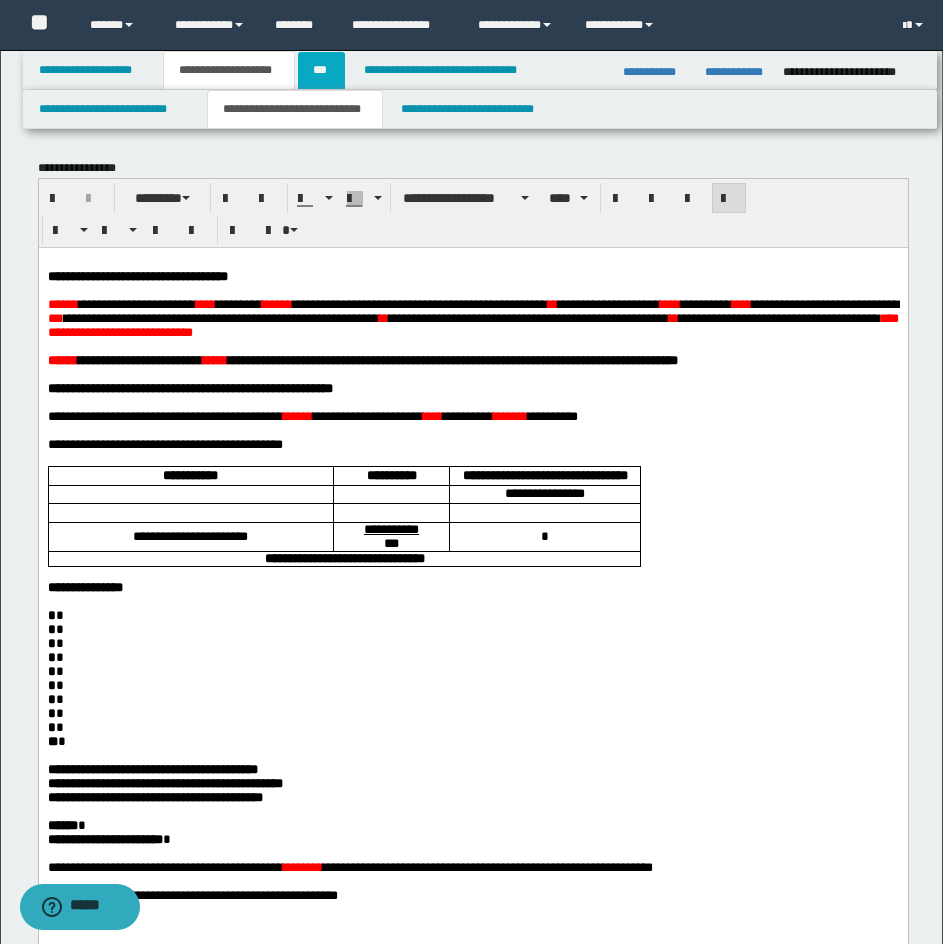 click on "***" at bounding box center (321, 70) 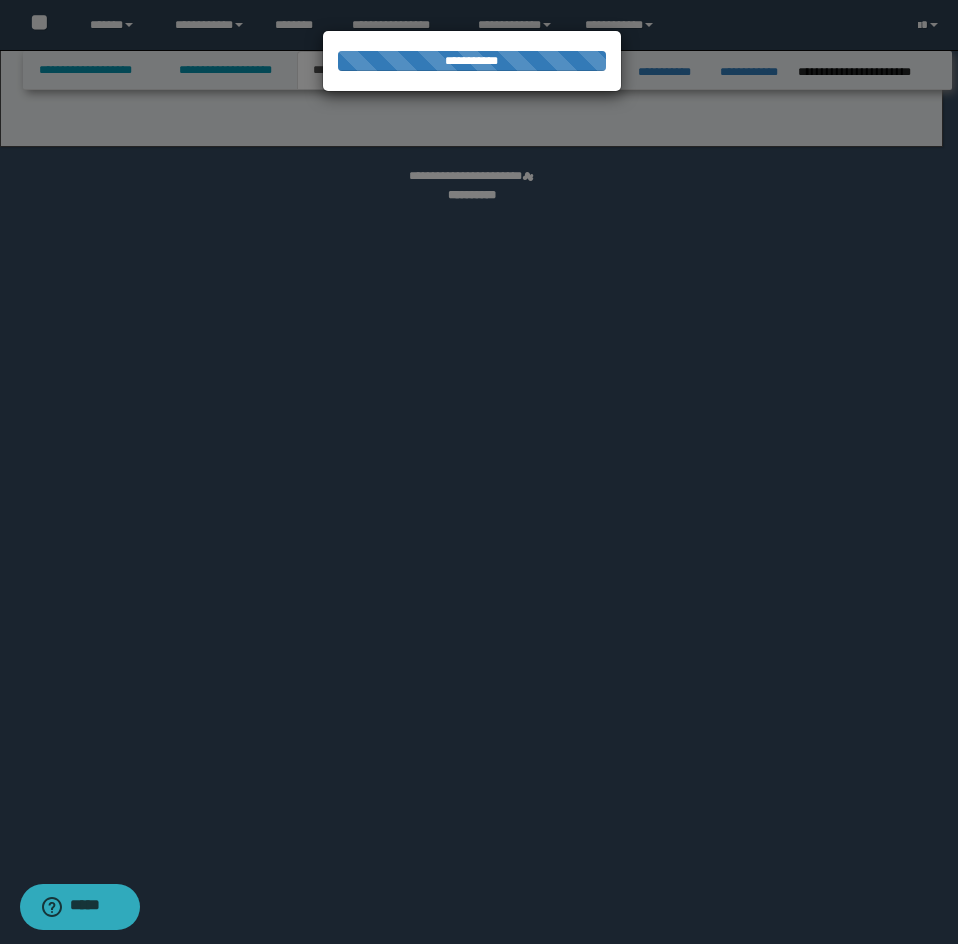 select on "***" 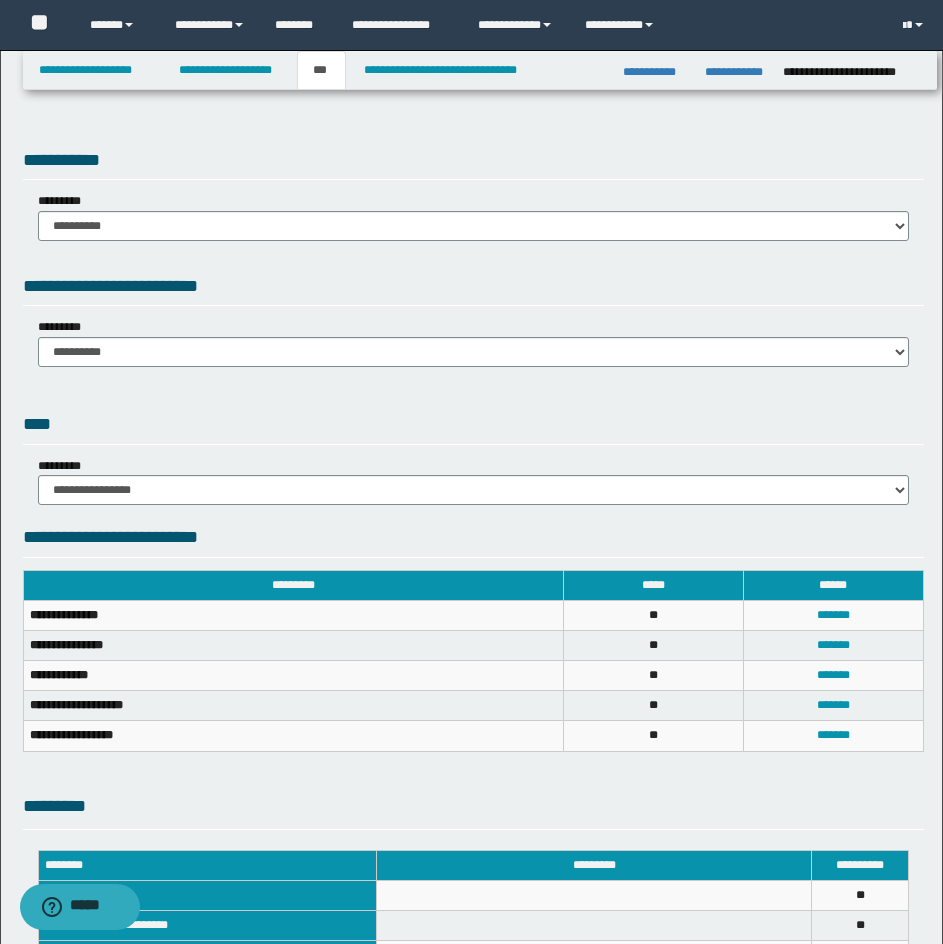 drag, startPoint x: 778, startPoint y: 187, endPoint x: 925, endPoint y: 187, distance: 147 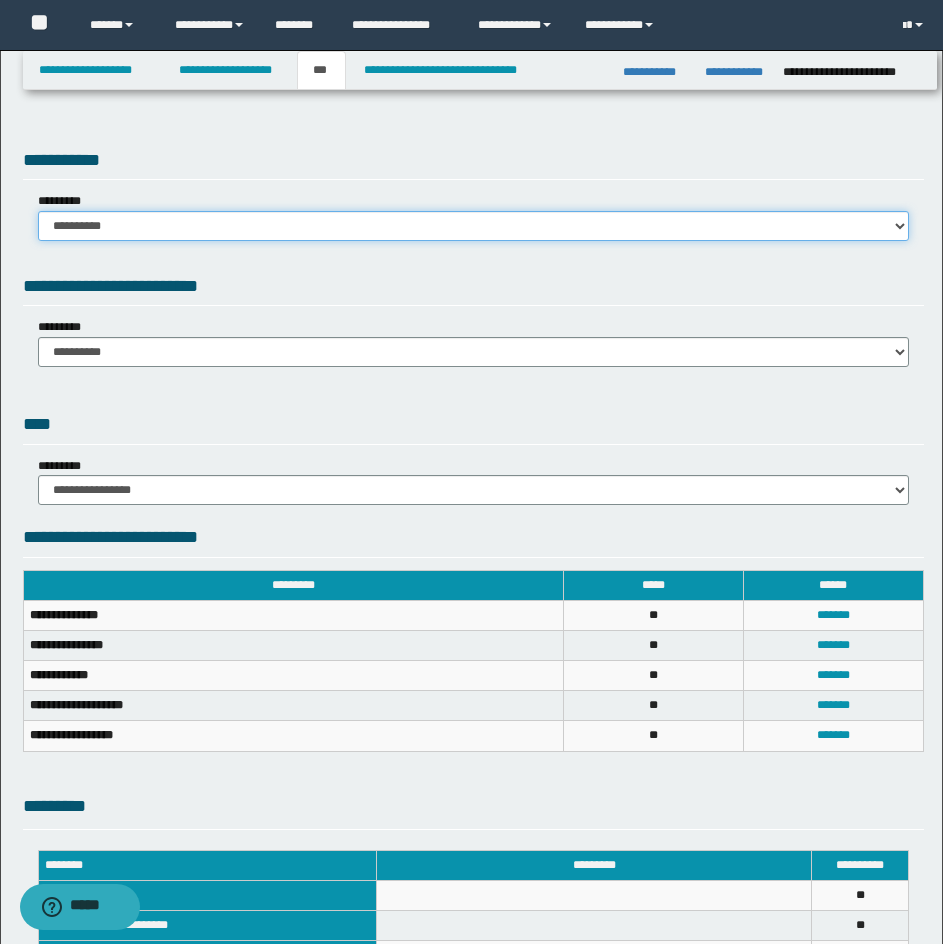 drag, startPoint x: 405, startPoint y: 212, endPoint x: 378, endPoint y: 237, distance: 36.796738 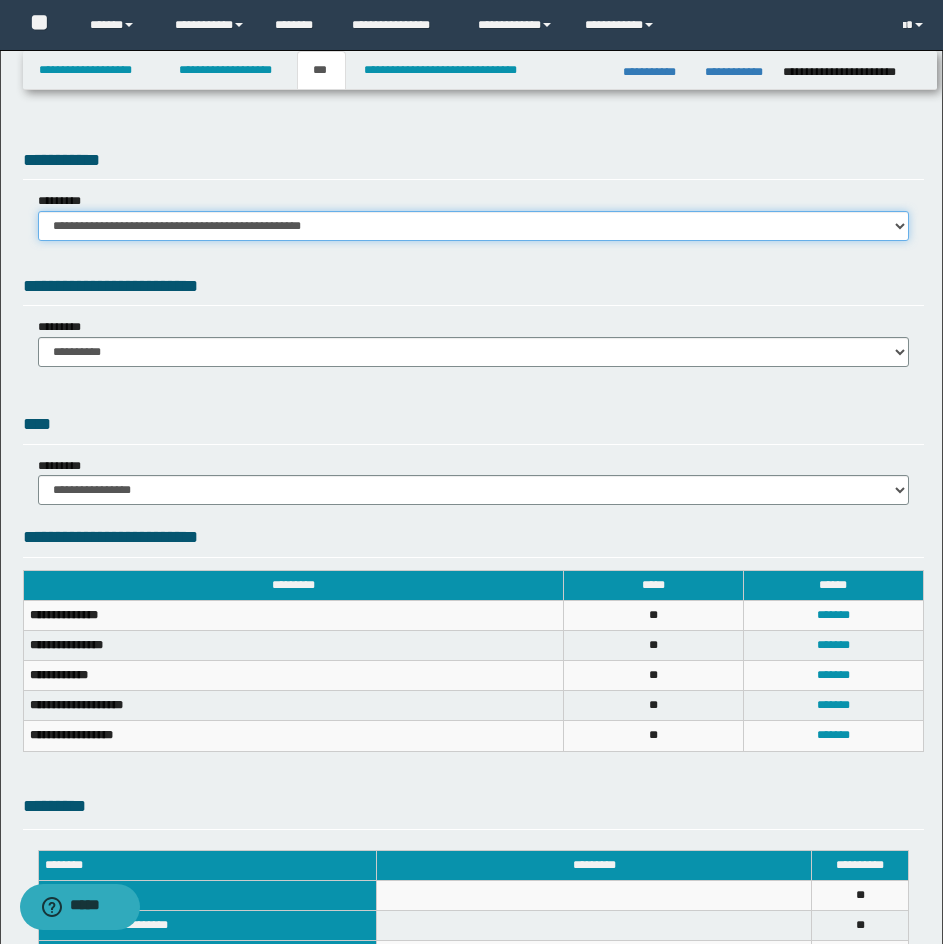 click on "**********" at bounding box center [473, 226] 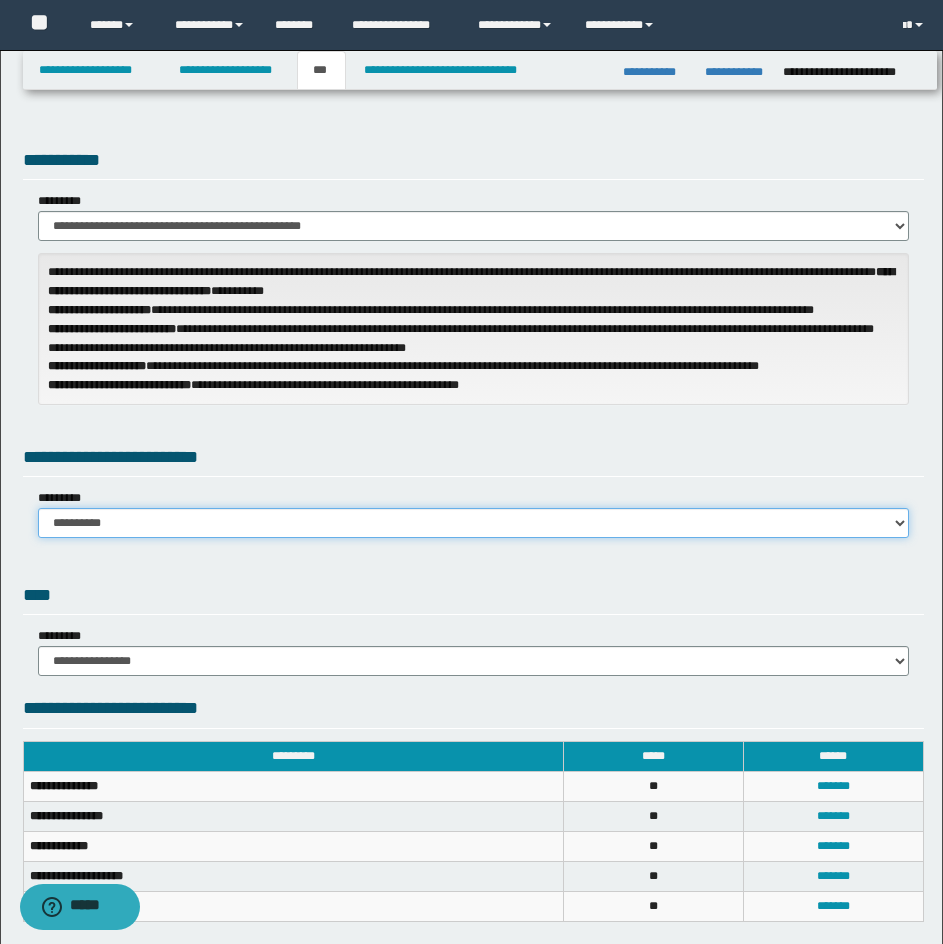 click on "**********" at bounding box center (473, 523) 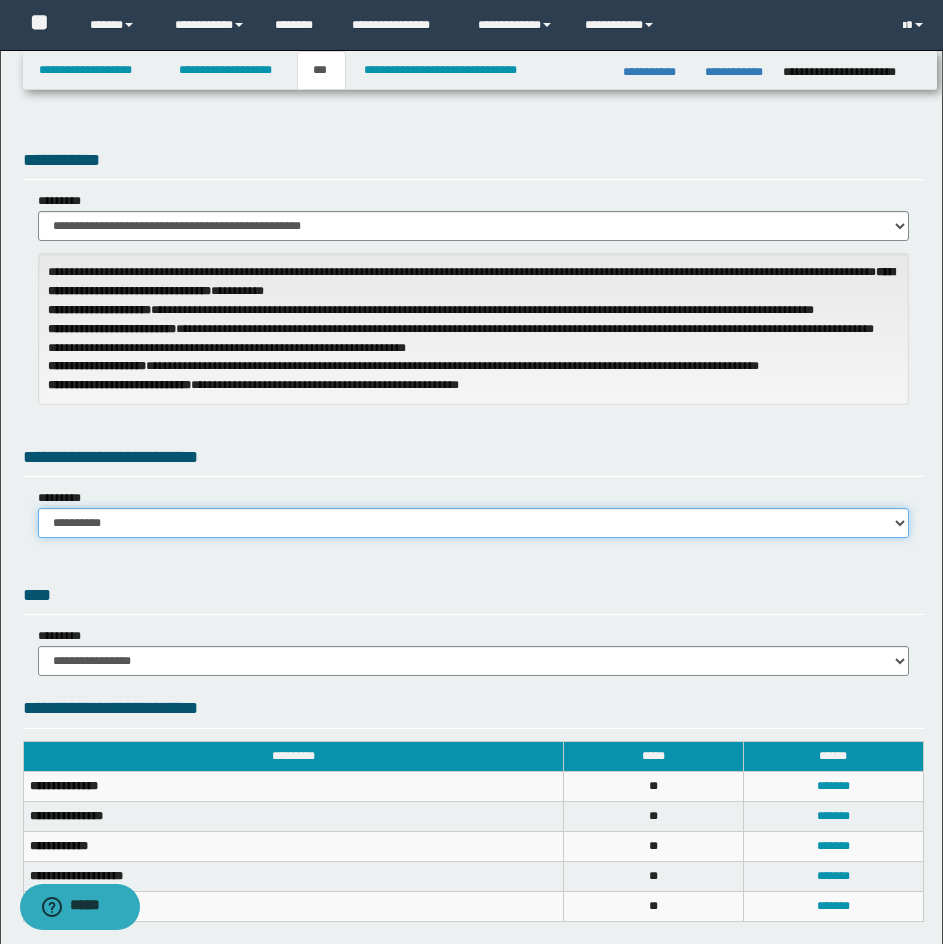 select on "*" 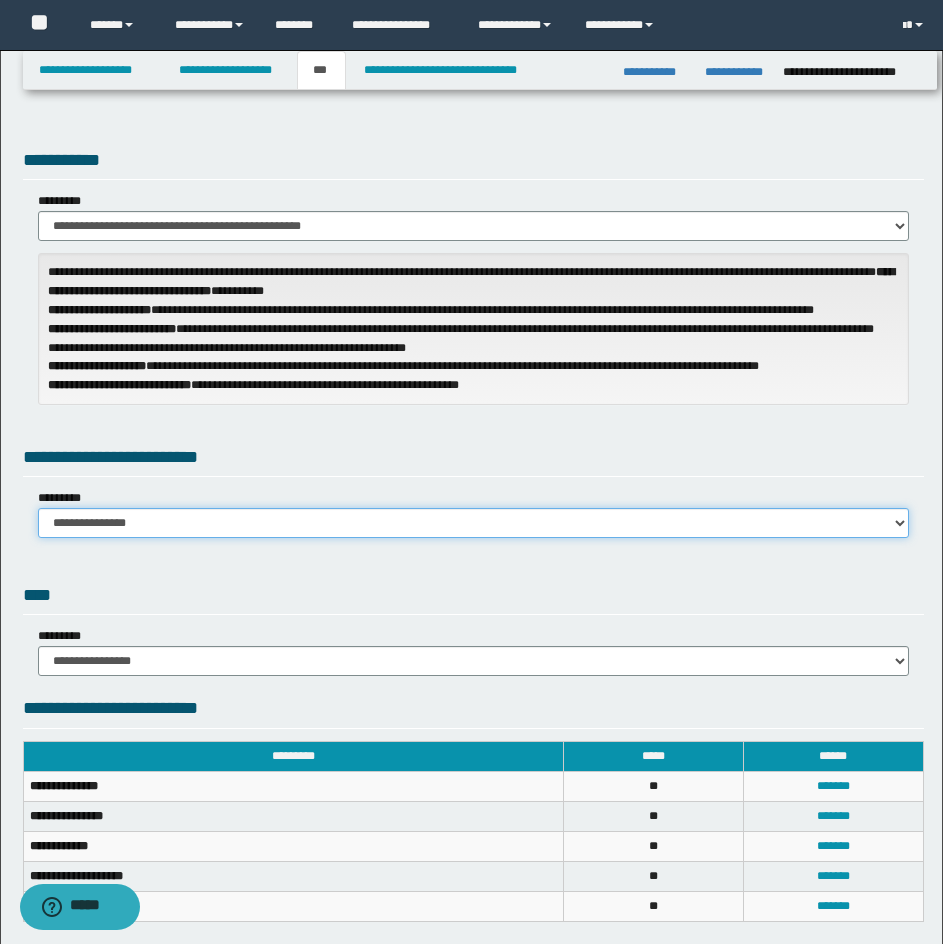 click on "**********" at bounding box center [473, 523] 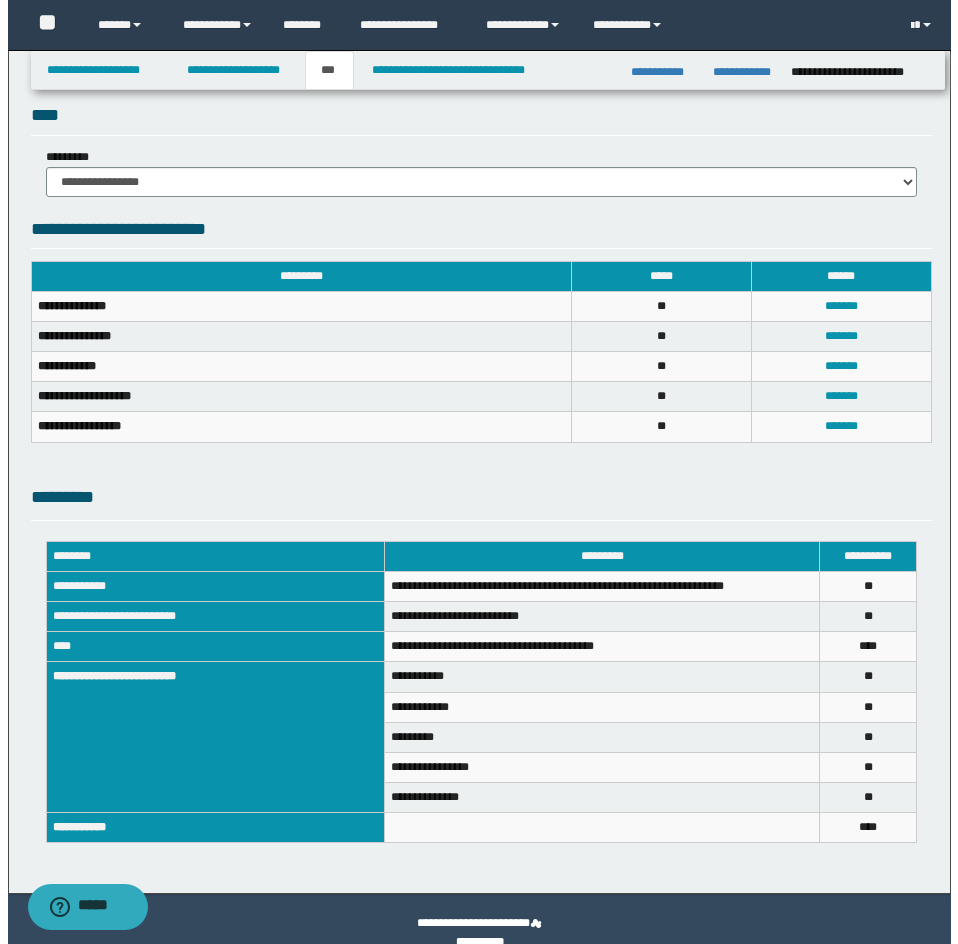 scroll, scrollTop: 618, scrollLeft: 0, axis: vertical 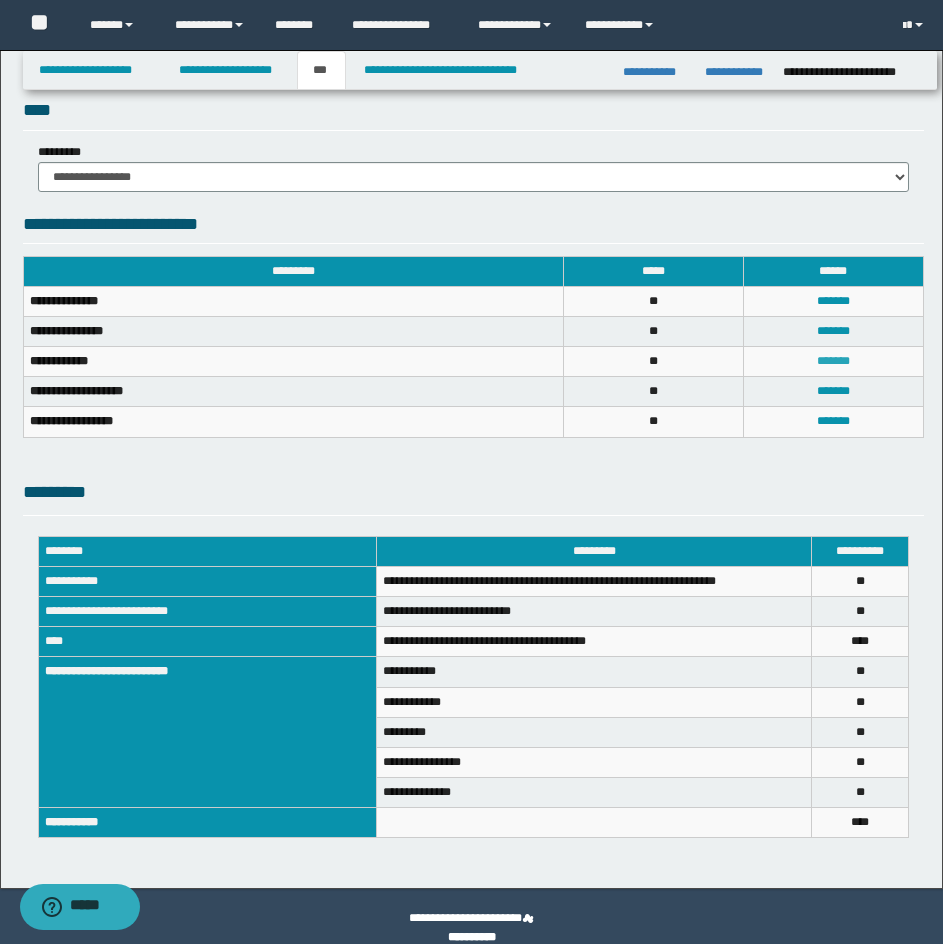 click on "*******" at bounding box center (833, 361) 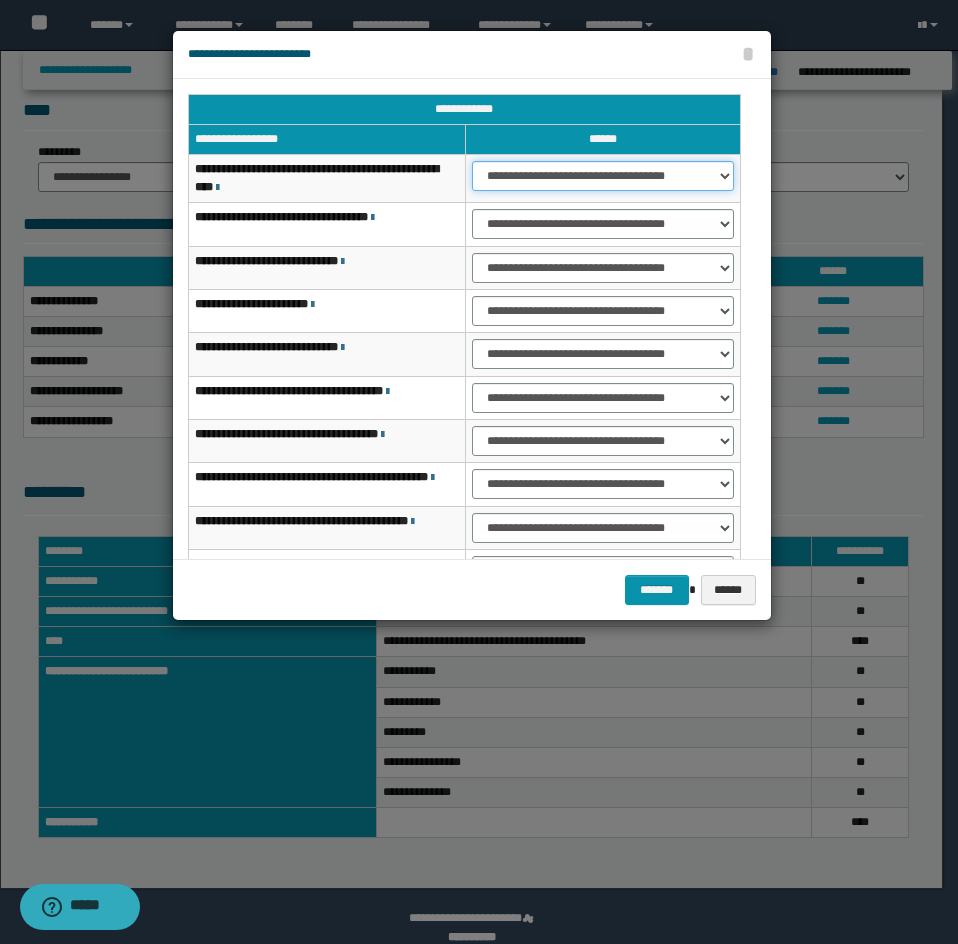 click on "**********" at bounding box center [603, 176] 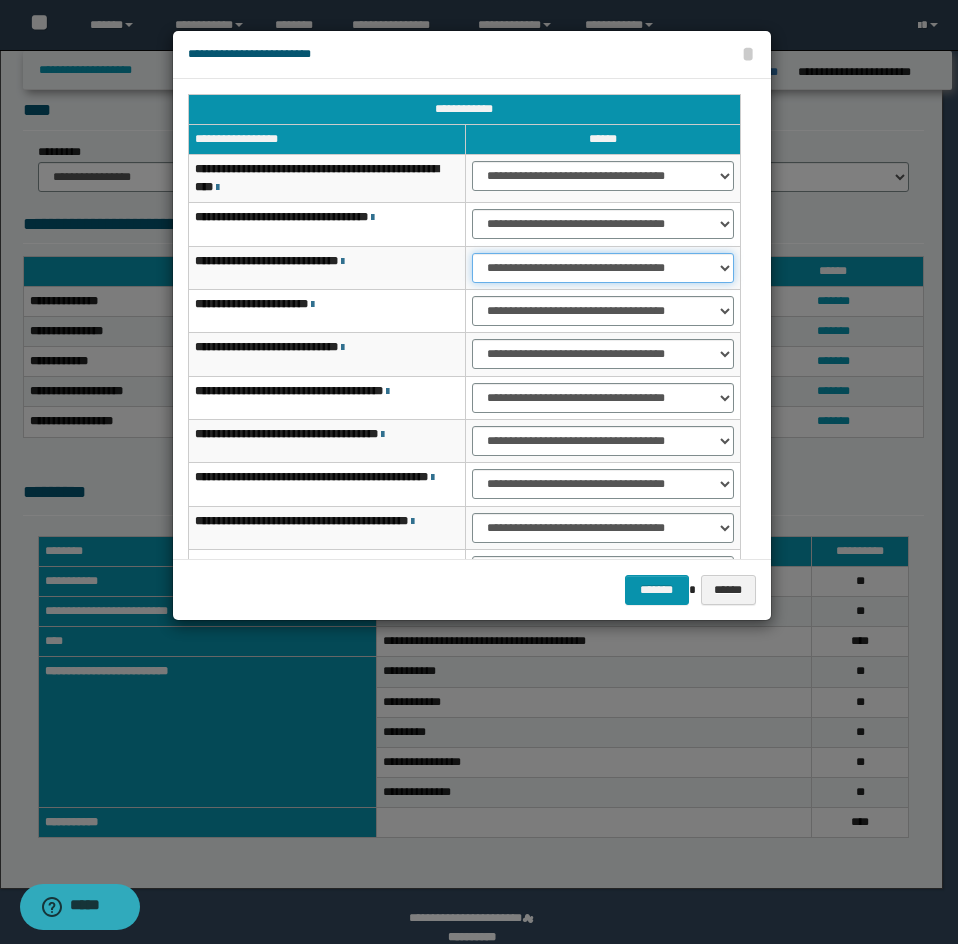 select on "***" 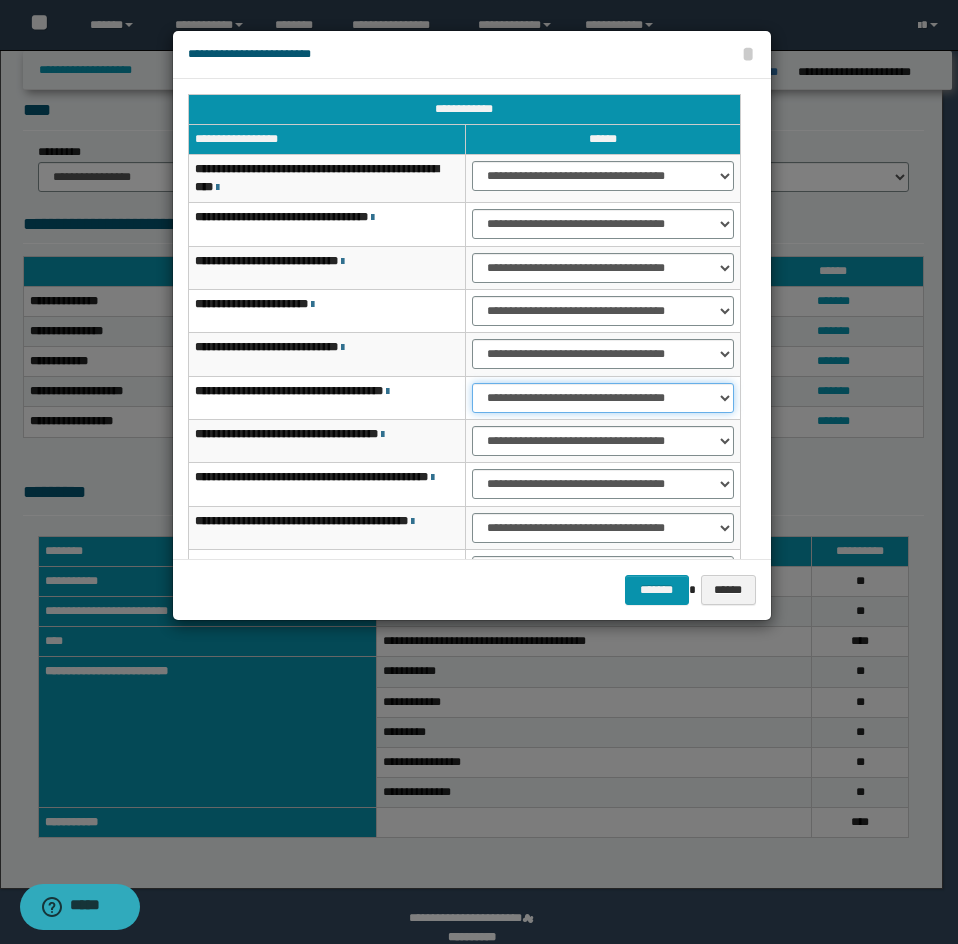 select on "***" 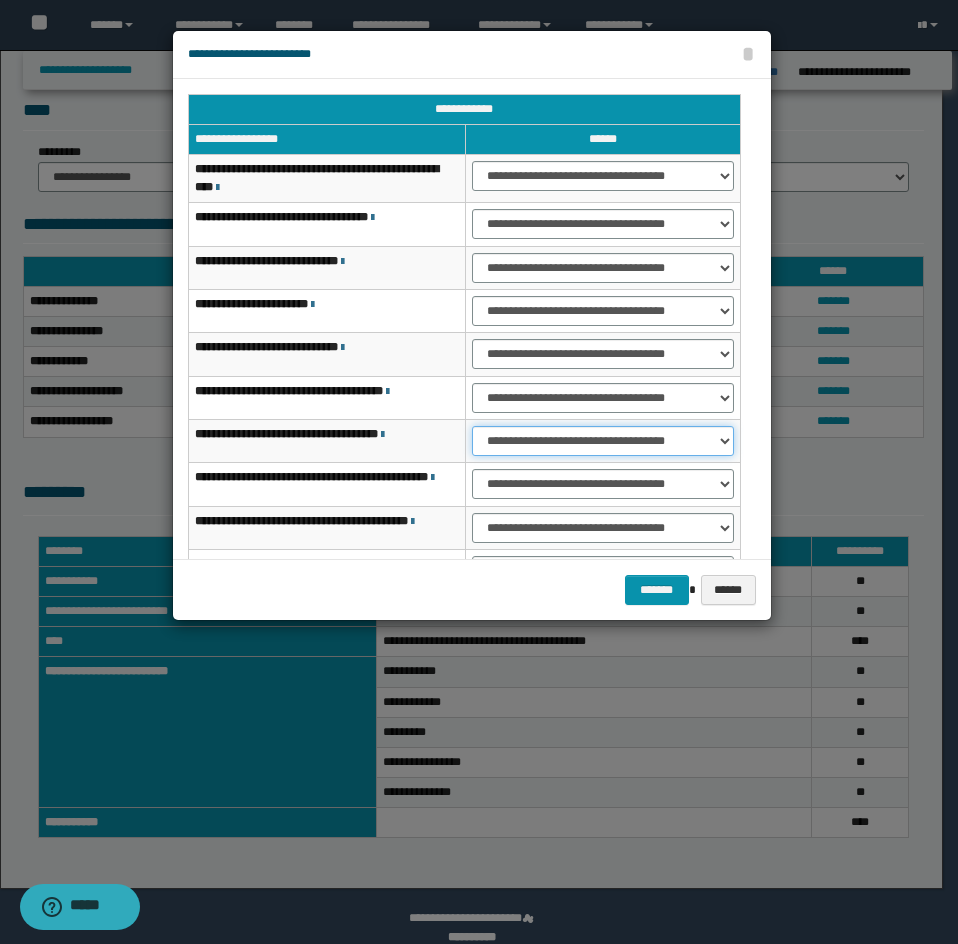select on "***" 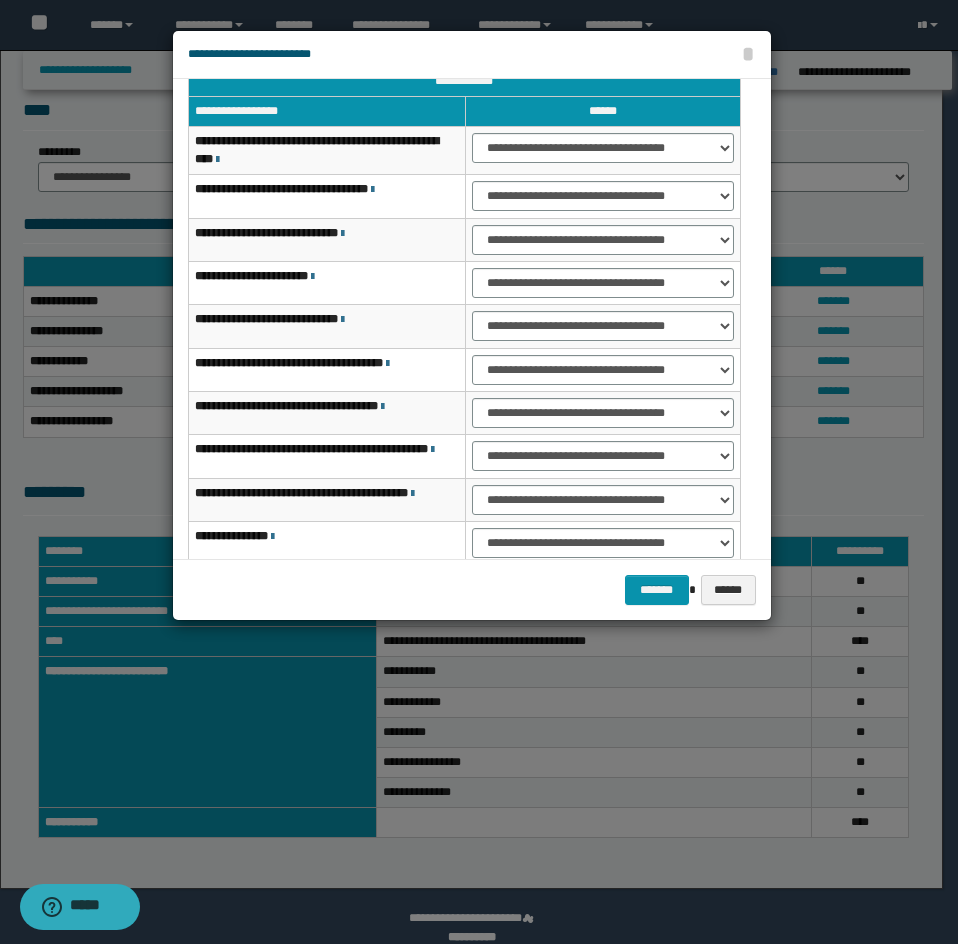 type 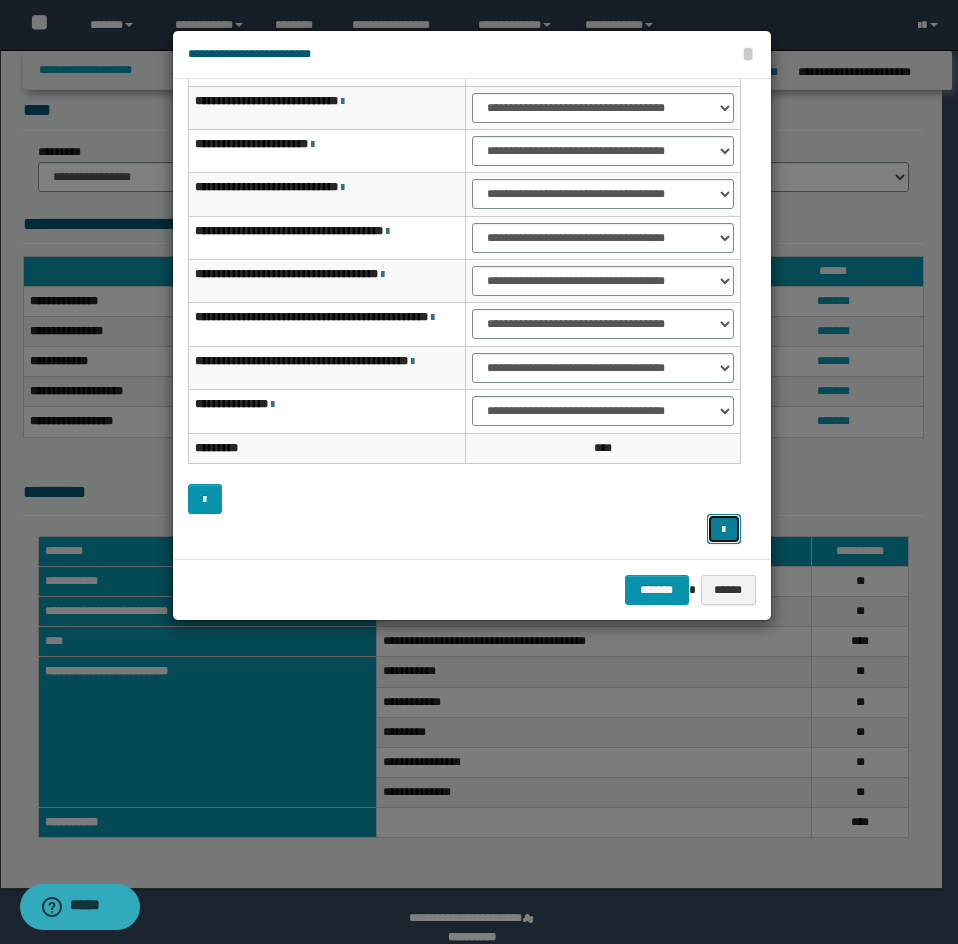 type 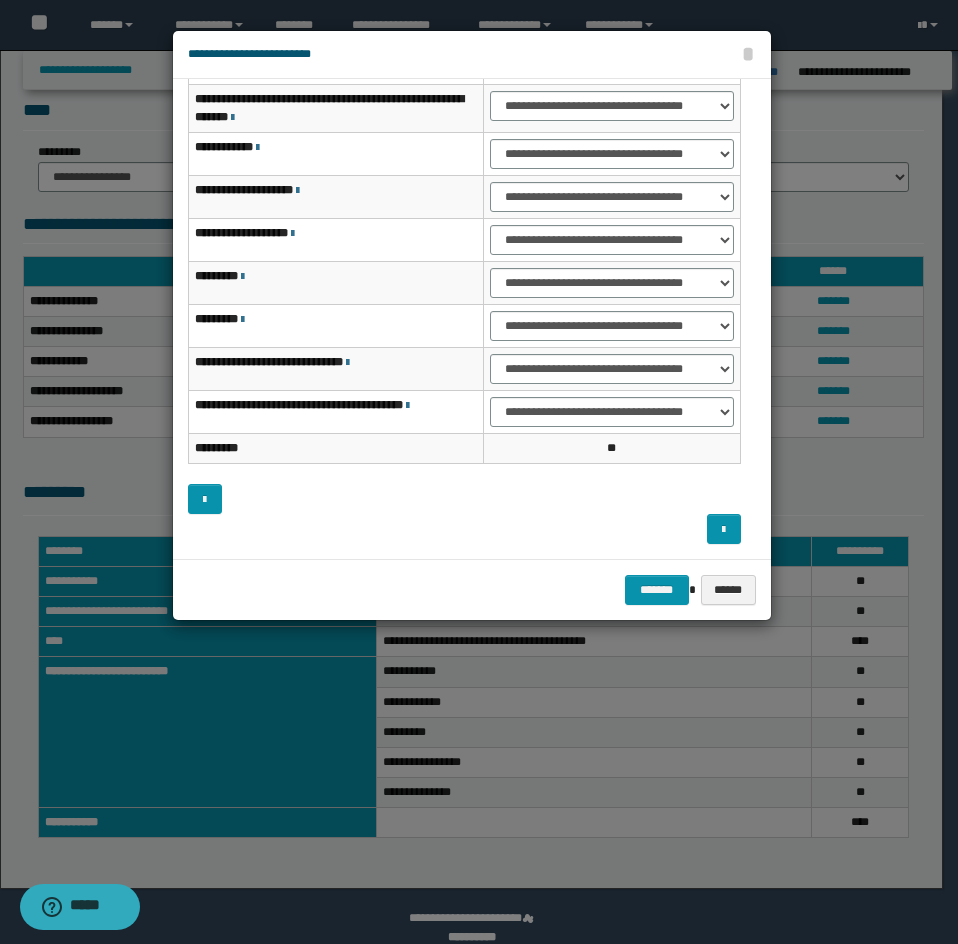 scroll, scrollTop: 1, scrollLeft: 0, axis: vertical 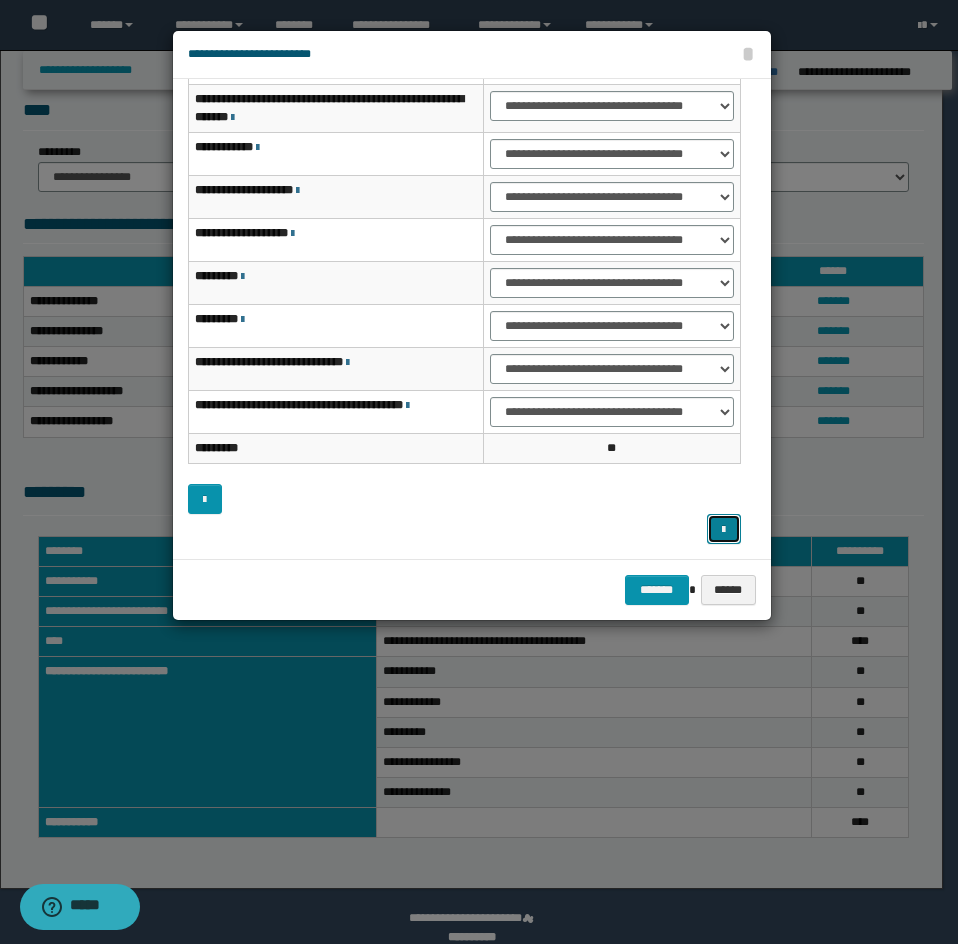 click at bounding box center [724, 529] 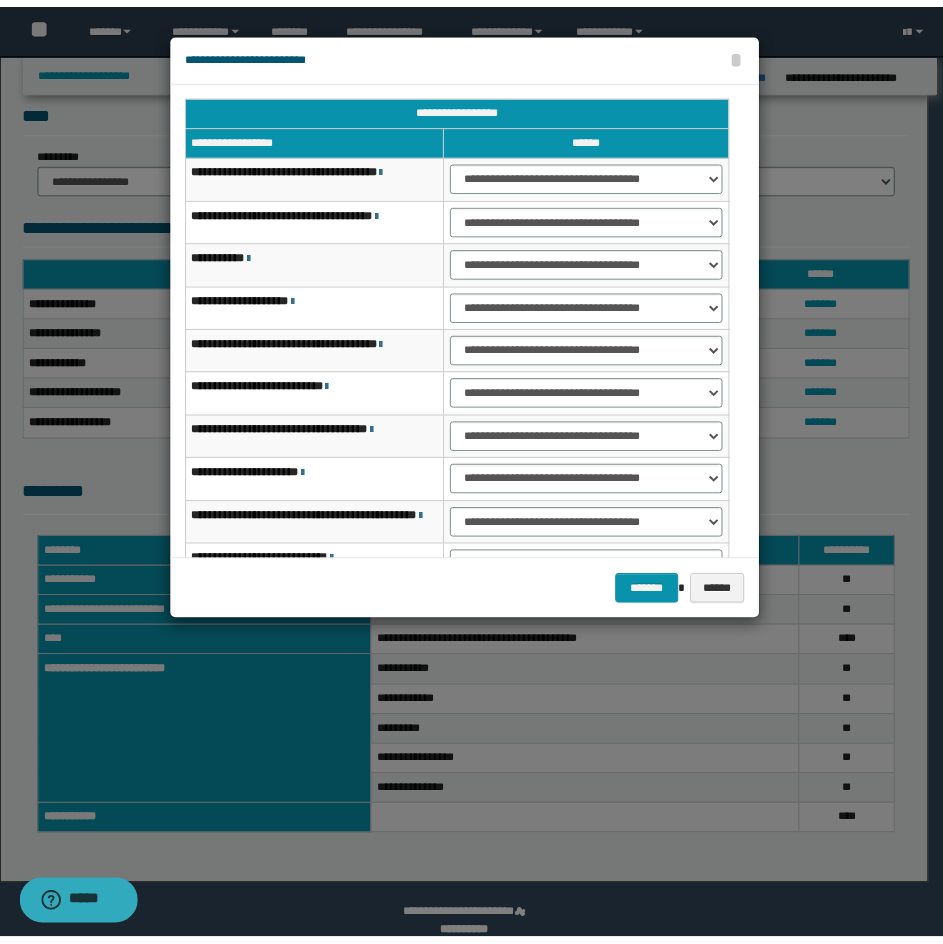 scroll, scrollTop: 0, scrollLeft: 0, axis: both 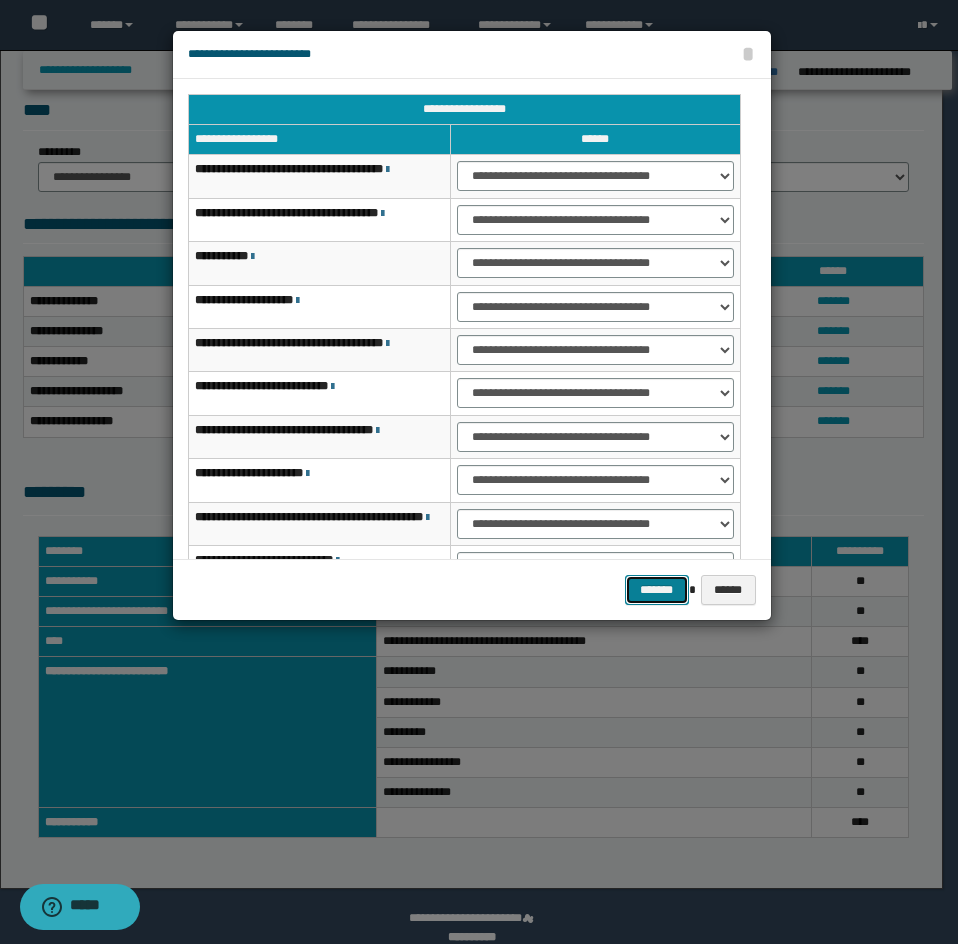 click on "*******" at bounding box center (657, 590) 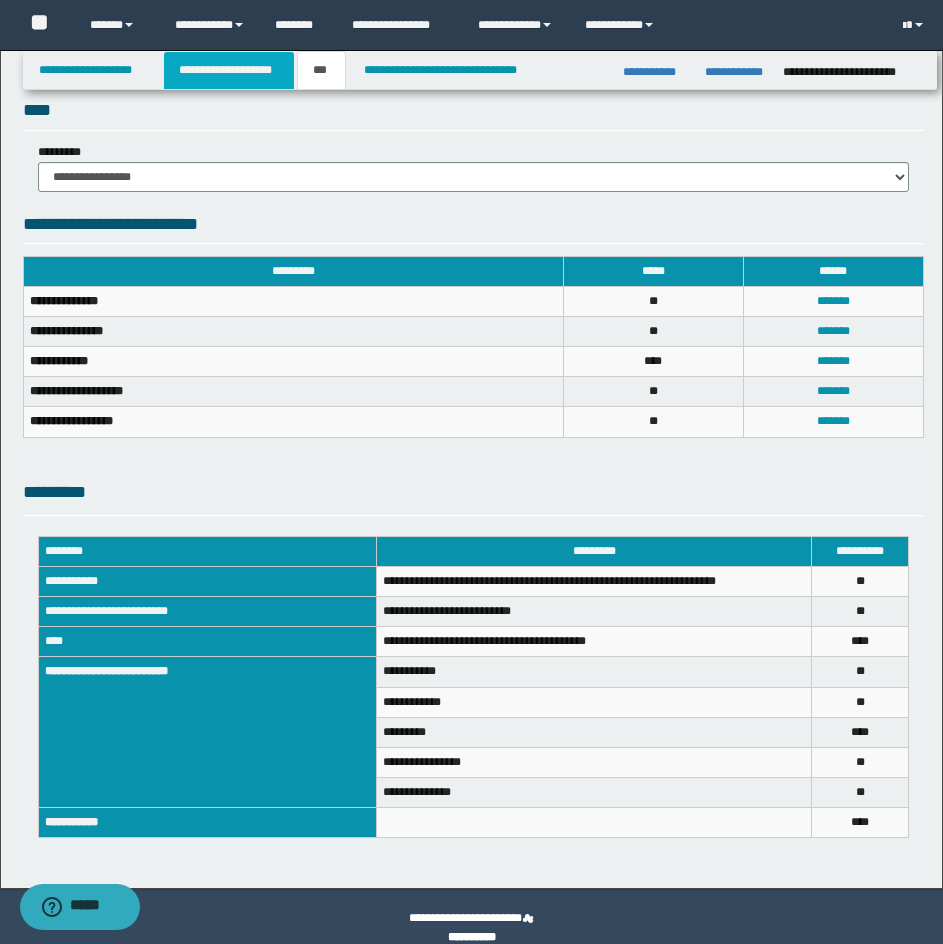 click on "**********" at bounding box center (229, 70) 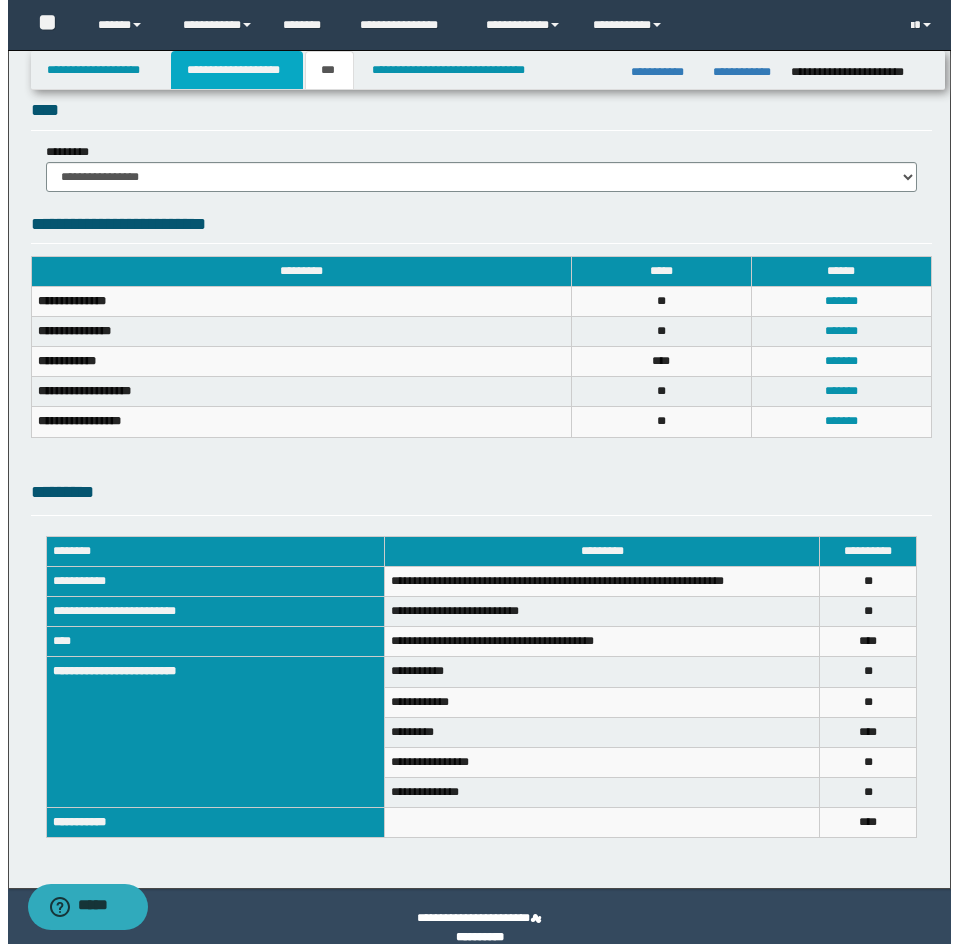 scroll, scrollTop: 649, scrollLeft: 0, axis: vertical 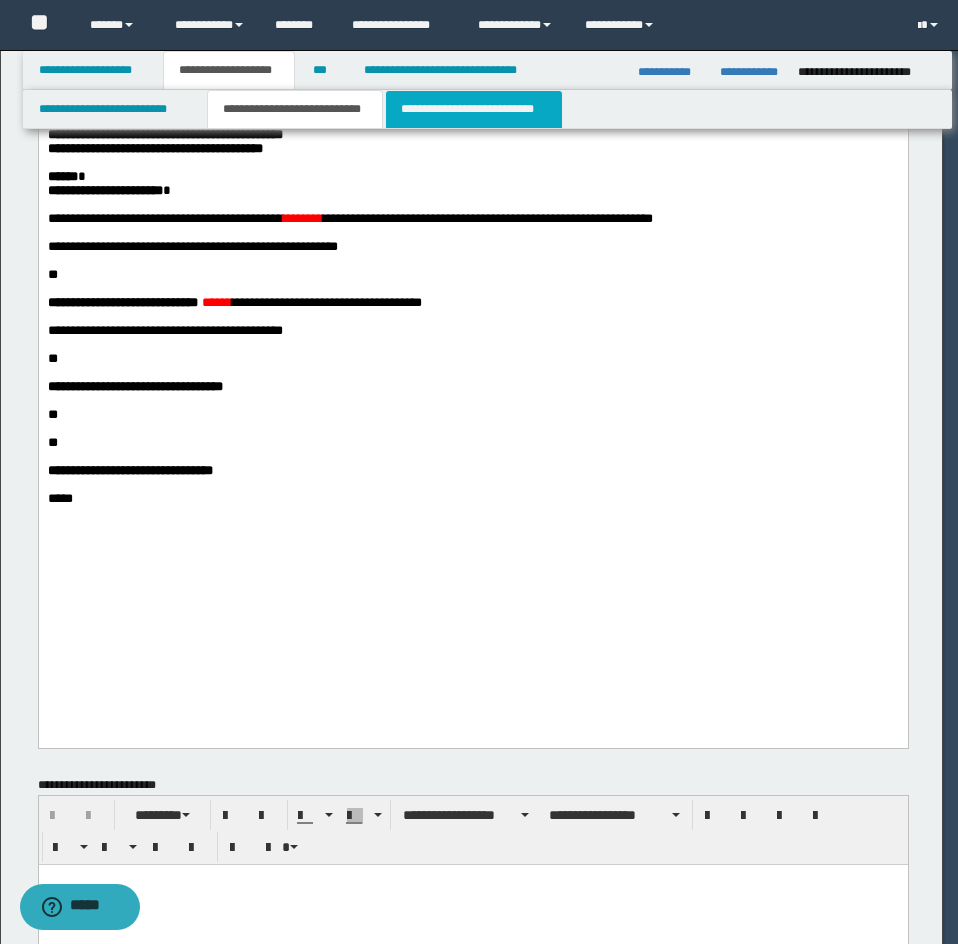 click on "**********" at bounding box center [474, 109] 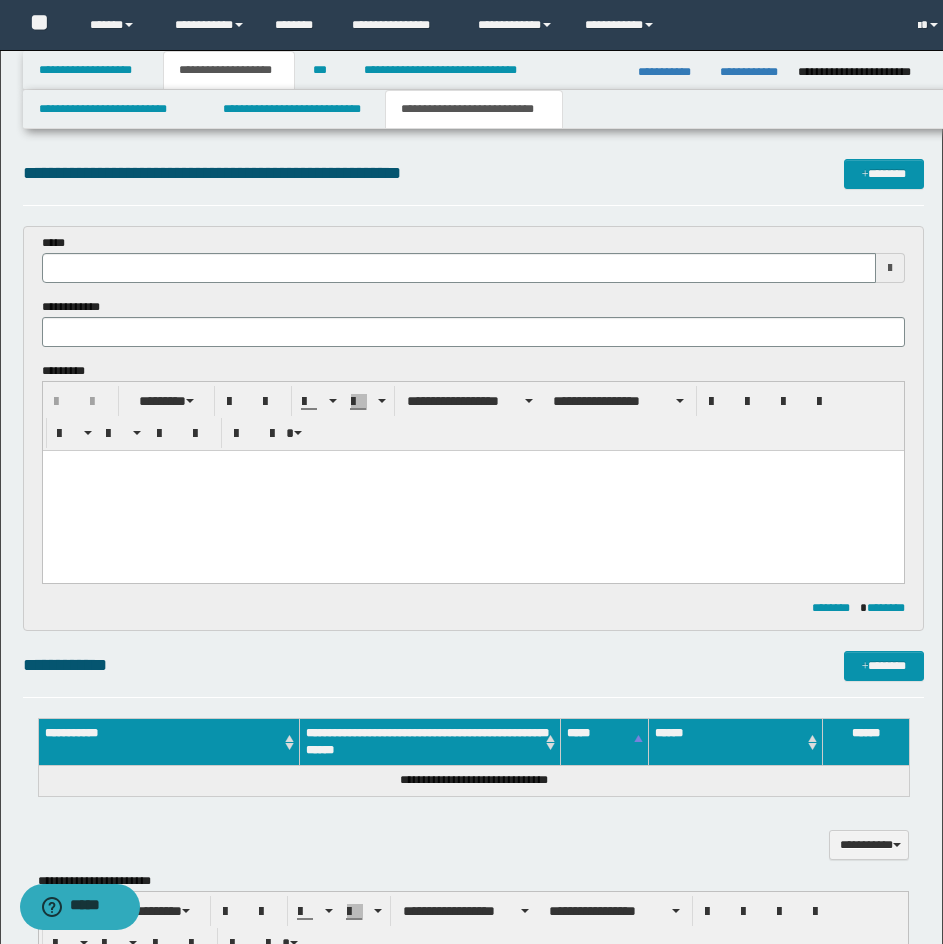 scroll, scrollTop: 0, scrollLeft: 0, axis: both 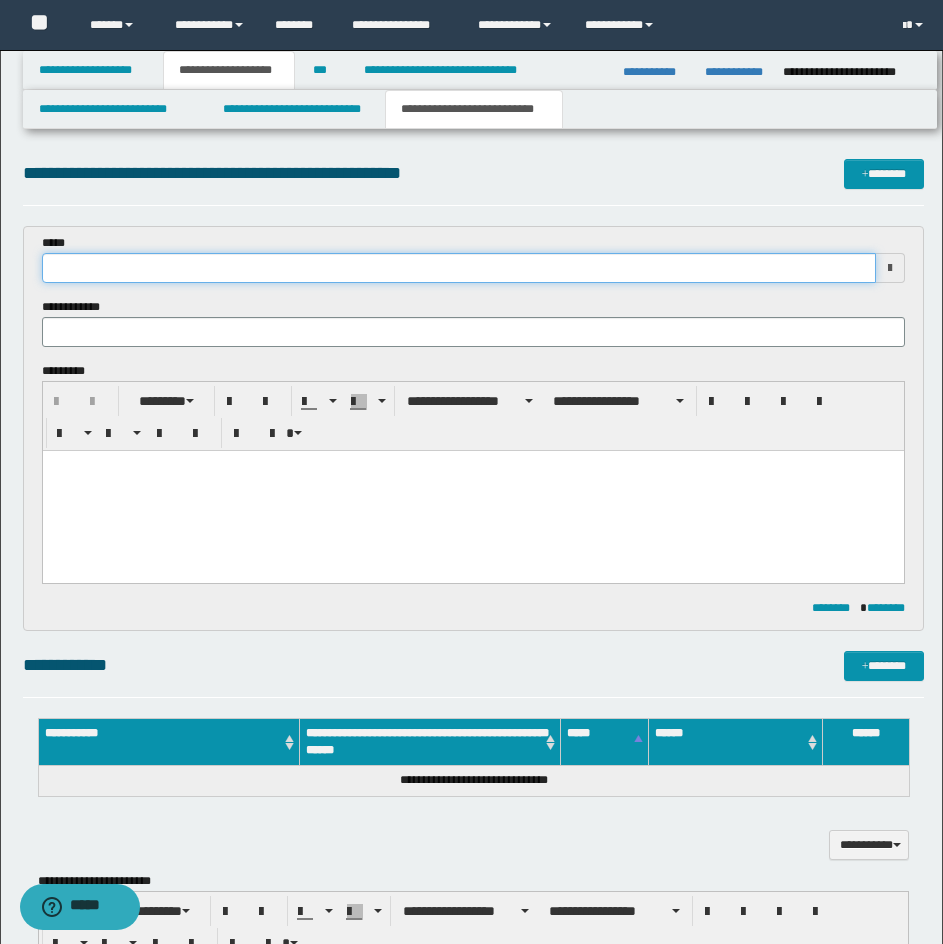 drag, startPoint x: 427, startPoint y: 277, endPoint x: 421, endPoint y: 287, distance: 11.661903 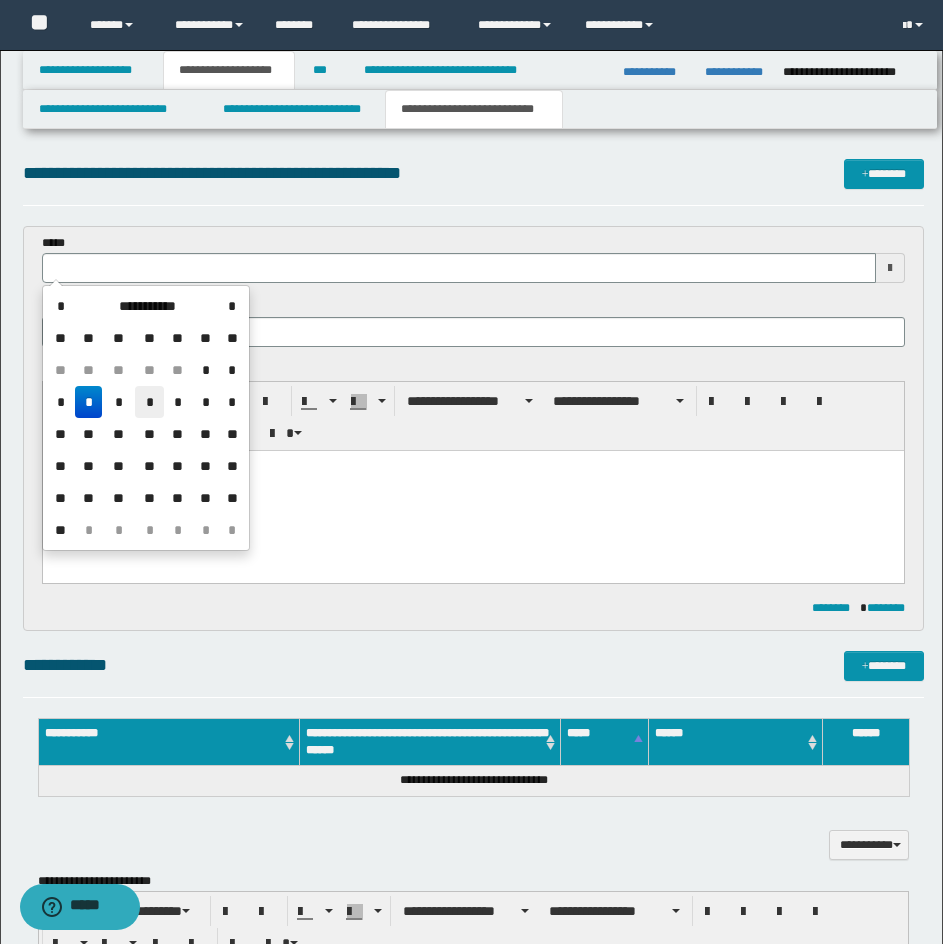 click on "*" at bounding box center (149, 402) 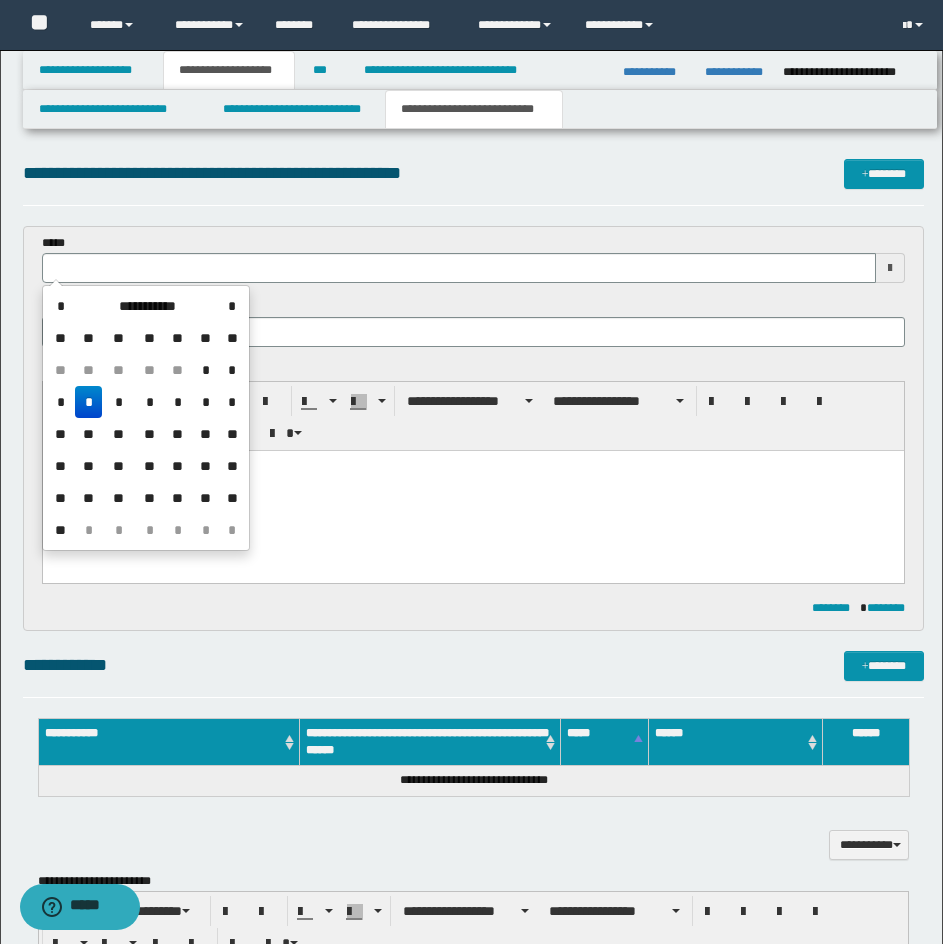 type on "**********" 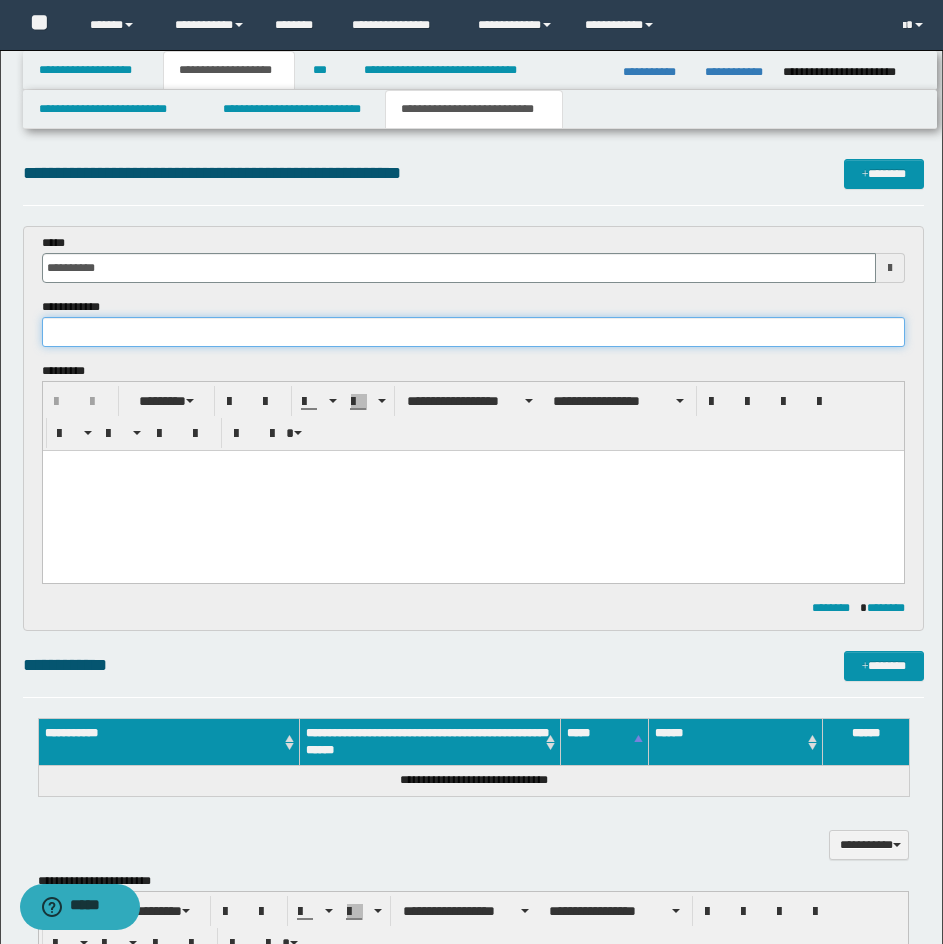 click at bounding box center [473, 332] 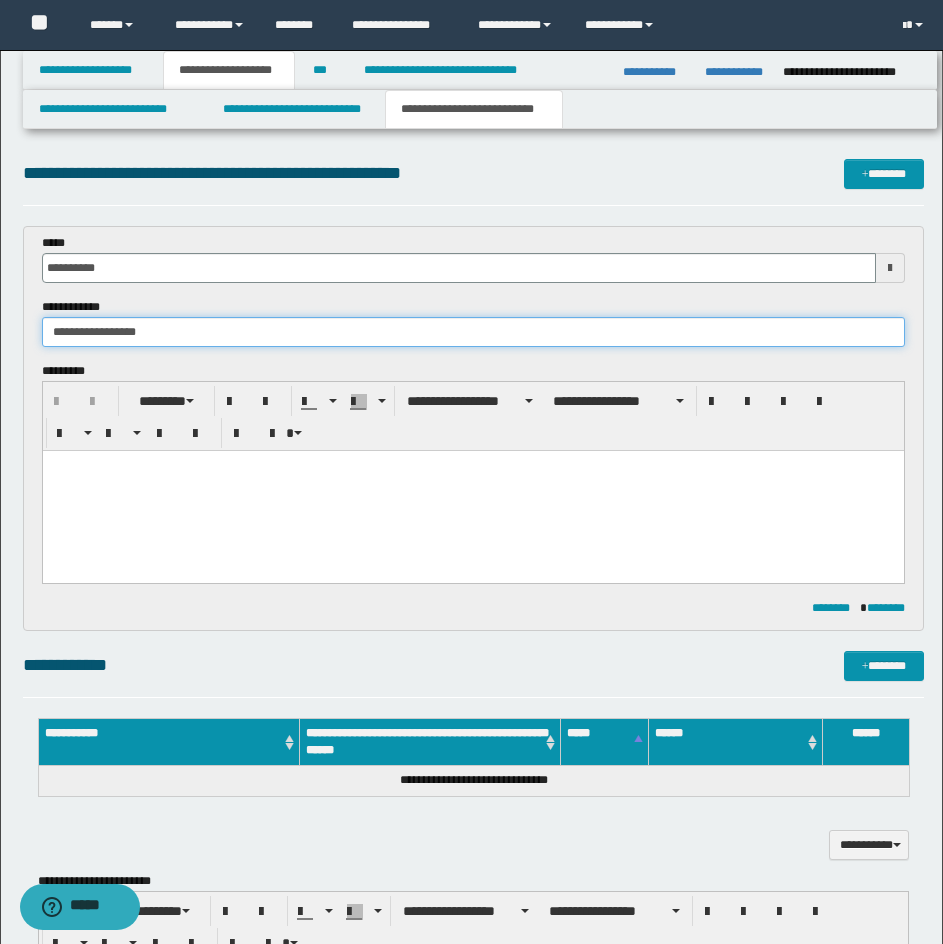 type on "**********" 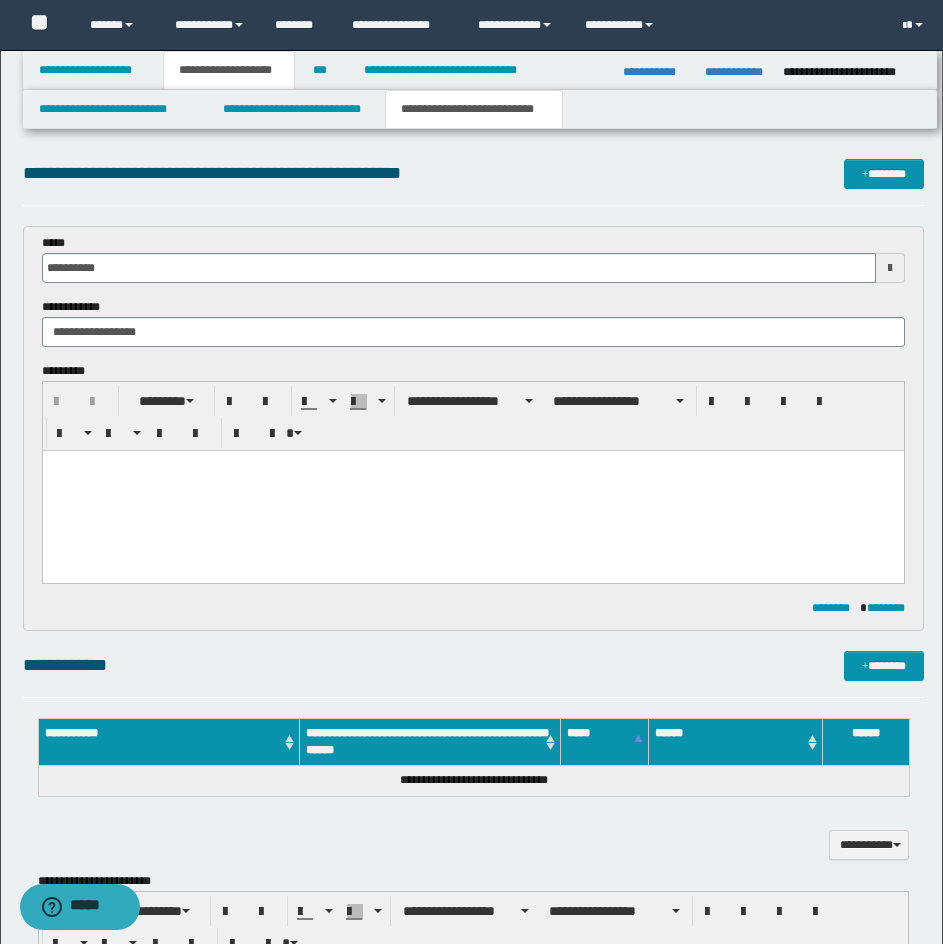 drag, startPoint x: 554, startPoint y: 480, endPoint x: 541, endPoint y: 483, distance: 13.341664 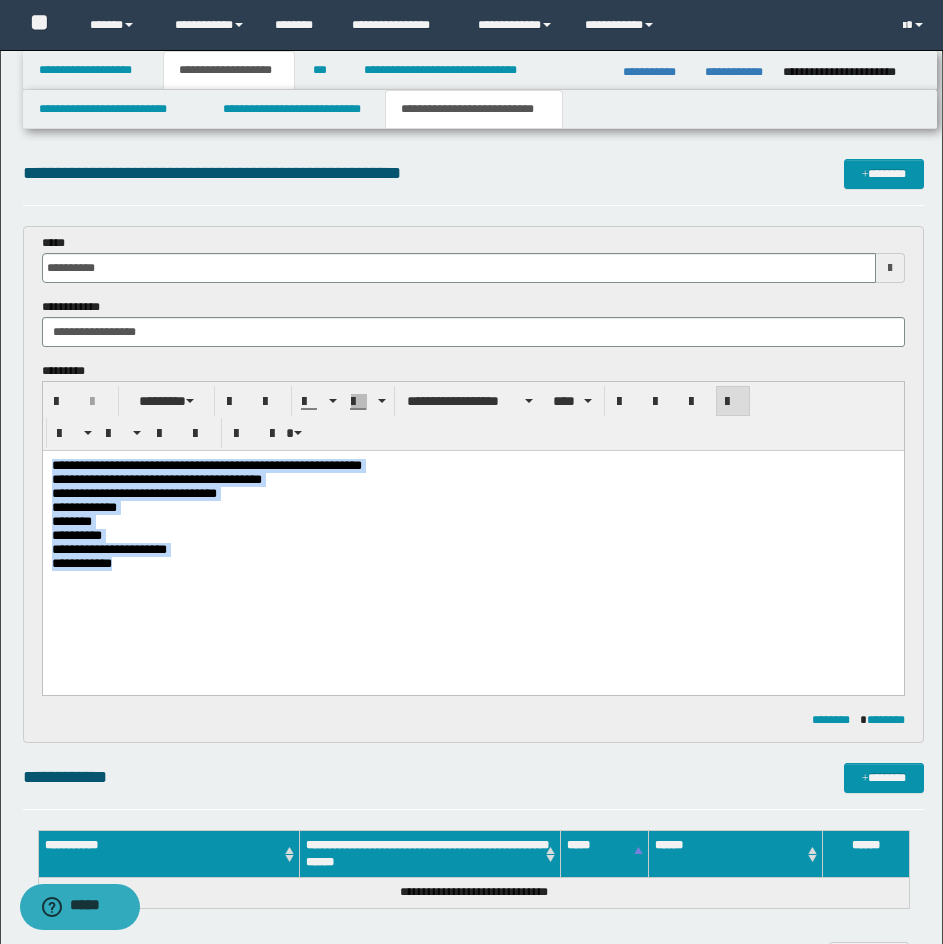 drag, startPoint x: 174, startPoint y: 588, endPoint x: 525, endPoint y: 875, distance: 453.3983 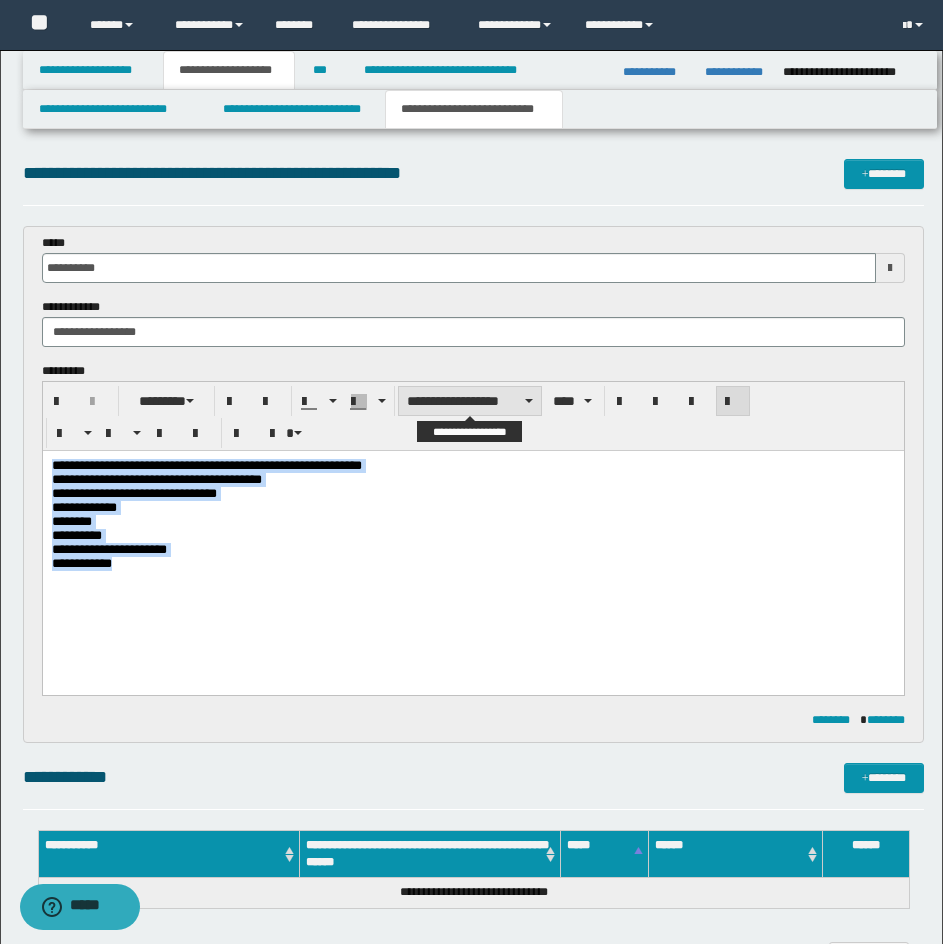 click on "**********" at bounding box center (470, 401) 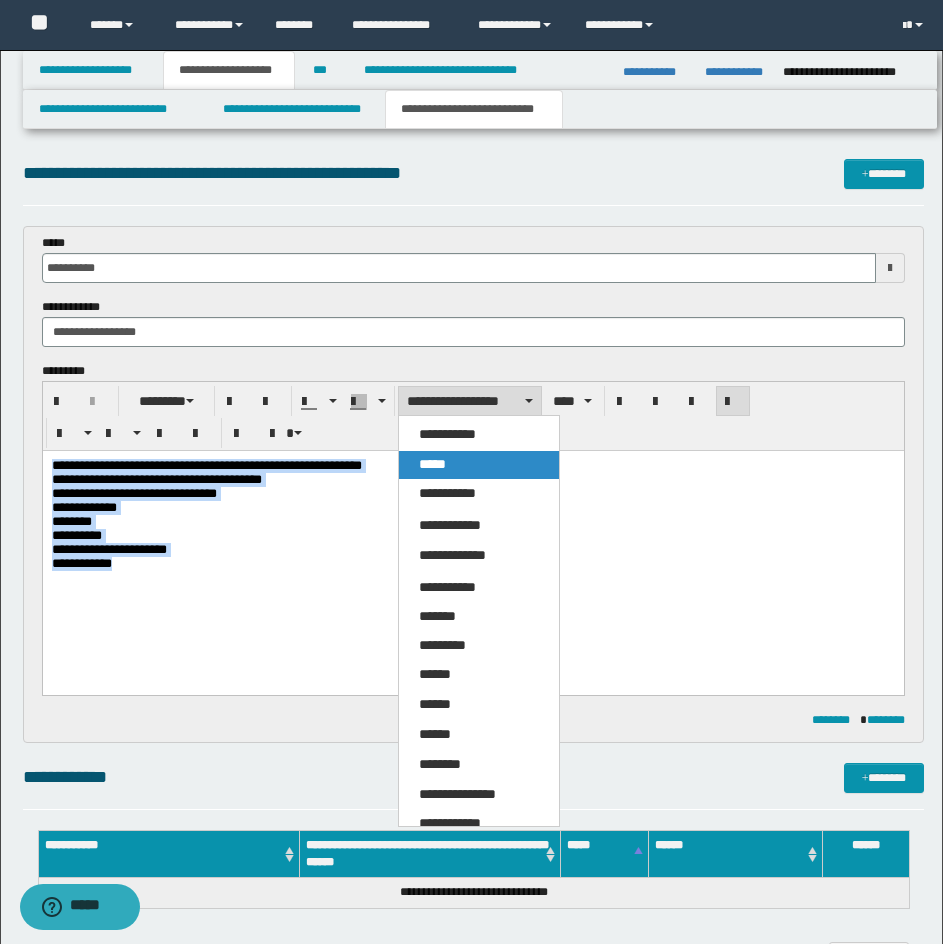 click on "*****" at bounding box center [432, 464] 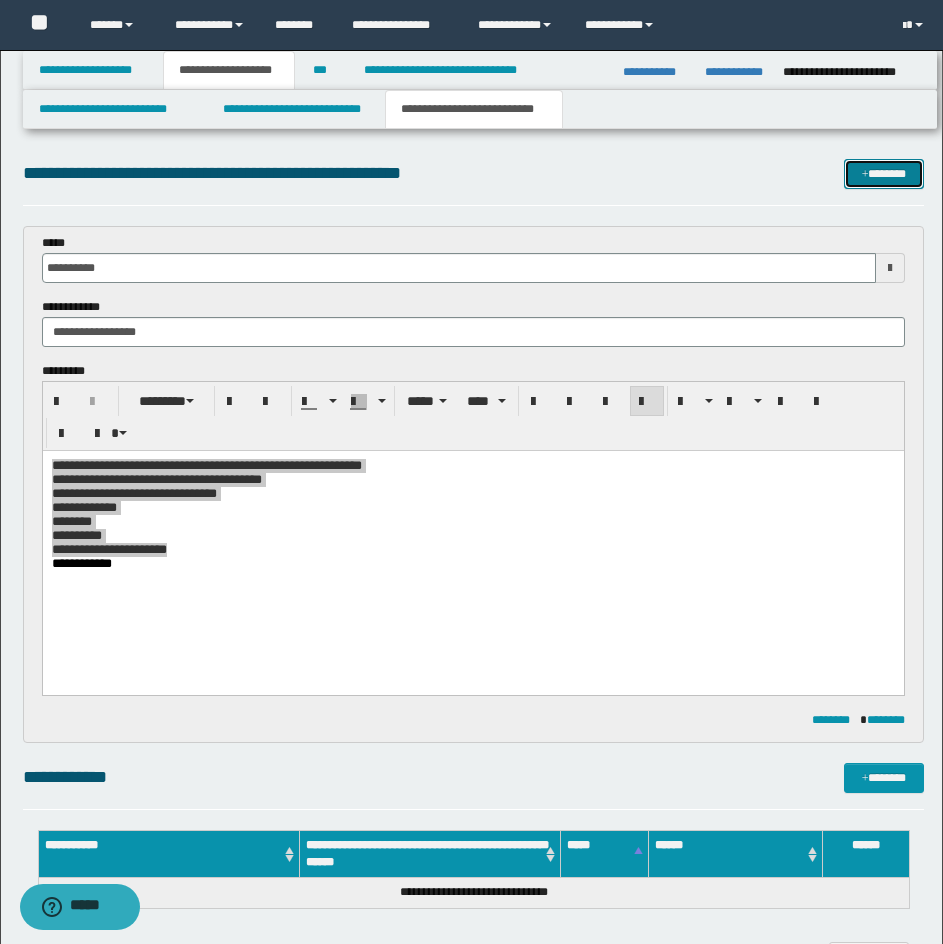 click on "*******" at bounding box center [884, 174] 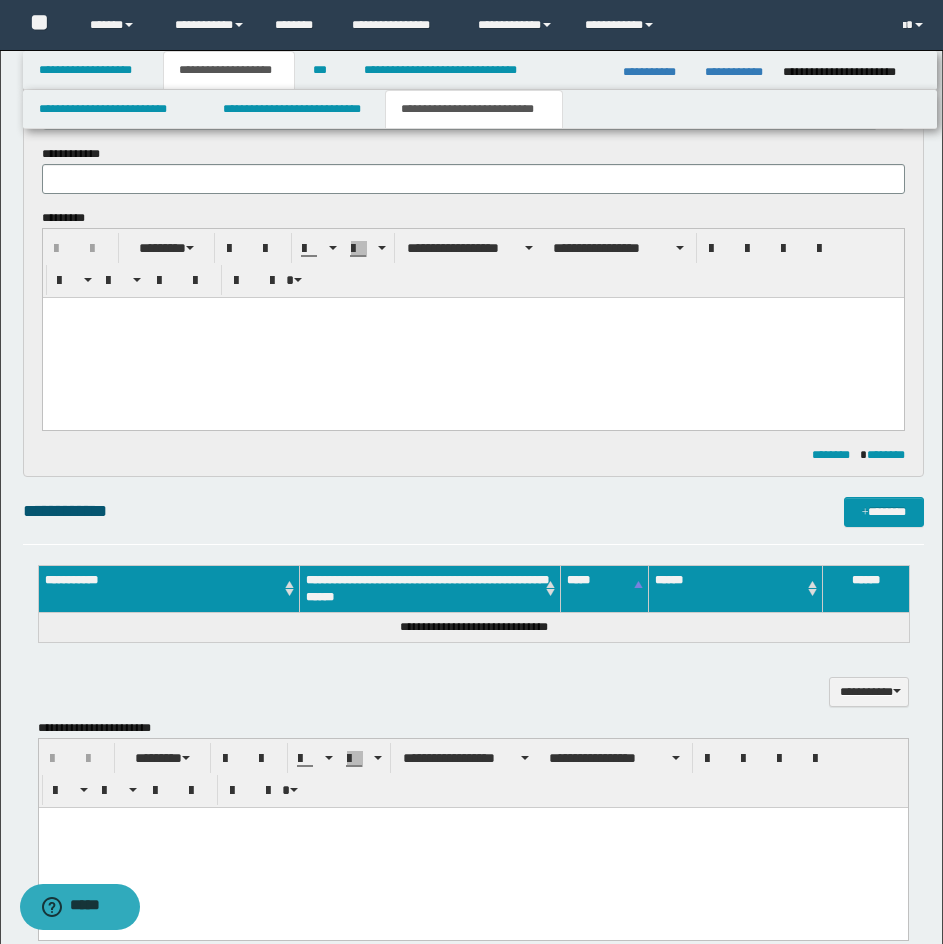scroll, scrollTop: 613, scrollLeft: 0, axis: vertical 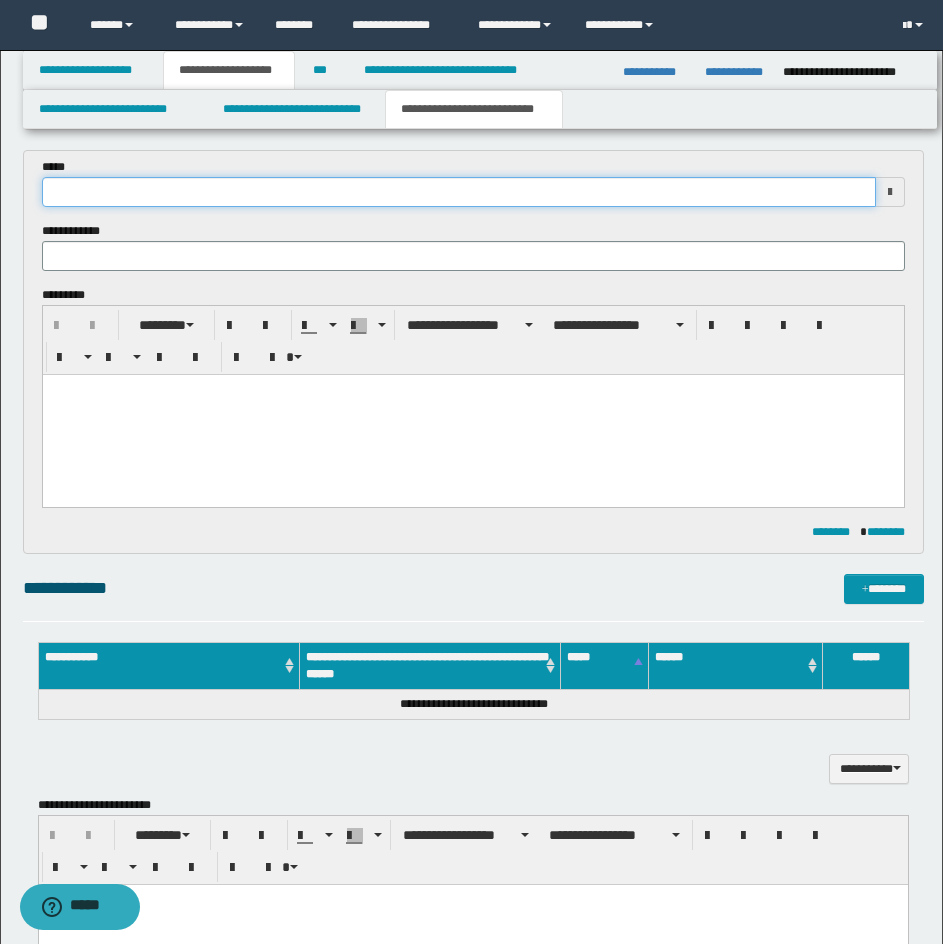 click at bounding box center [459, 192] 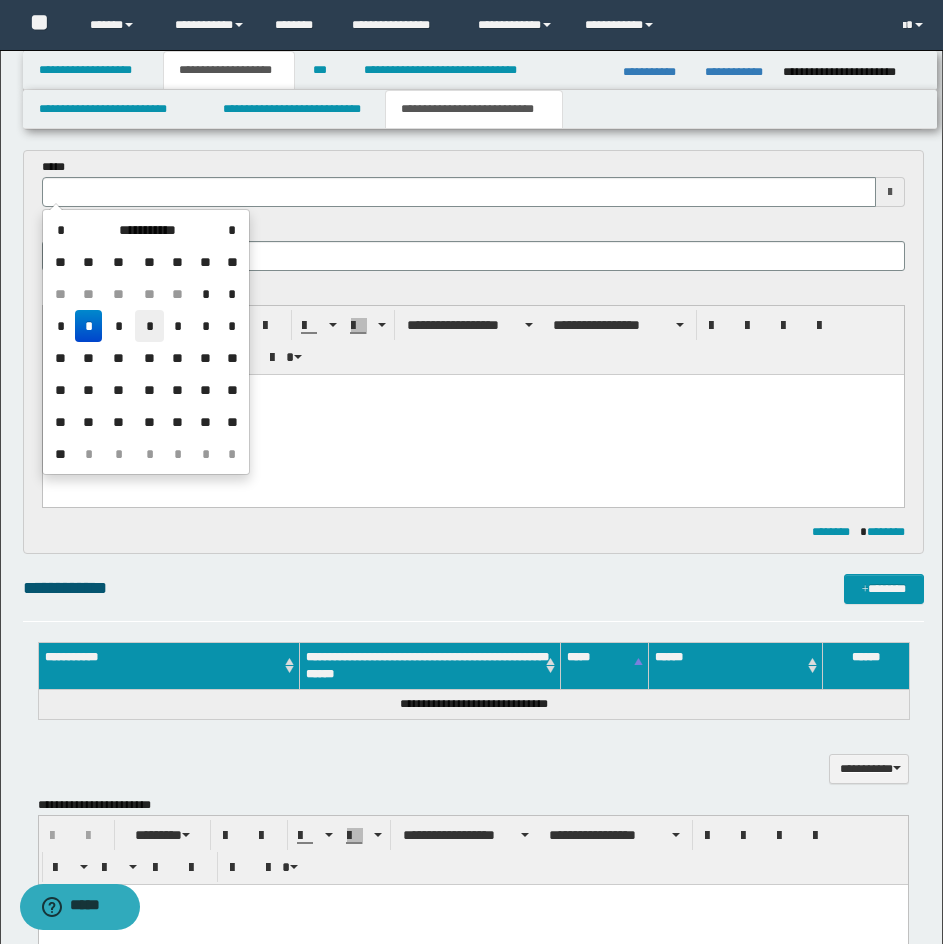 drag, startPoint x: 152, startPoint y: 333, endPoint x: 321, endPoint y: 332, distance: 169.00296 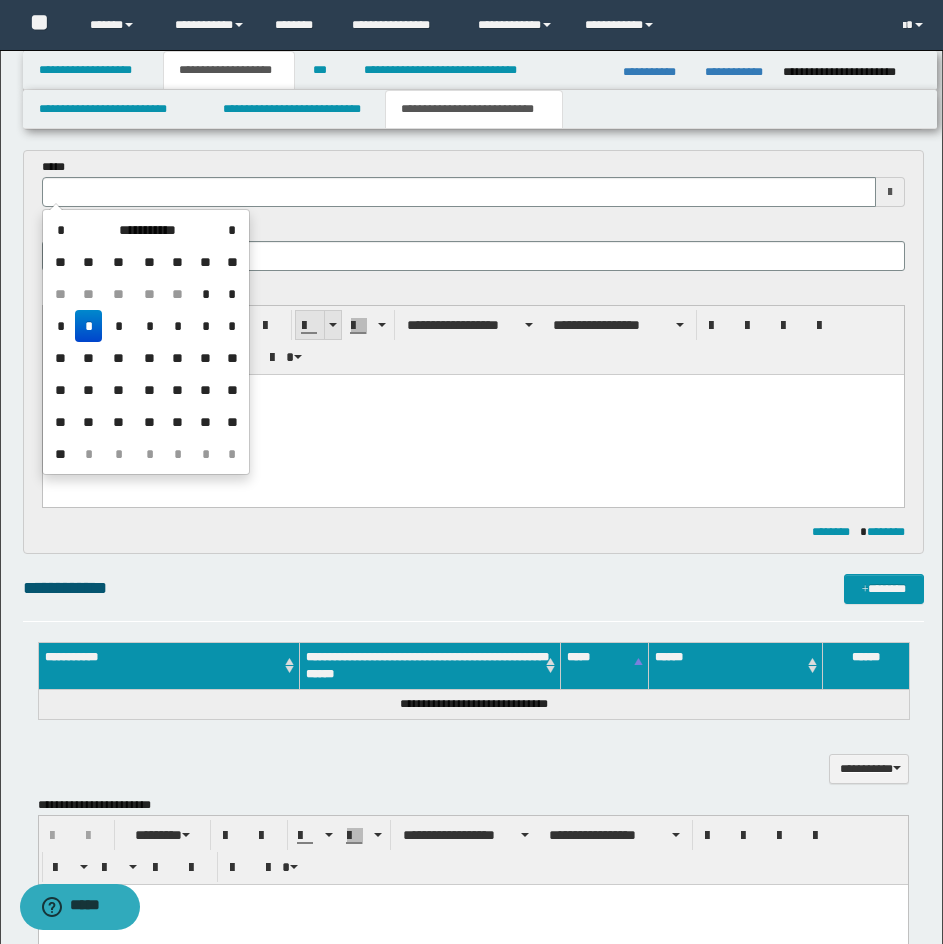 click on "*" at bounding box center [149, 326] 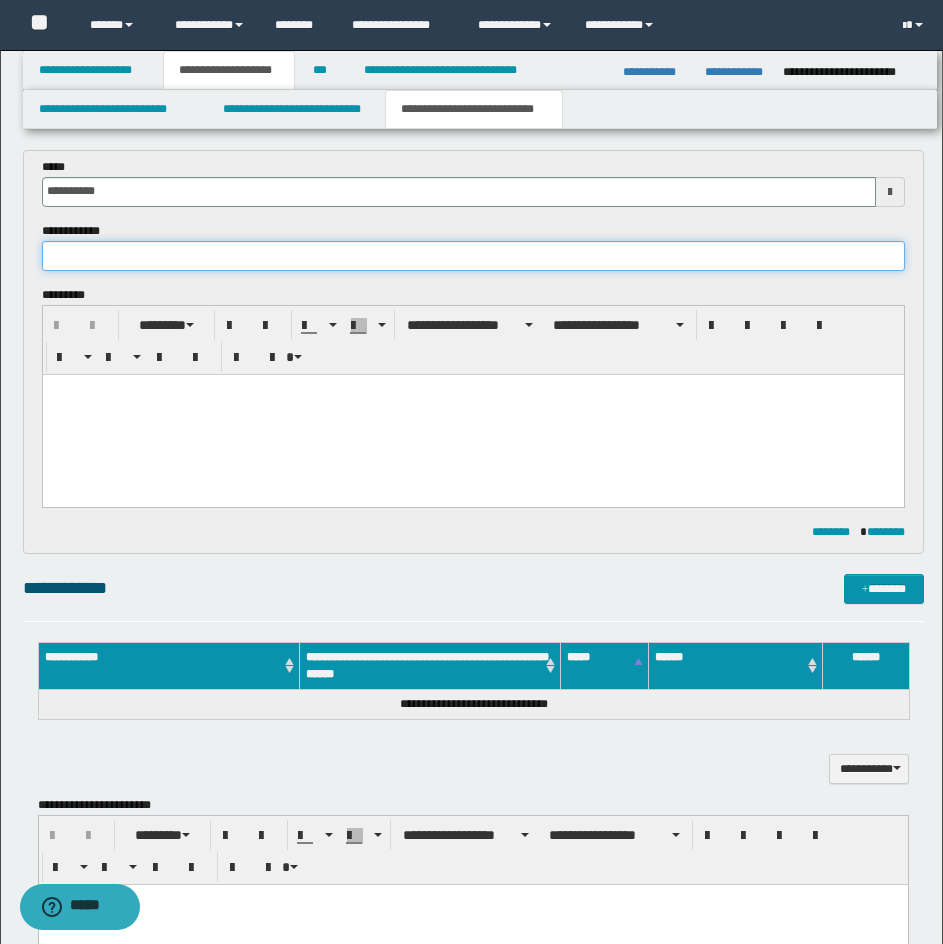 drag, startPoint x: 132, startPoint y: 249, endPoint x: 376, endPoint y: 266, distance: 244.59149 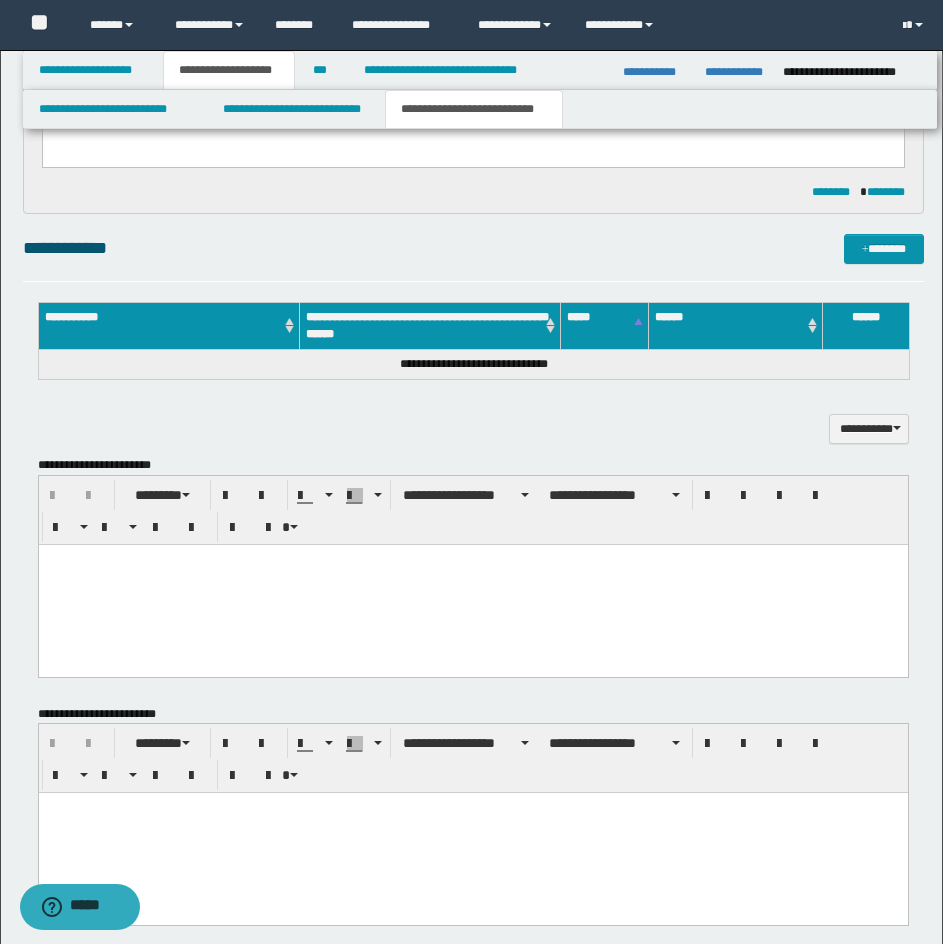 scroll, scrollTop: 958, scrollLeft: 0, axis: vertical 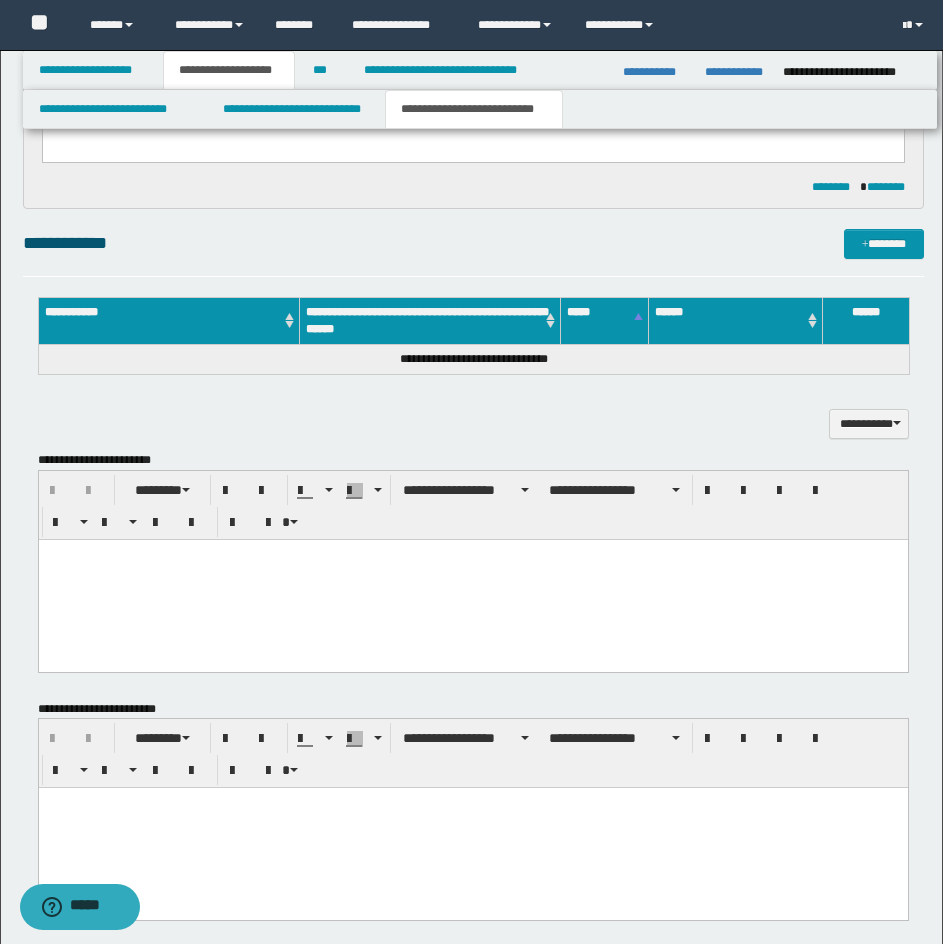 type on "**********" 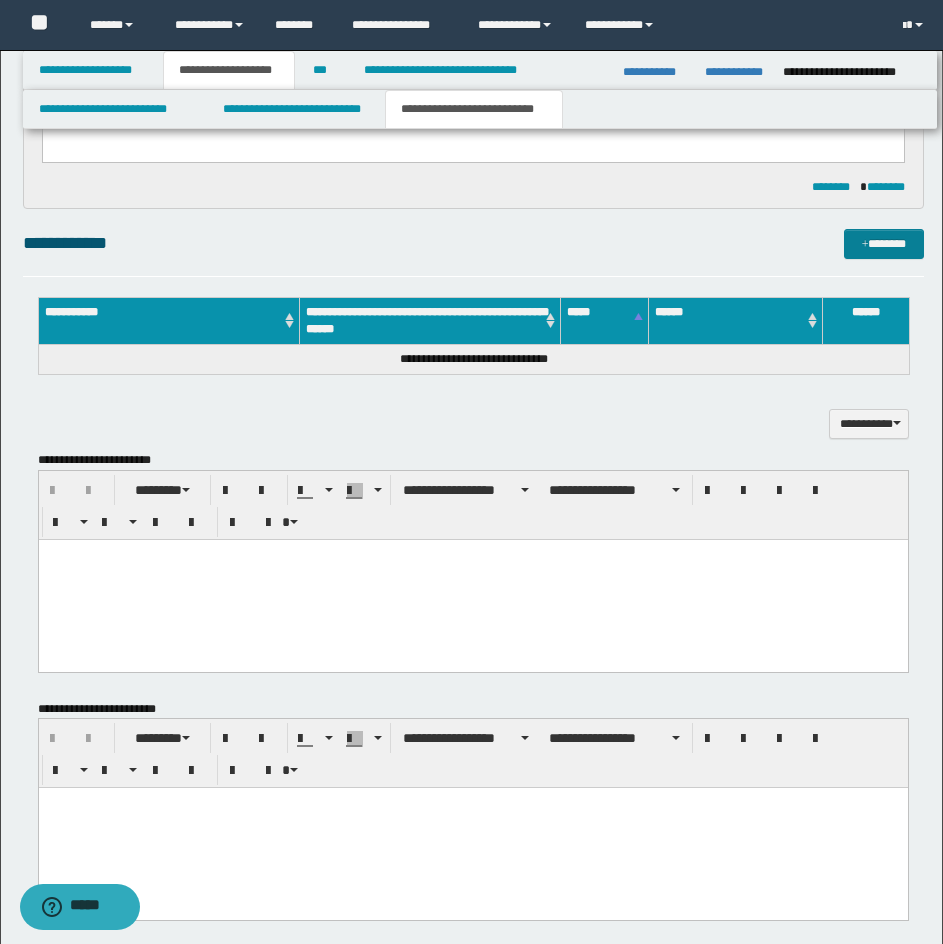 drag, startPoint x: 771, startPoint y: 239, endPoint x: 921, endPoint y: 242, distance: 150.03 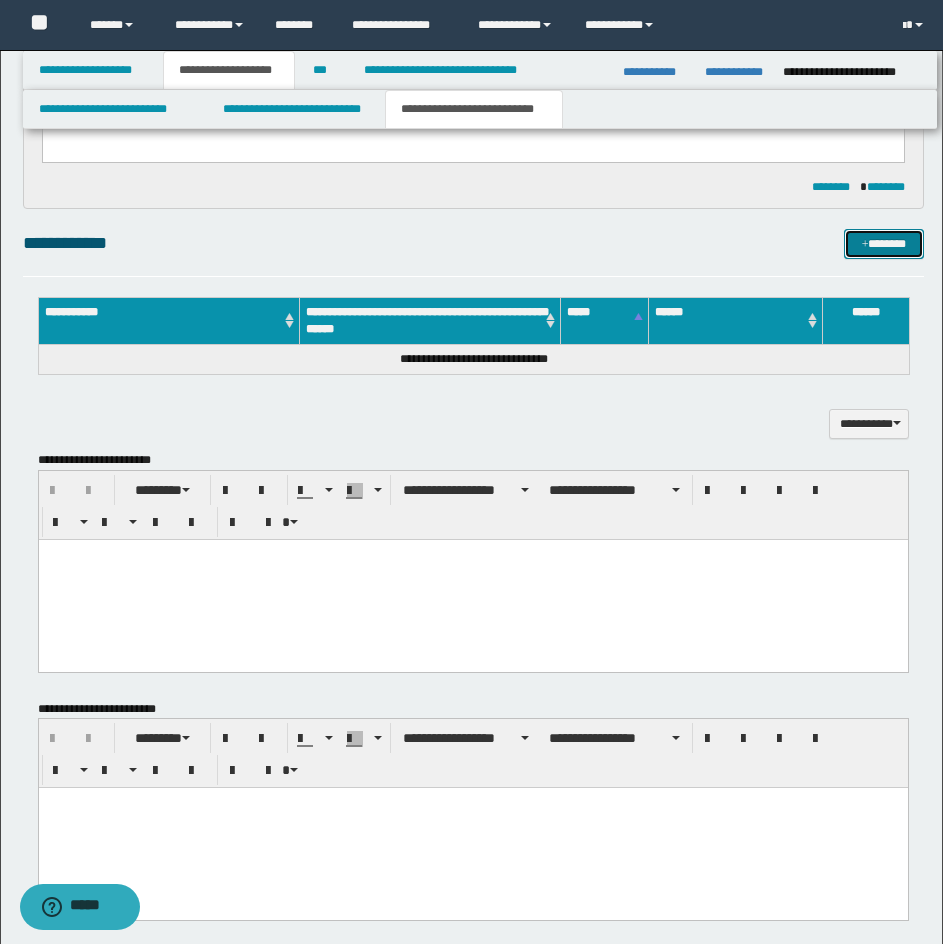 click on "*******" at bounding box center (884, 244) 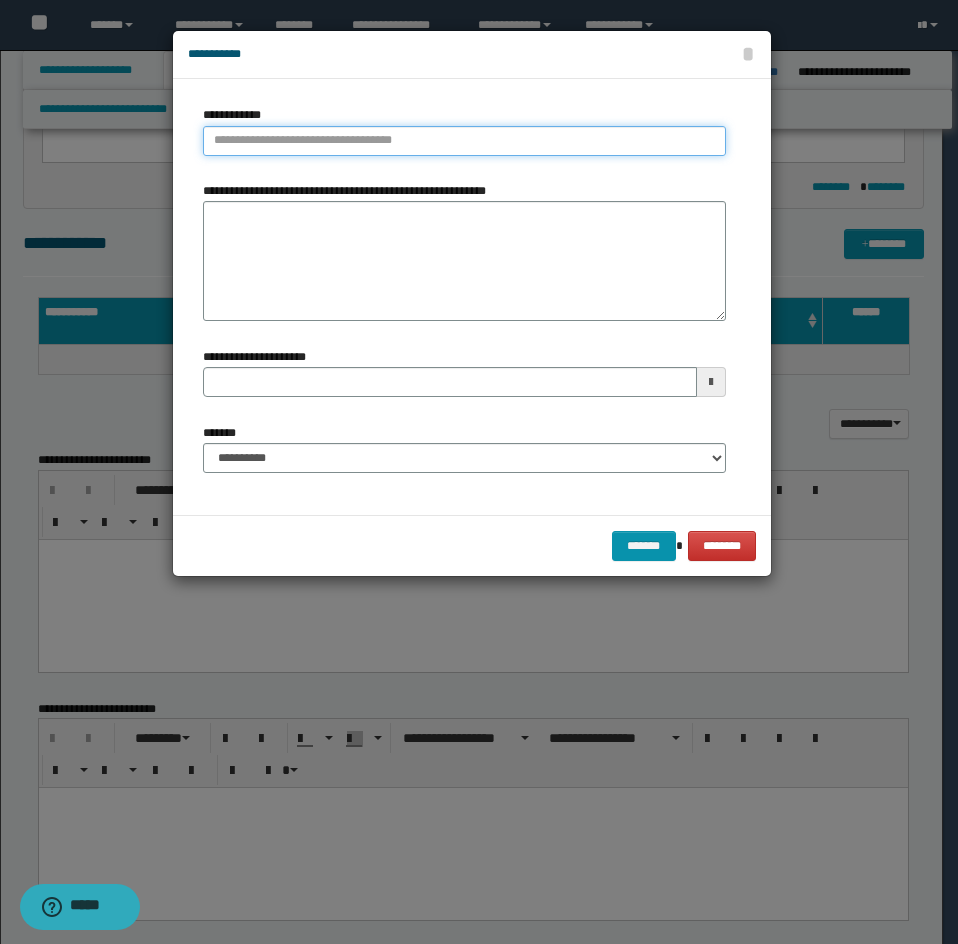 click on "**********" at bounding box center (464, 141) 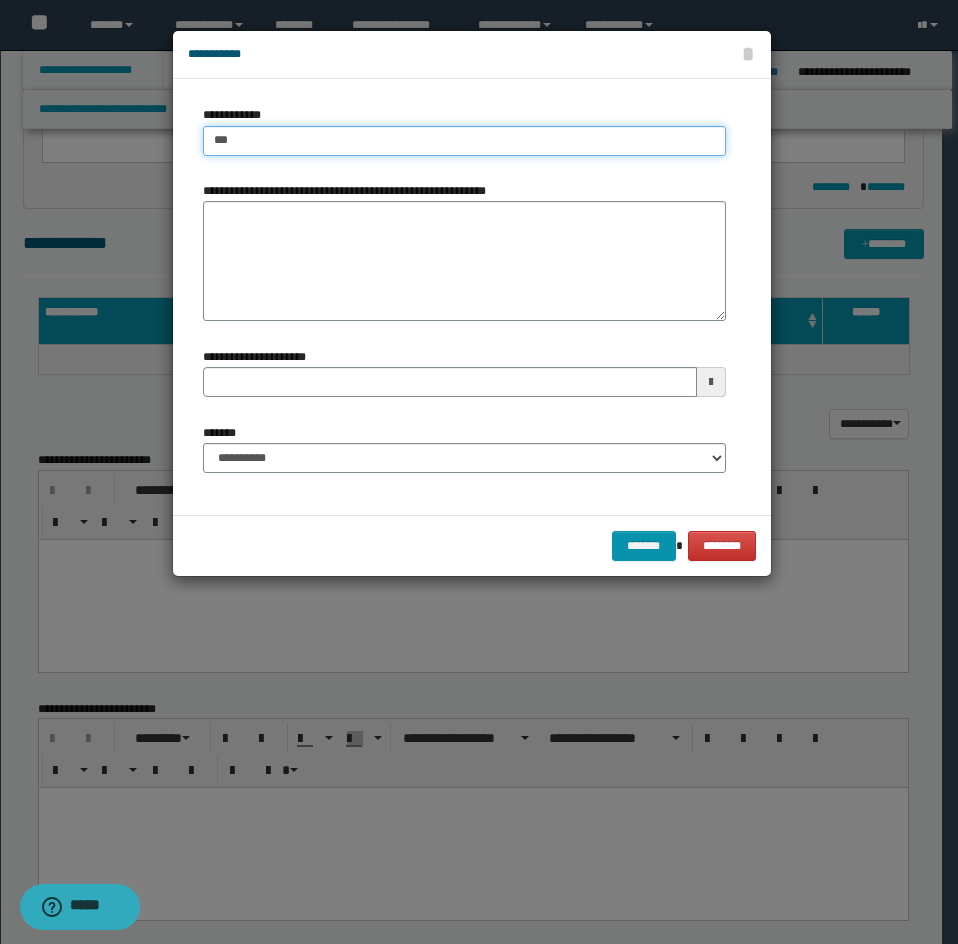 type on "****" 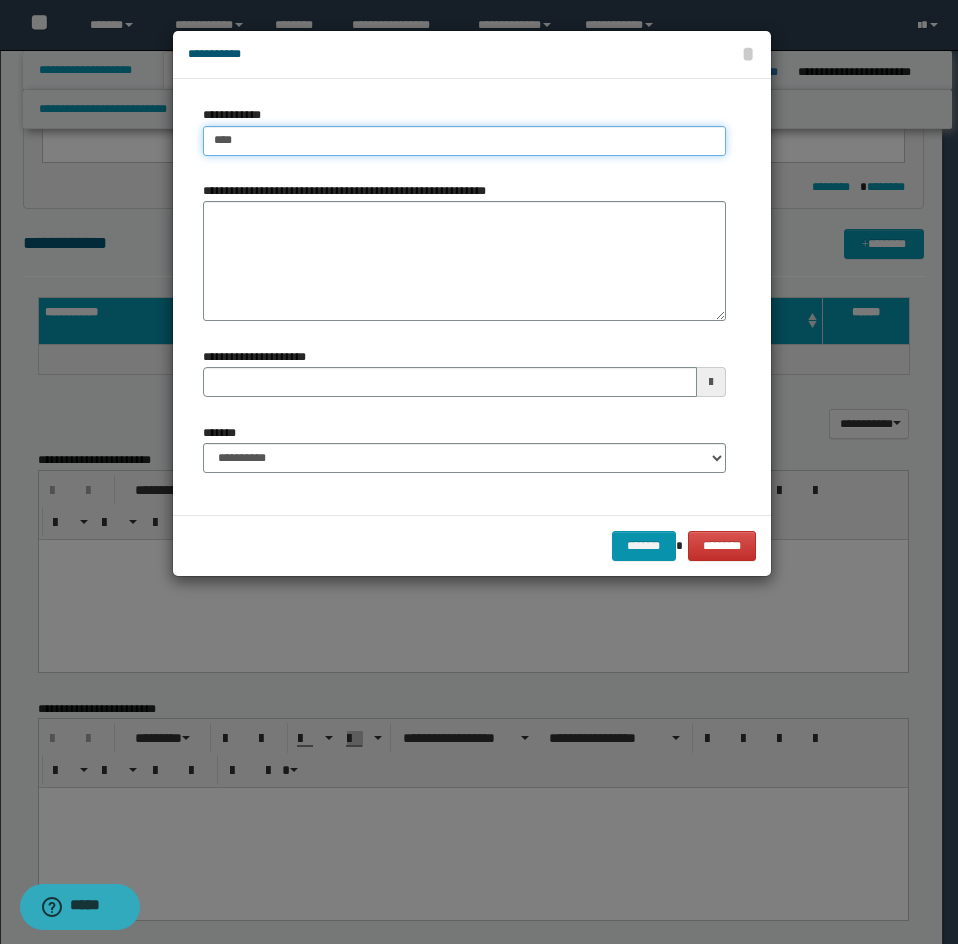 type on "****" 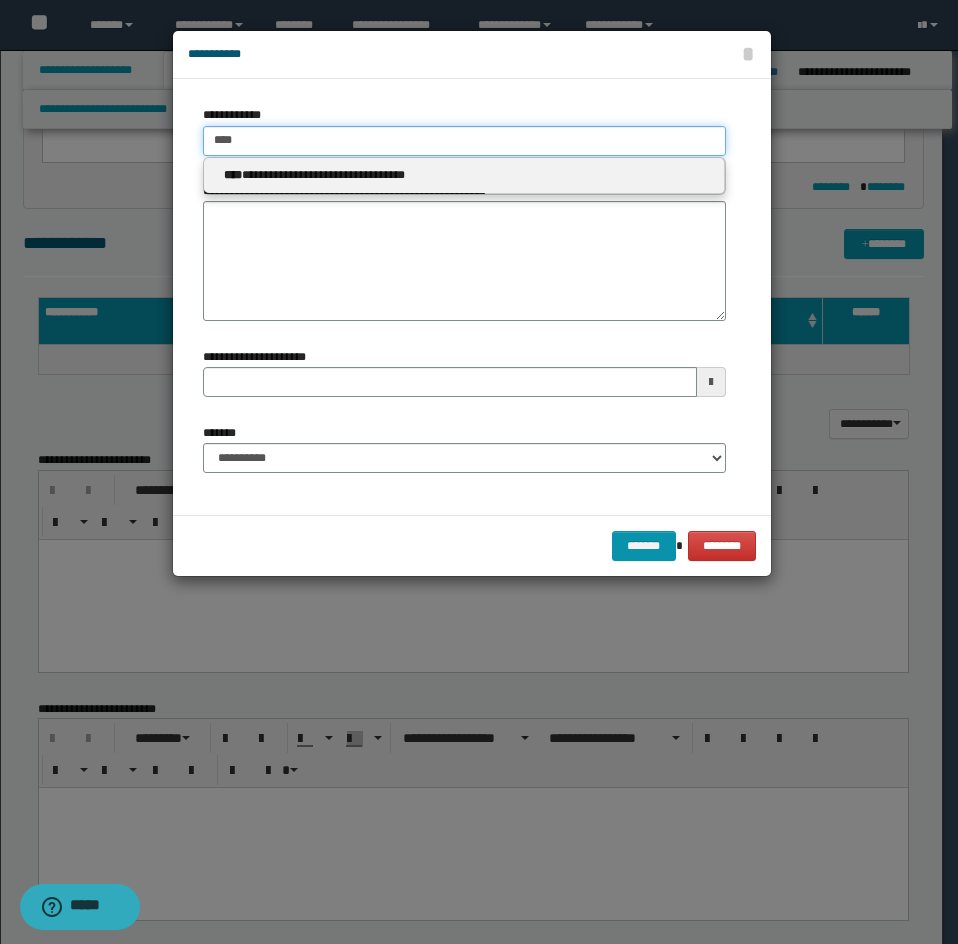 type 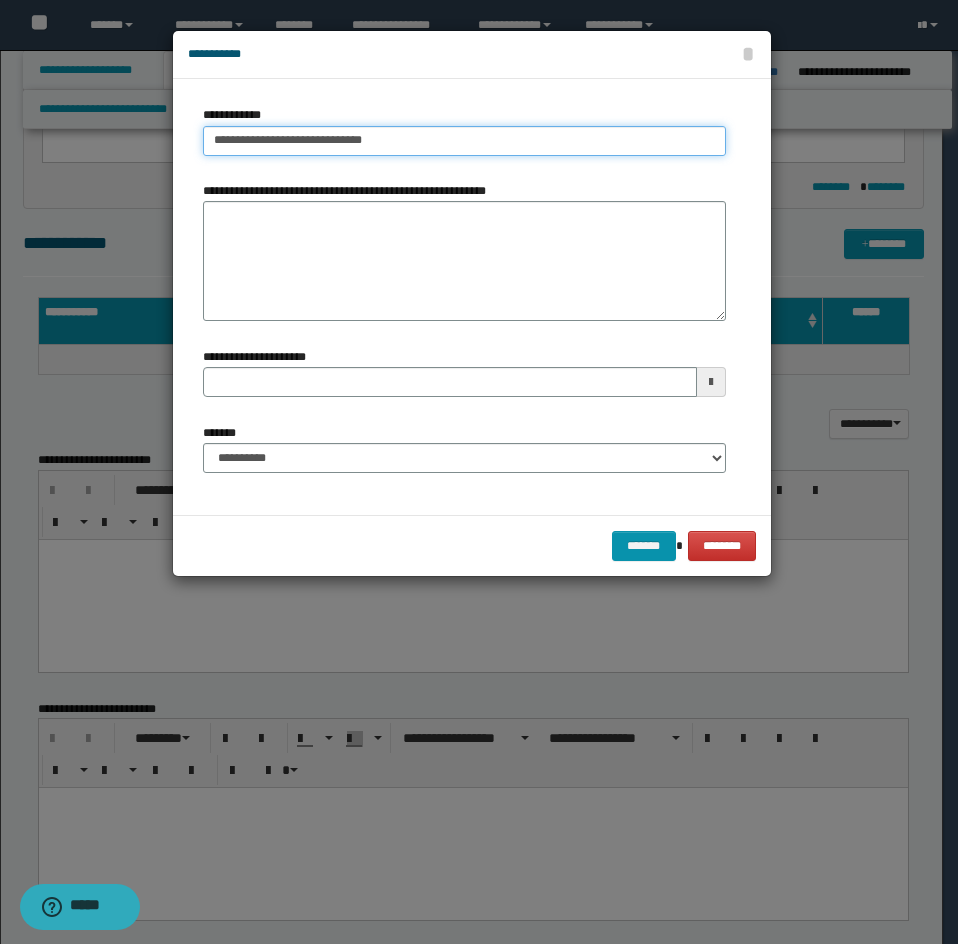 type on "**********" 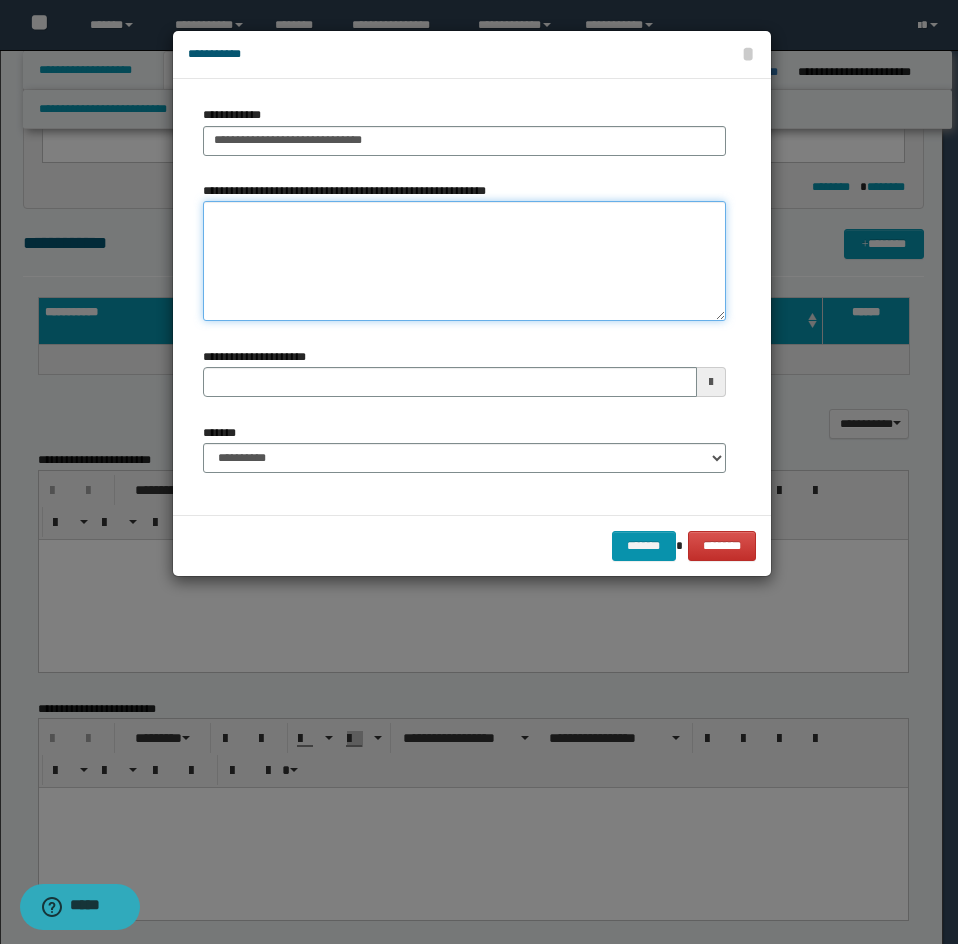 click on "**********" at bounding box center [464, 261] 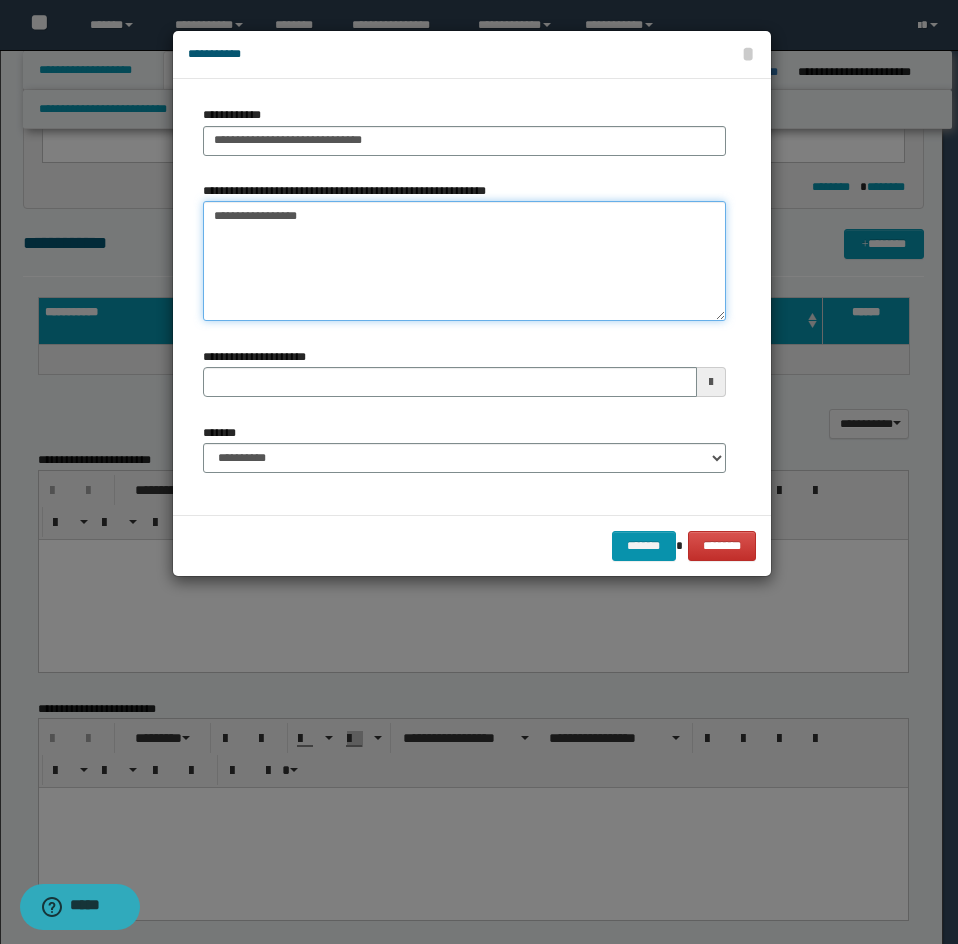 type on "**********" 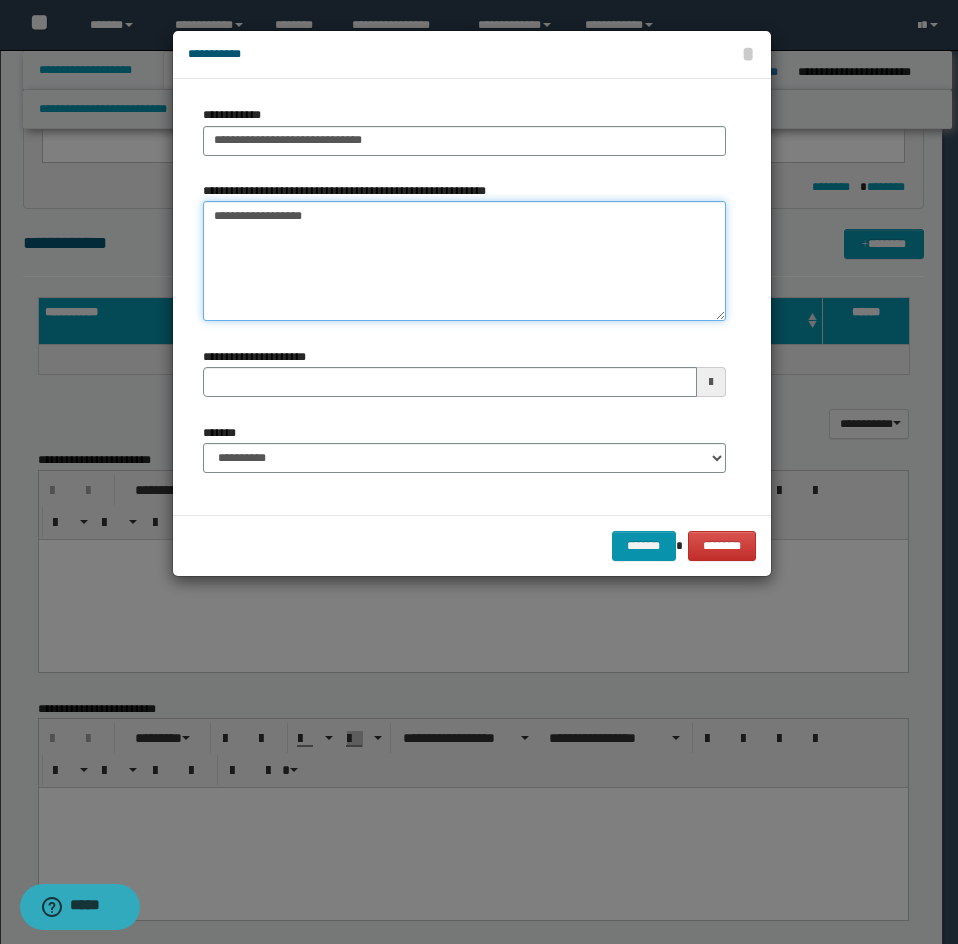 type 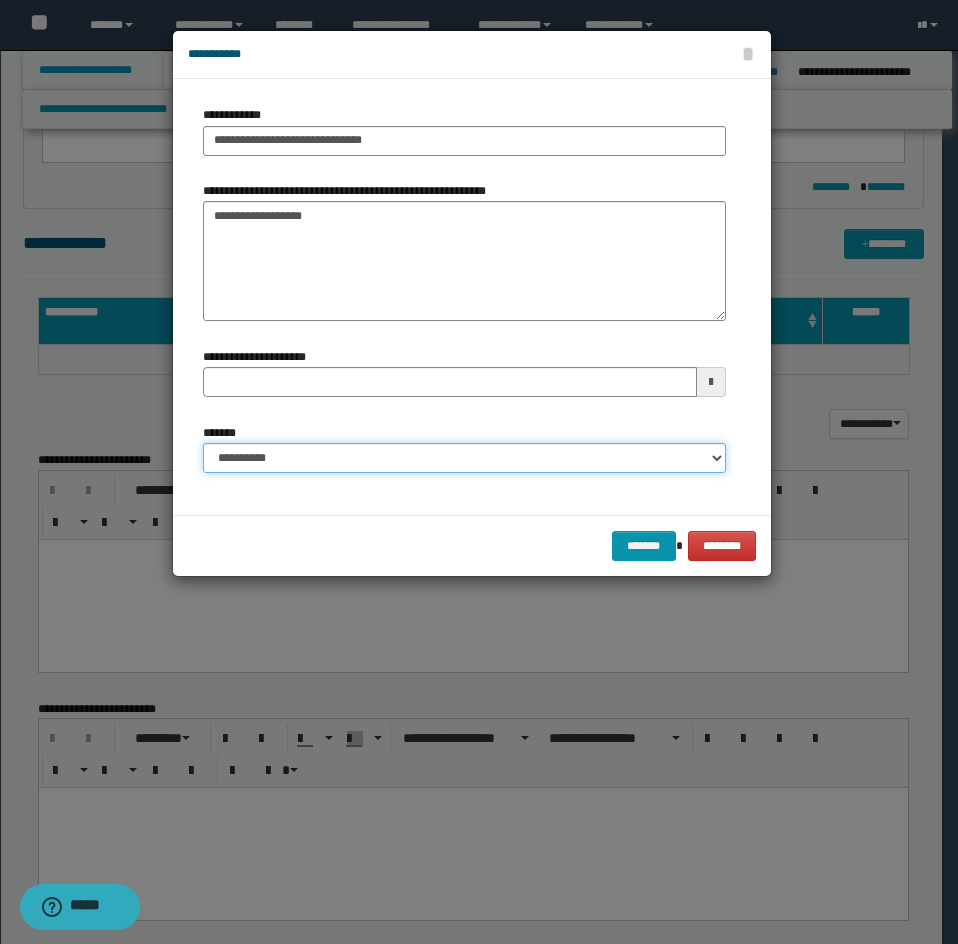 click on "**********" at bounding box center [464, 458] 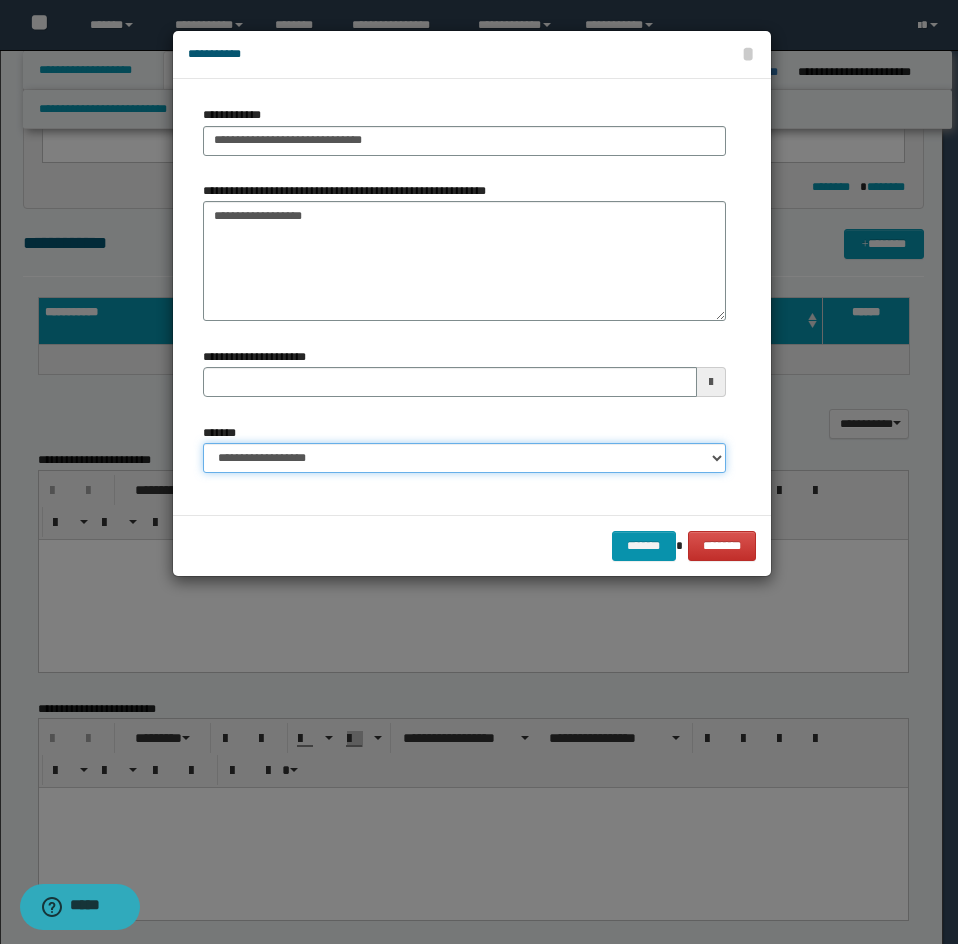 click on "**********" at bounding box center (464, 458) 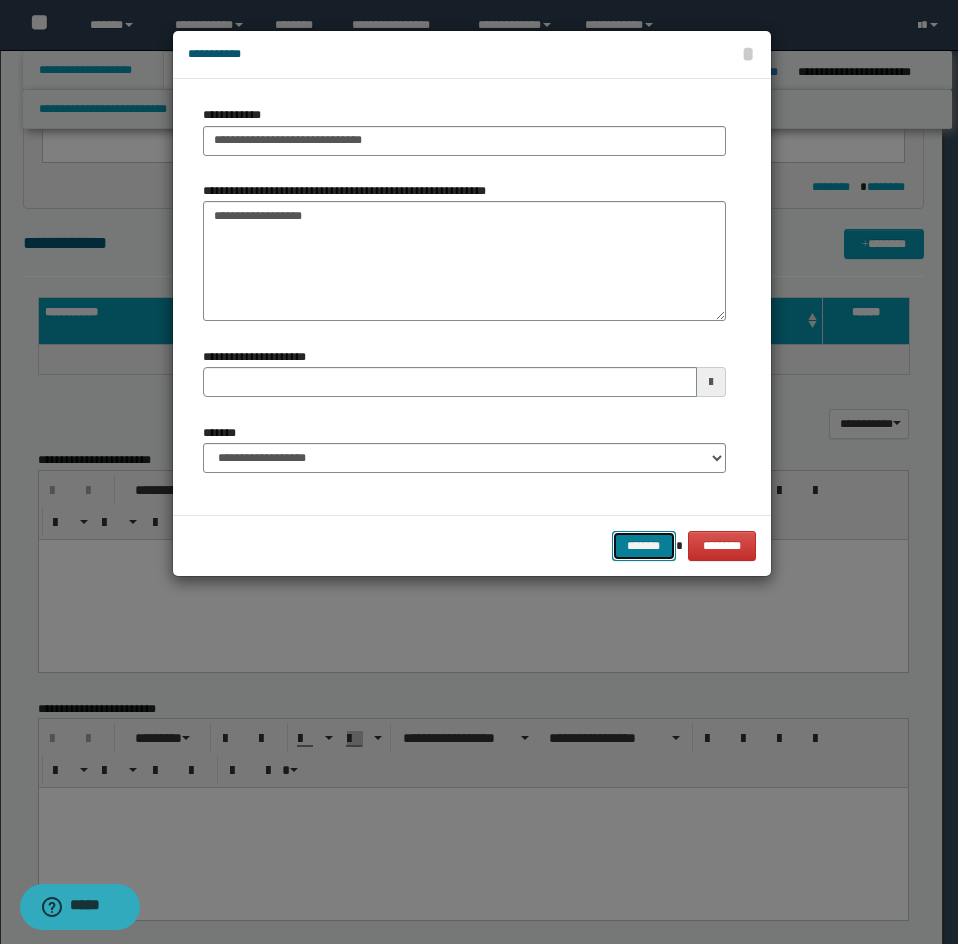 drag, startPoint x: 646, startPoint y: 547, endPoint x: 944, endPoint y: 460, distance: 310.44 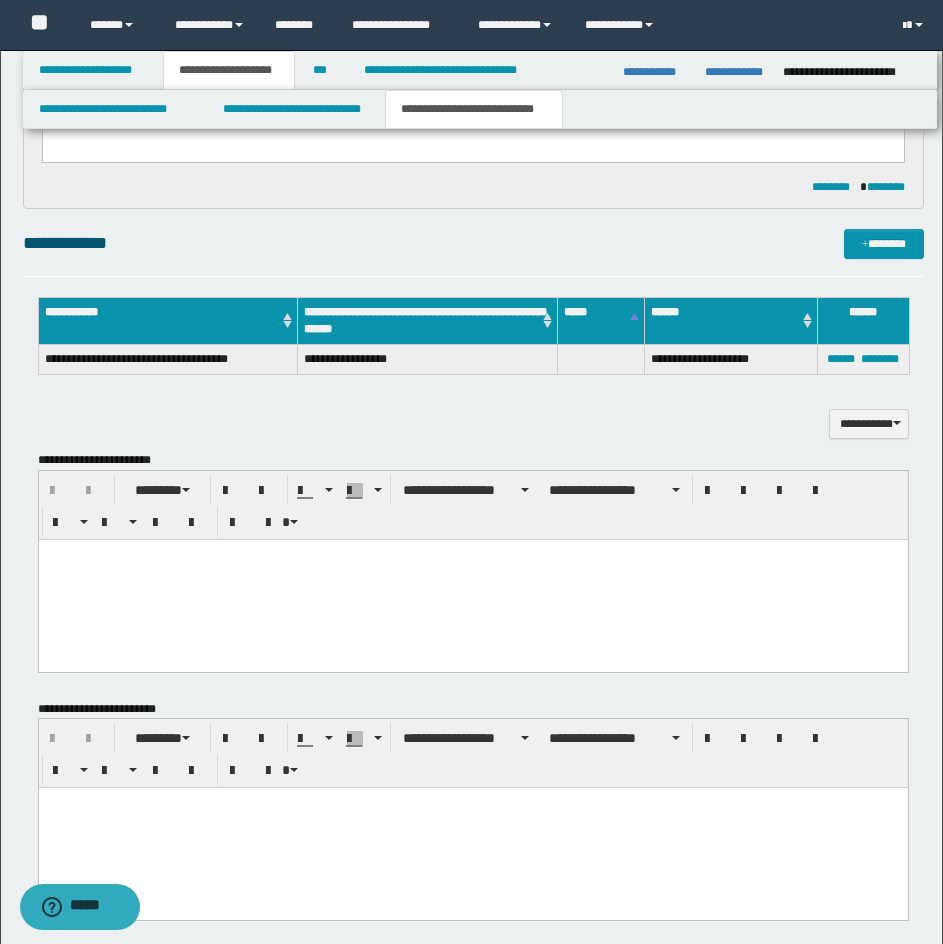 click at bounding box center (472, 579) 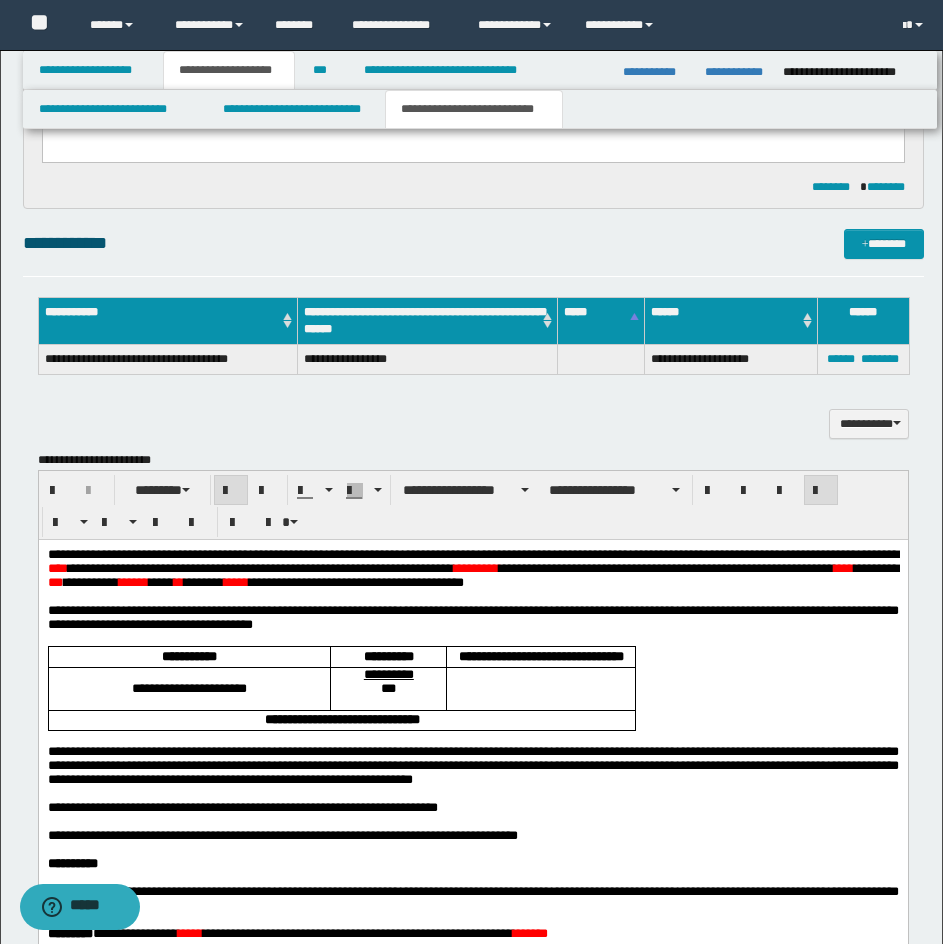 click on "**********" at bounding box center [472, 866] 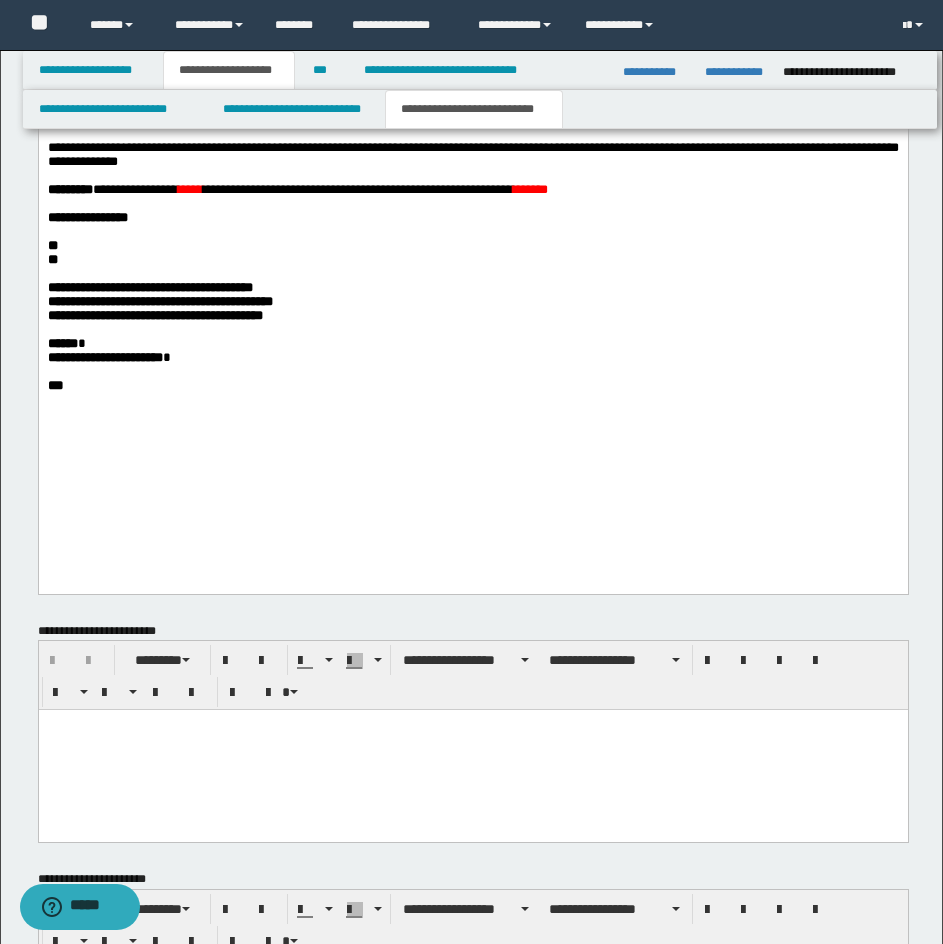 scroll, scrollTop: 1813, scrollLeft: 0, axis: vertical 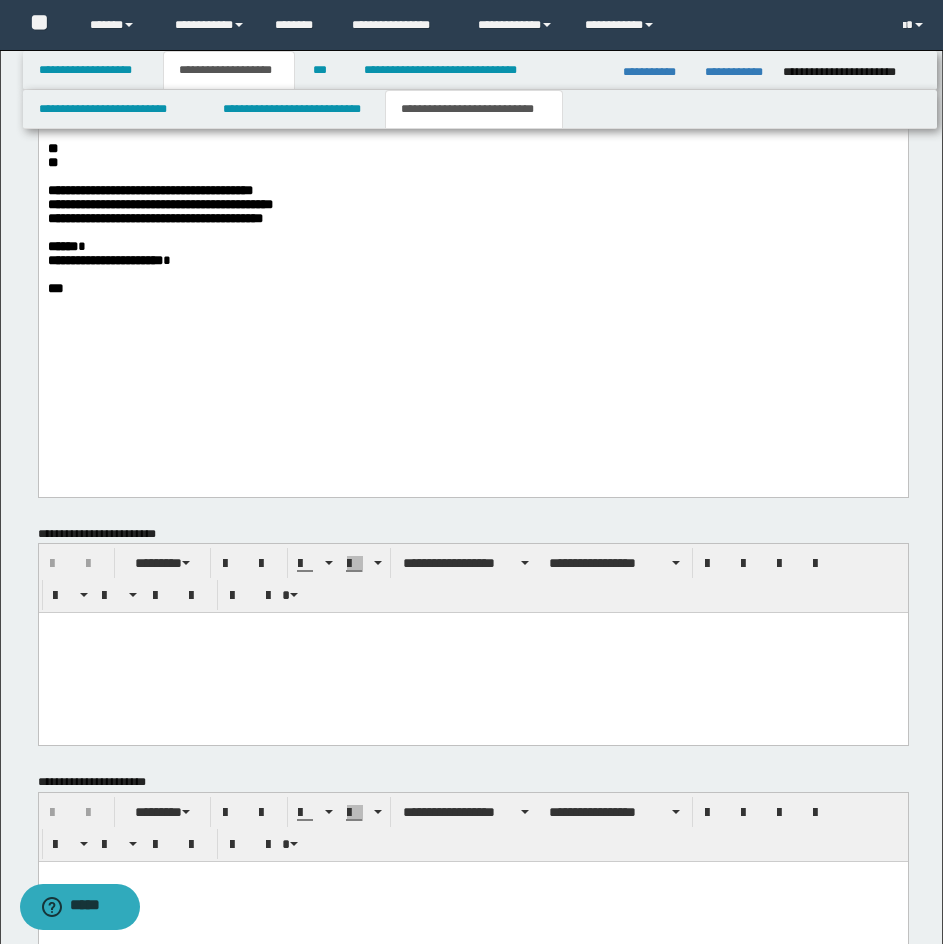 click at bounding box center [472, 902] 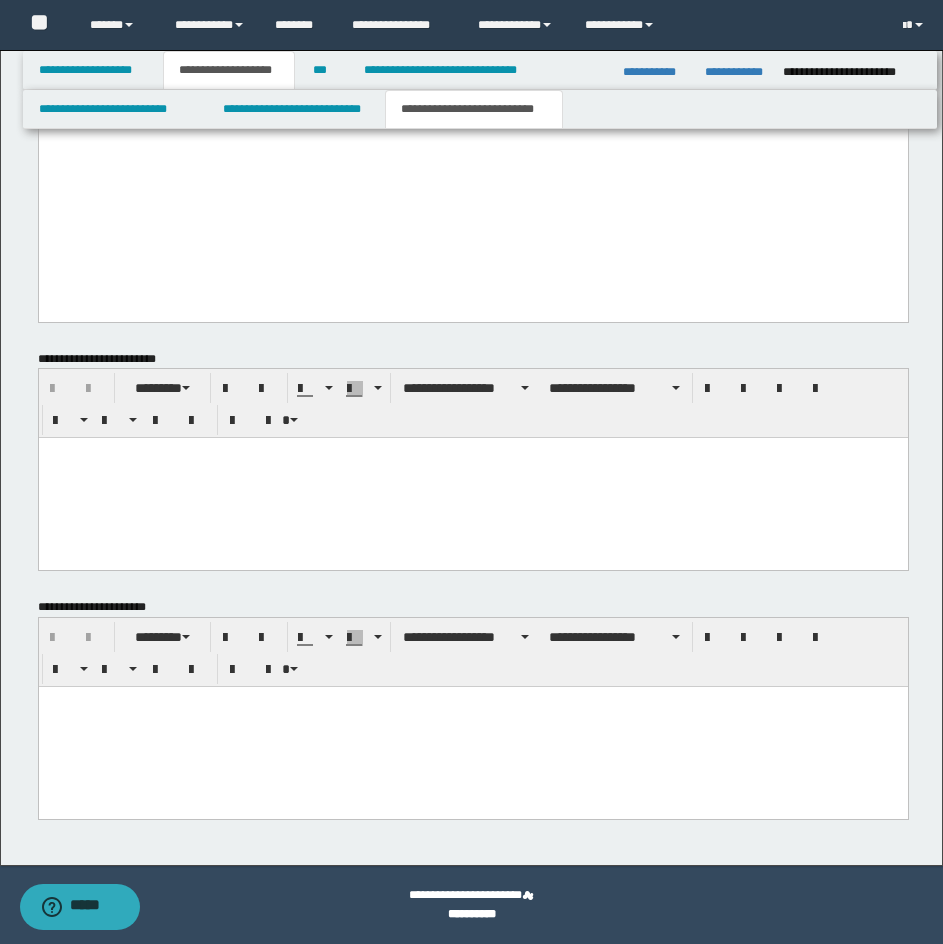 click at bounding box center [472, 702] 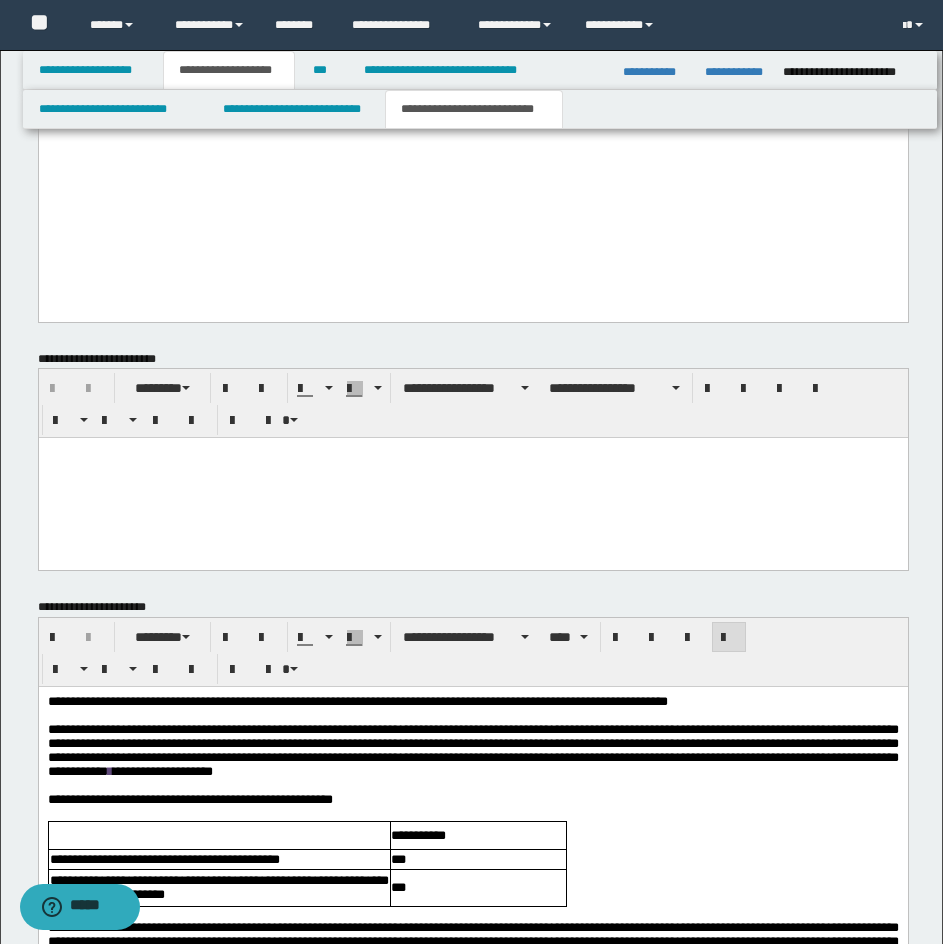 click on "**********" at bounding box center (472, 1144) 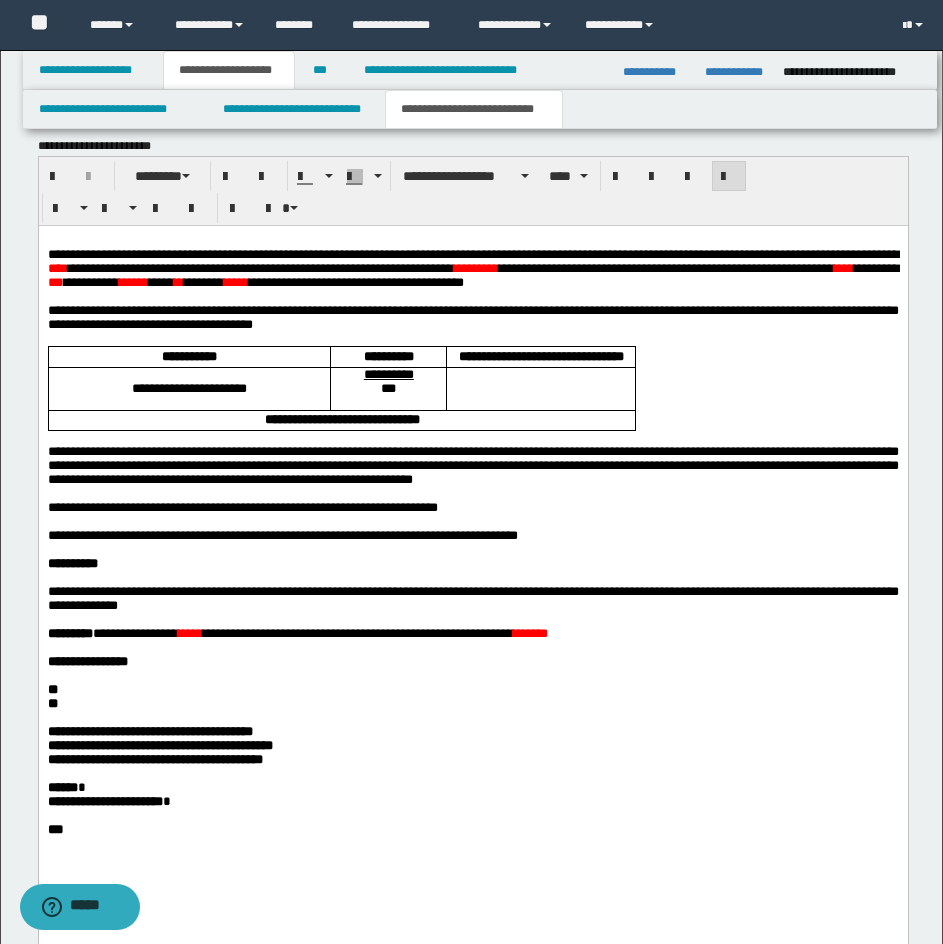 scroll, scrollTop: 1051, scrollLeft: 0, axis: vertical 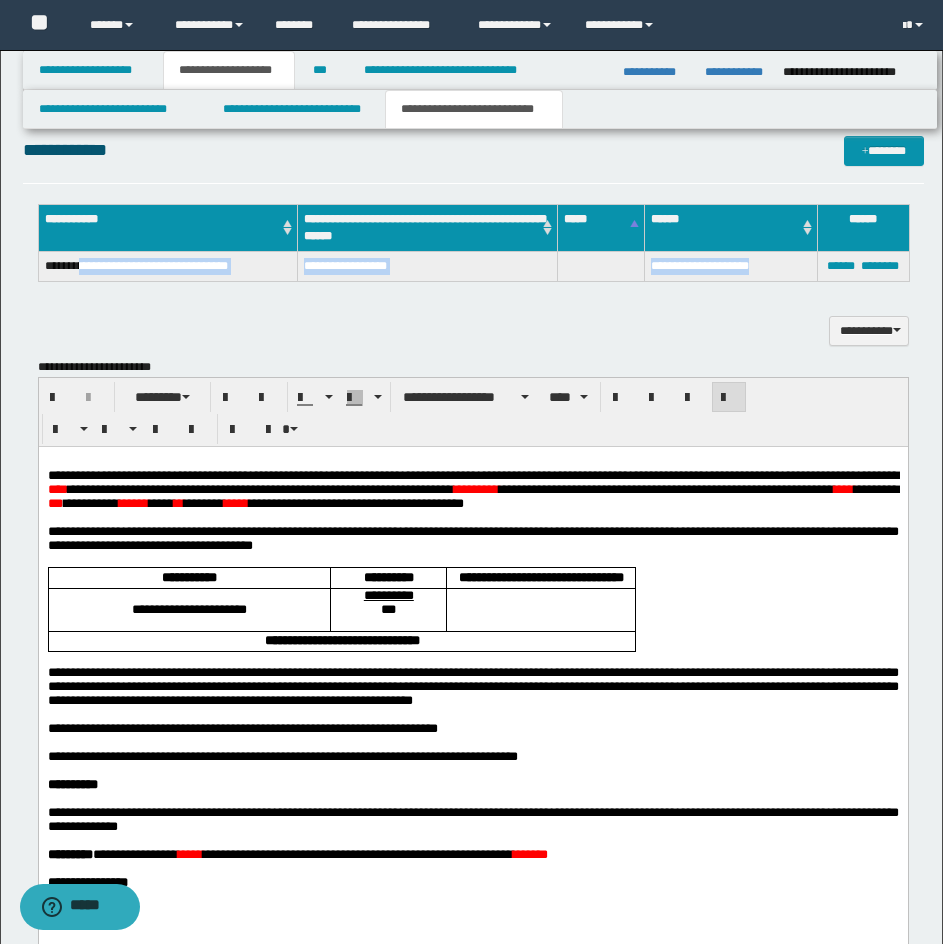 drag, startPoint x: 81, startPoint y: 266, endPoint x: 766, endPoint y: 266, distance: 685 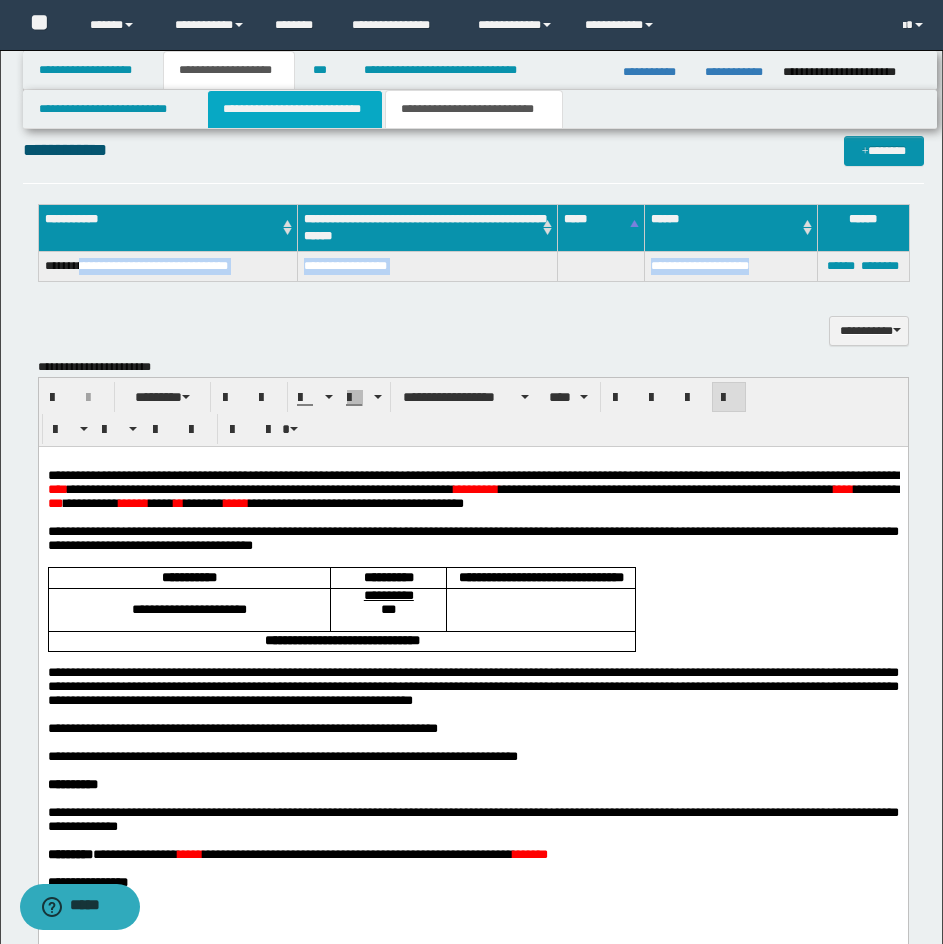 drag, startPoint x: 345, startPoint y: 111, endPoint x: 381, endPoint y: 116, distance: 36.345562 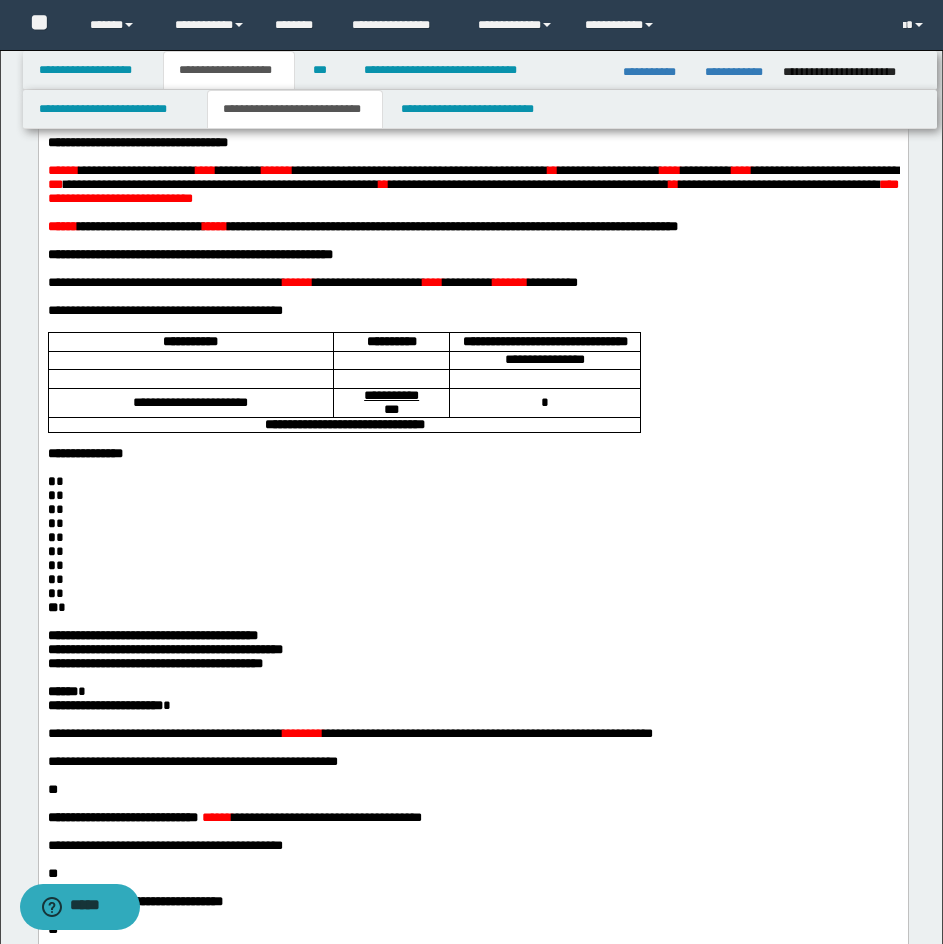 scroll, scrollTop: 325, scrollLeft: 0, axis: vertical 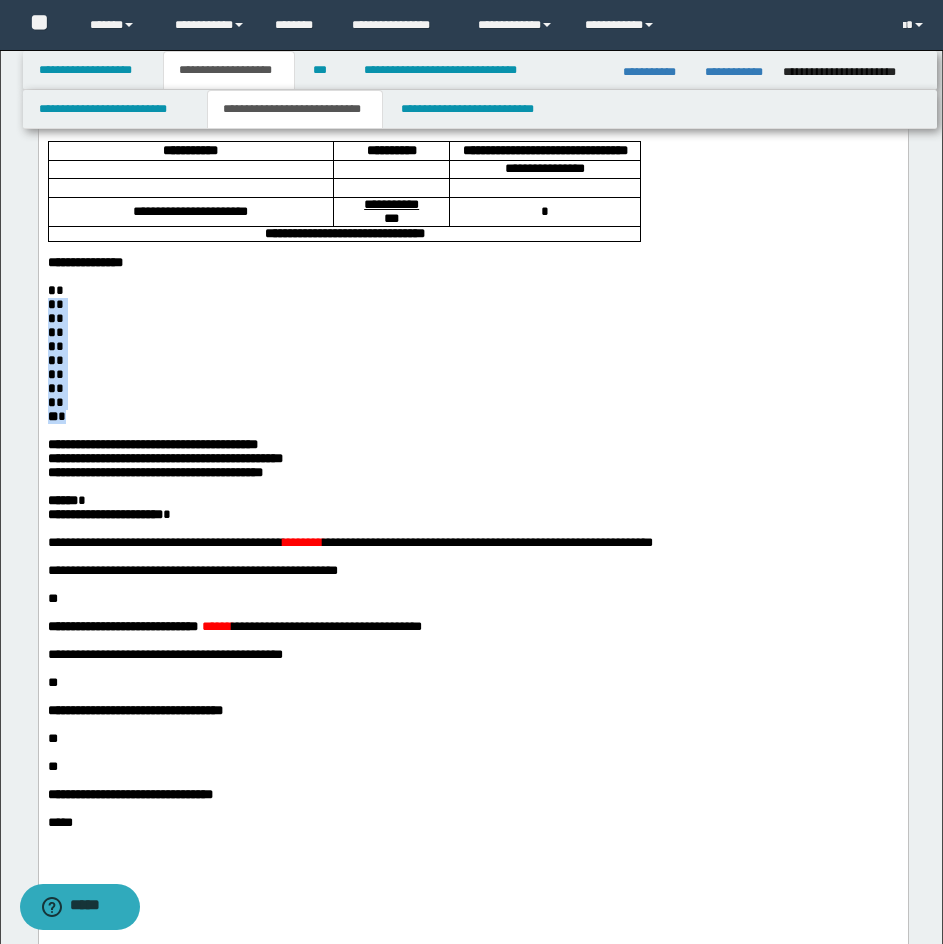 drag, startPoint x: 48, startPoint y: 365, endPoint x: 69, endPoint y: 487, distance: 123.79418 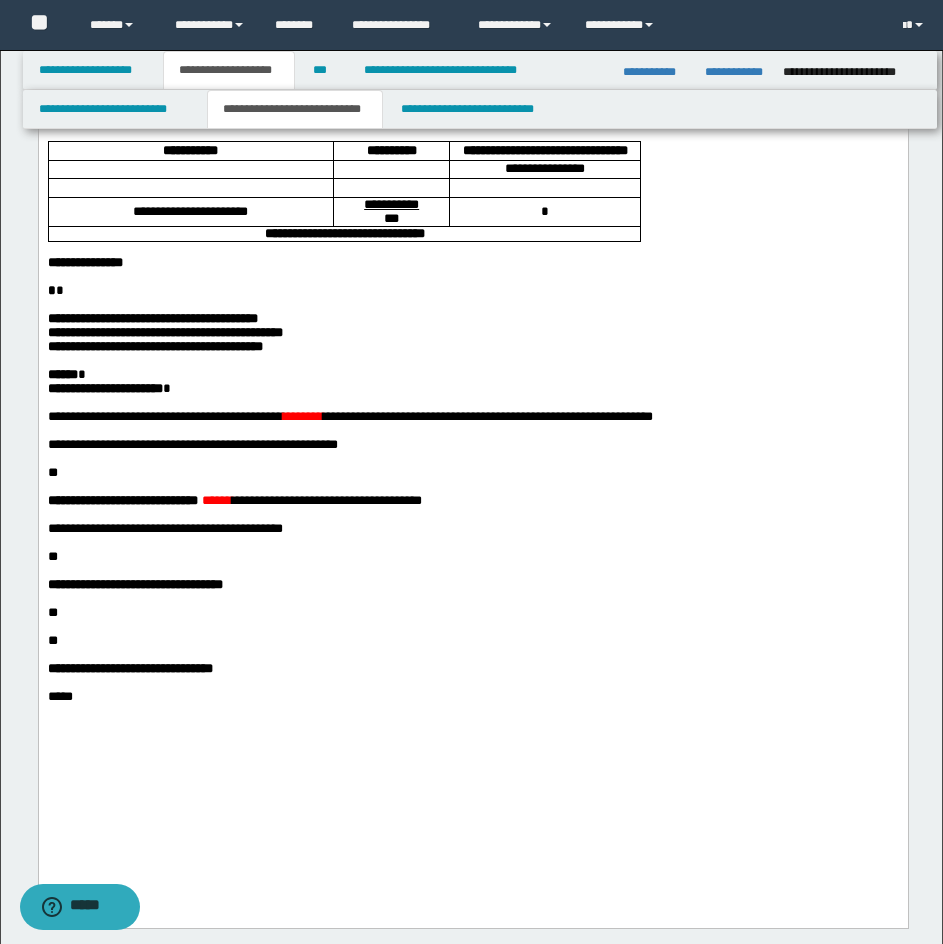 click on "* *" at bounding box center [472, 291] 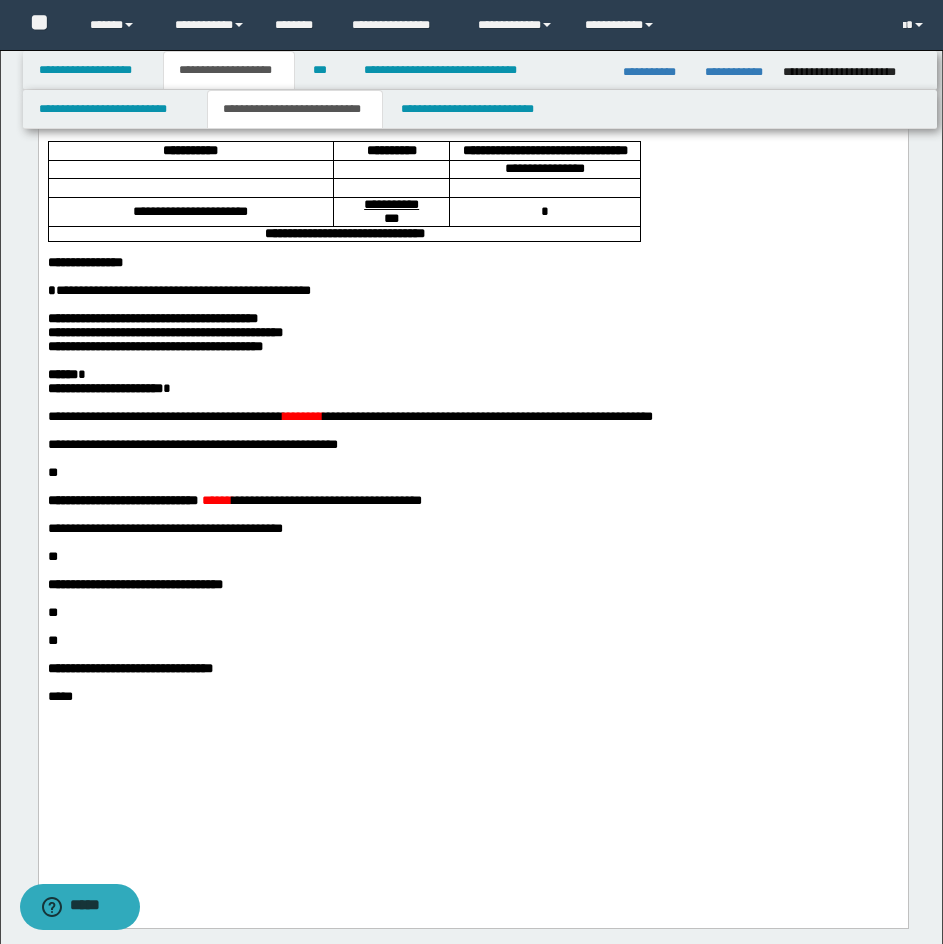 click on "****** *" at bounding box center [472, 375] 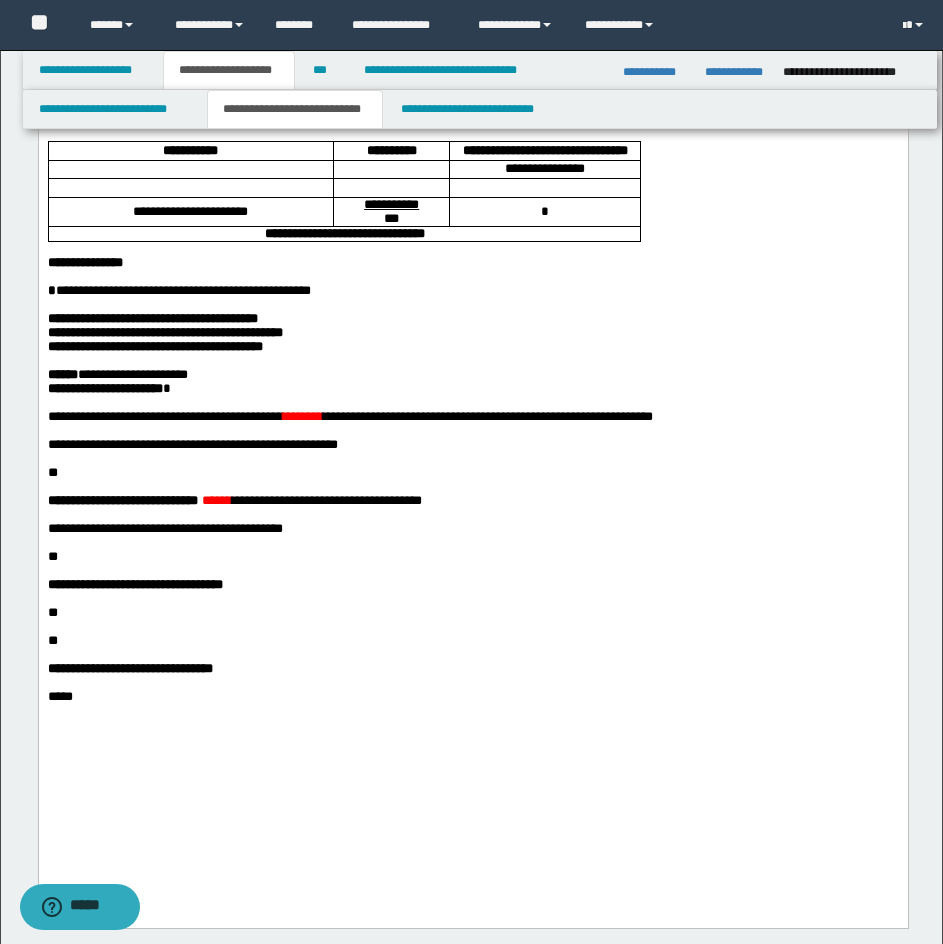 scroll, scrollTop: 77, scrollLeft: 0, axis: vertical 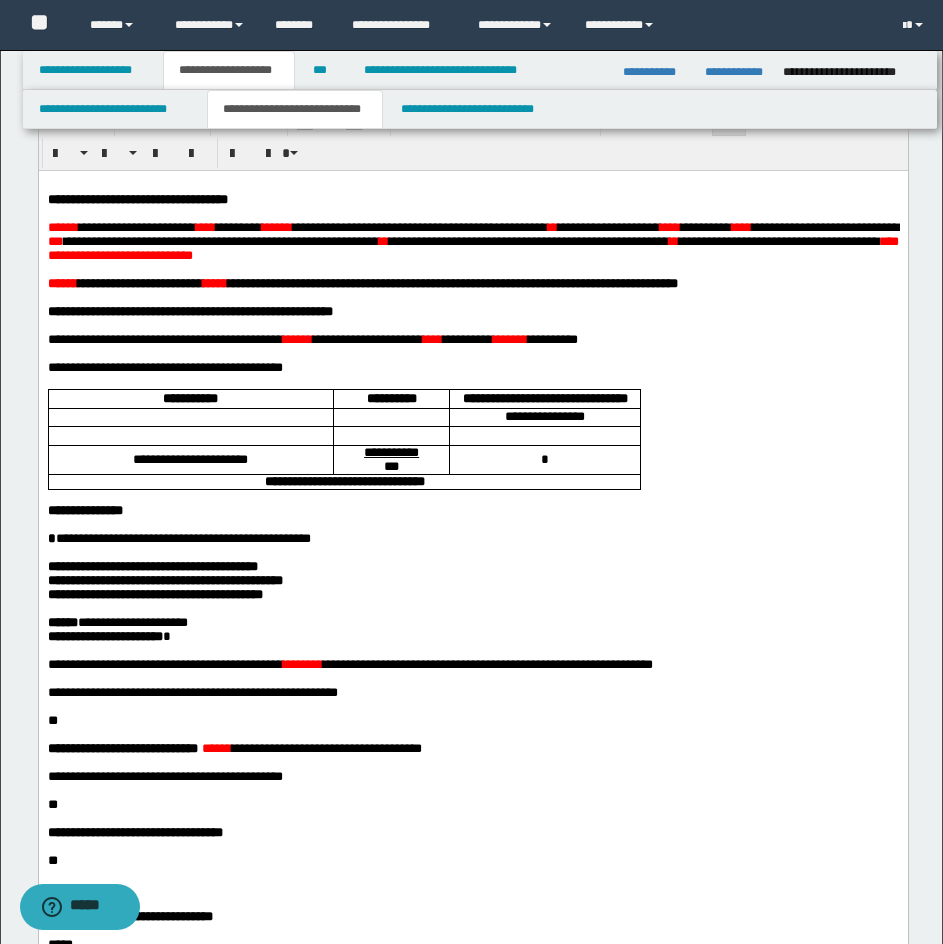 click on "****" at bounding box center [741, 226] 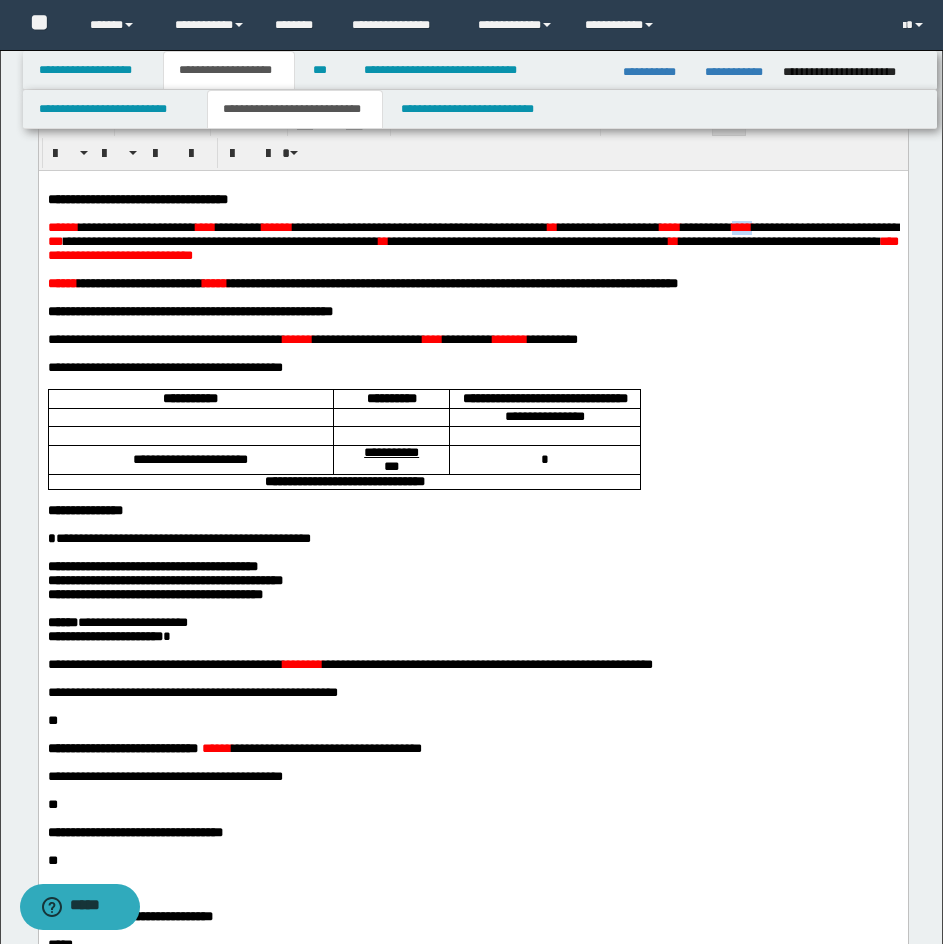 click on "****" at bounding box center [741, 226] 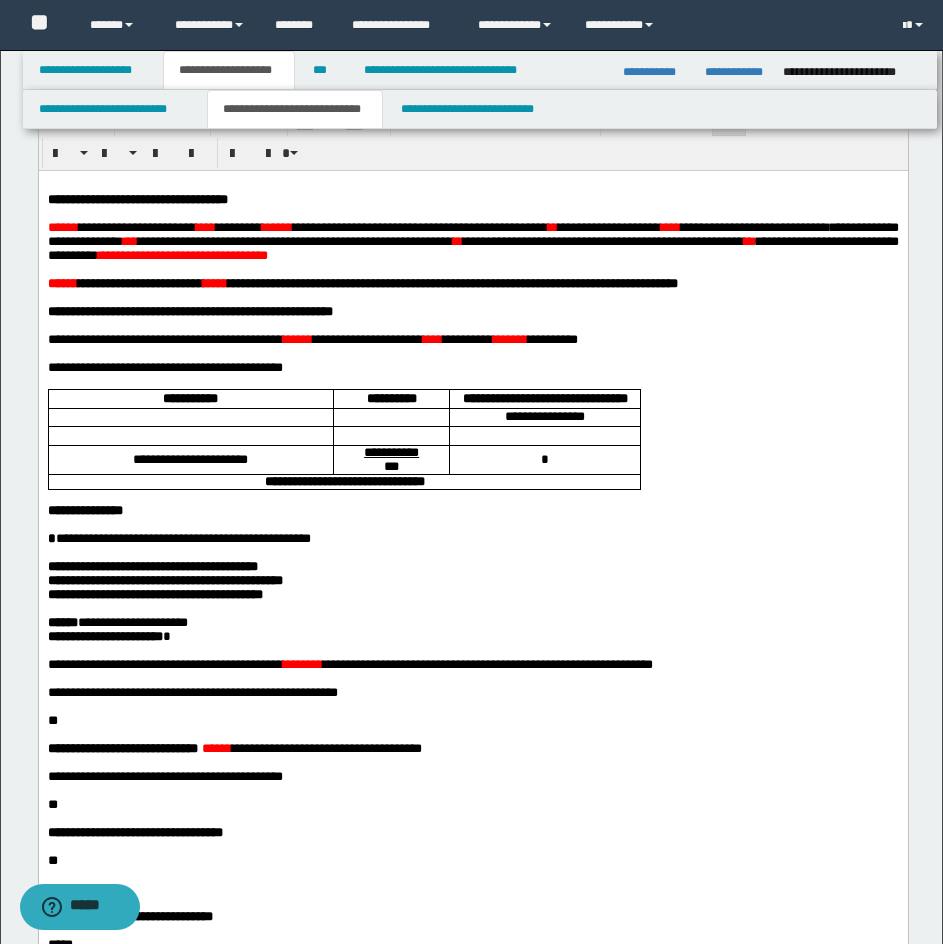 click on "**********" at bounding box center [753, 226] 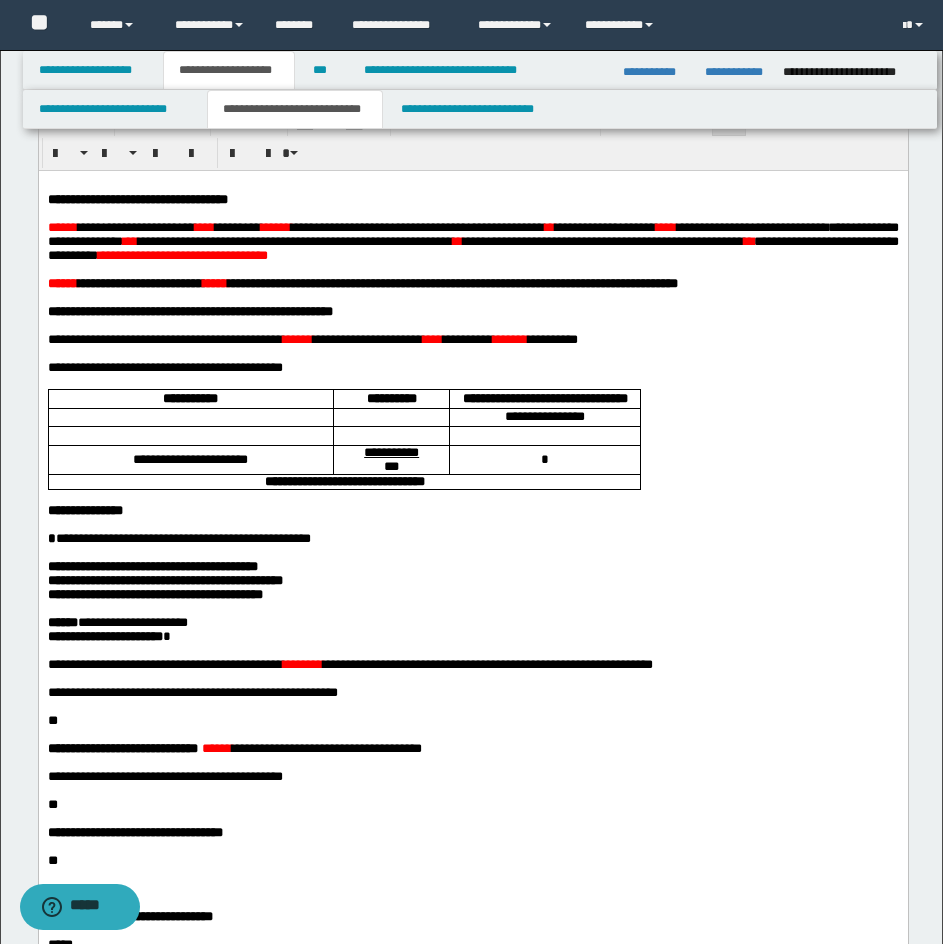 click on "***" at bounding box center (665, 226) 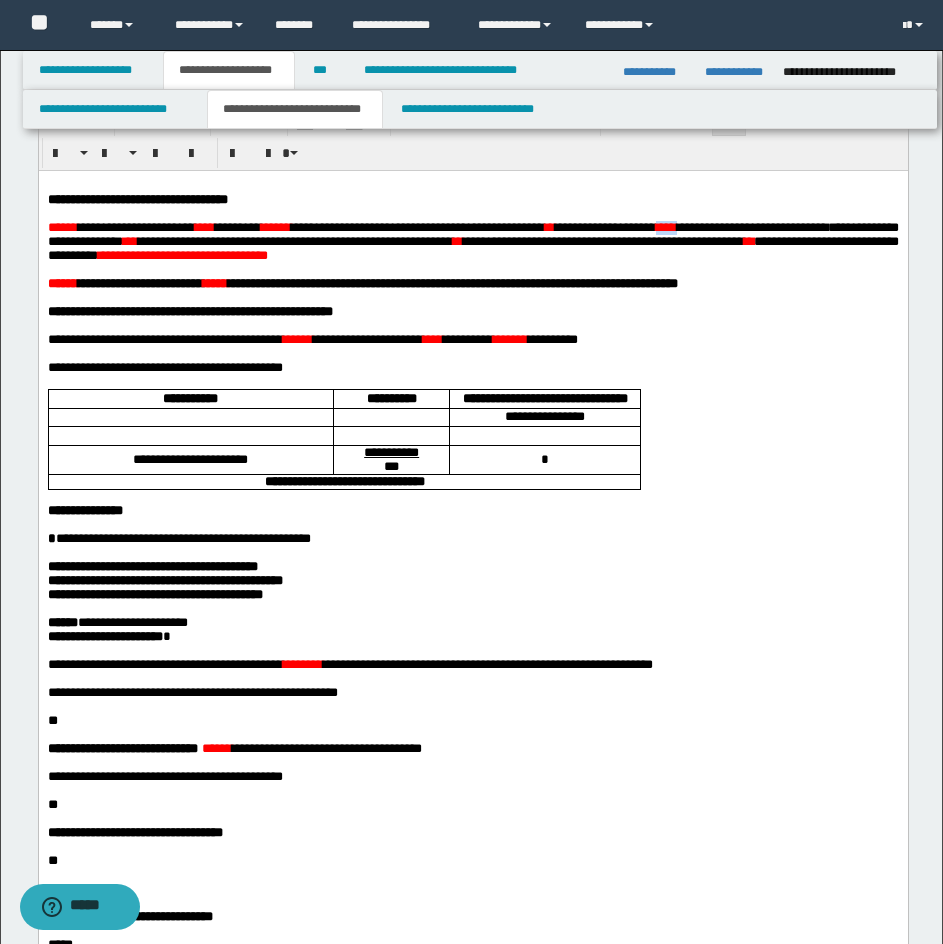 click on "***" at bounding box center (665, 226) 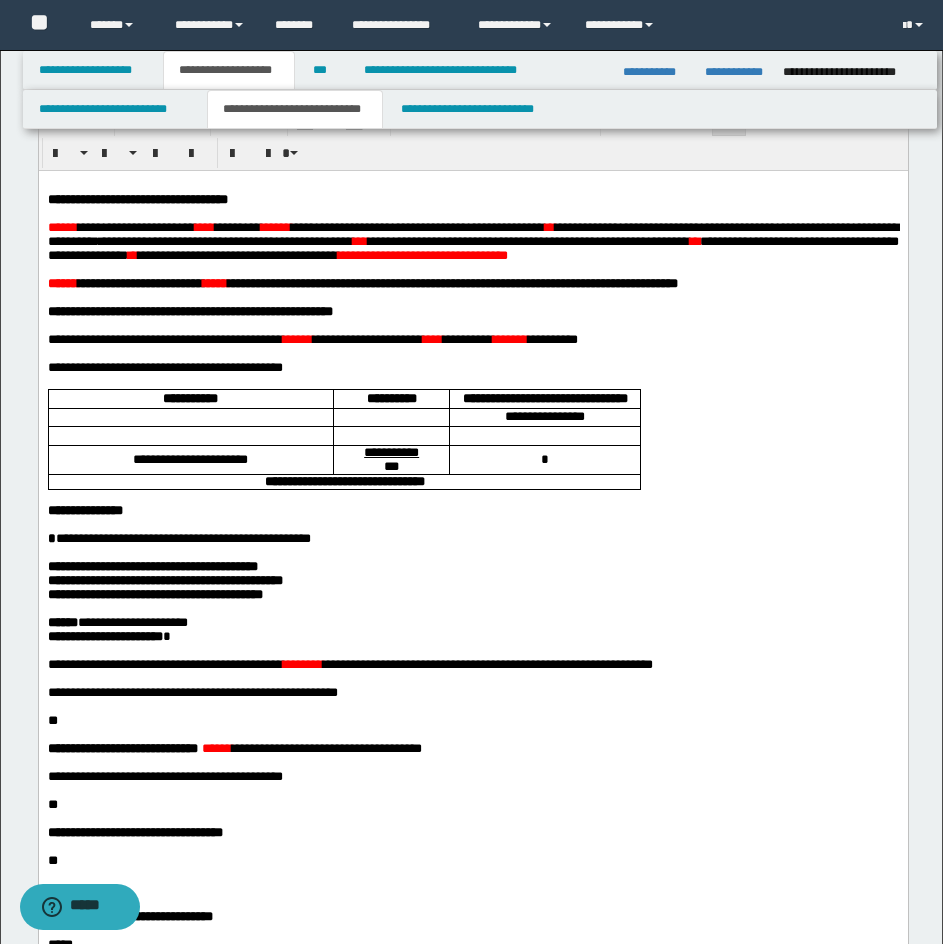 click on "**********" at bounding box center (733, 226) 